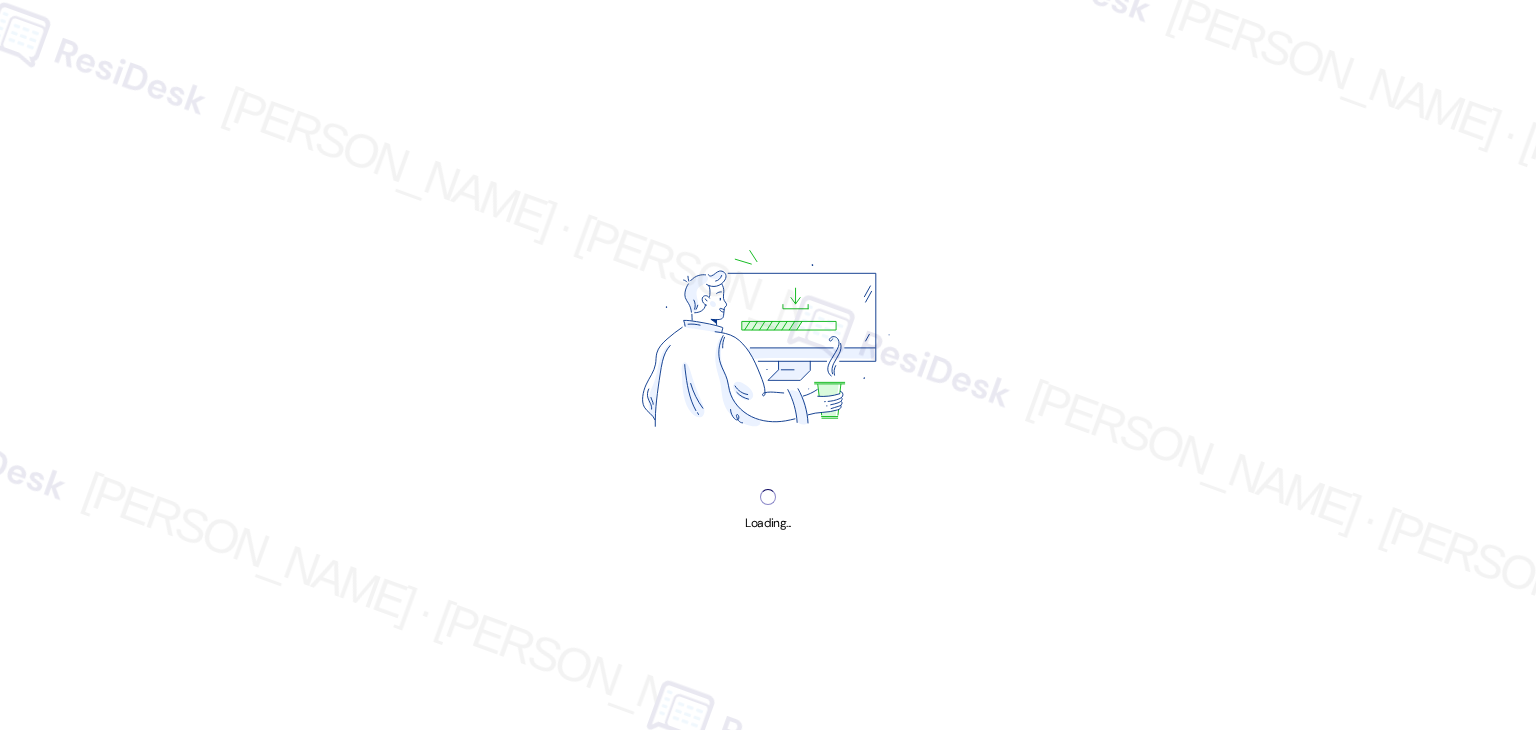 scroll, scrollTop: 0, scrollLeft: 0, axis: both 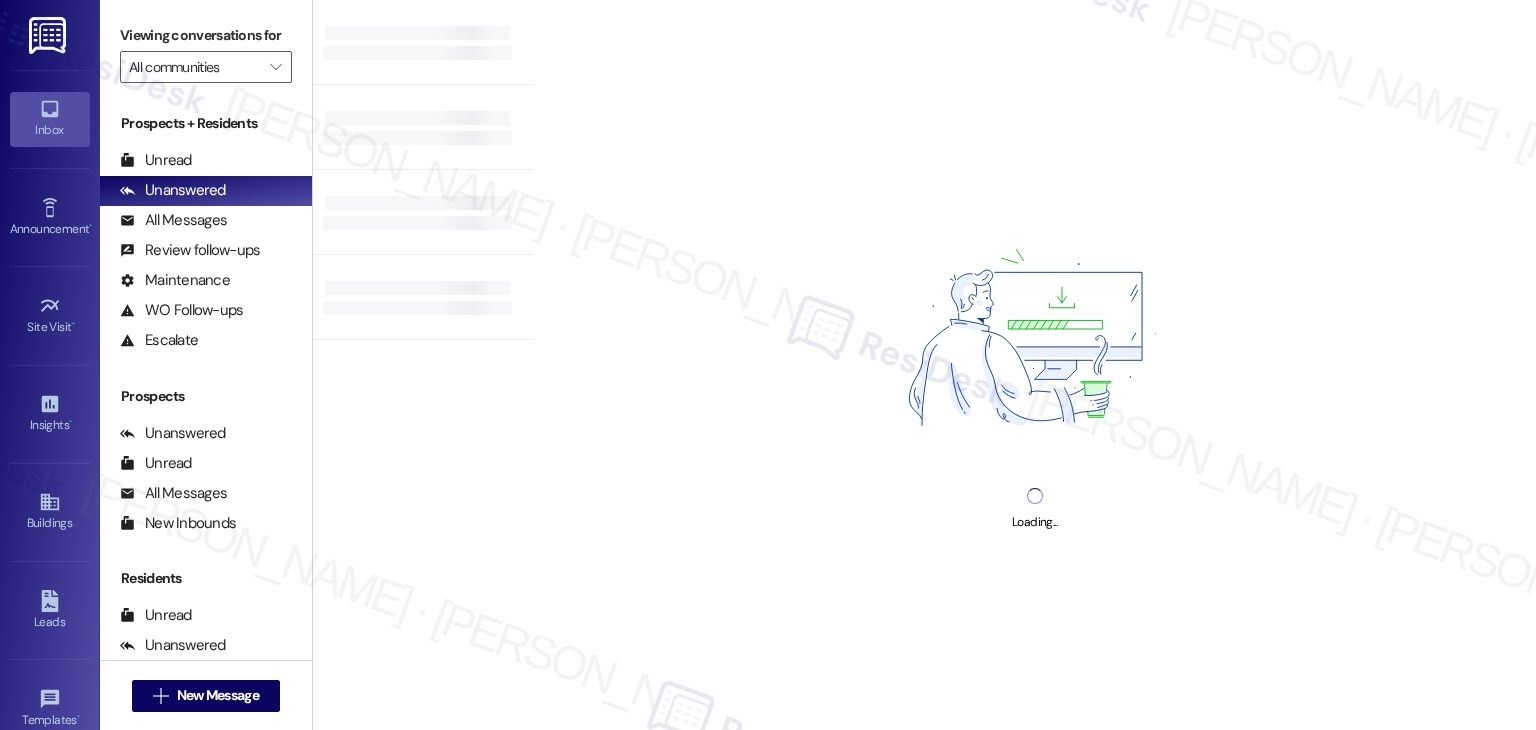 click on "Loading..." at bounding box center [1034, 365] 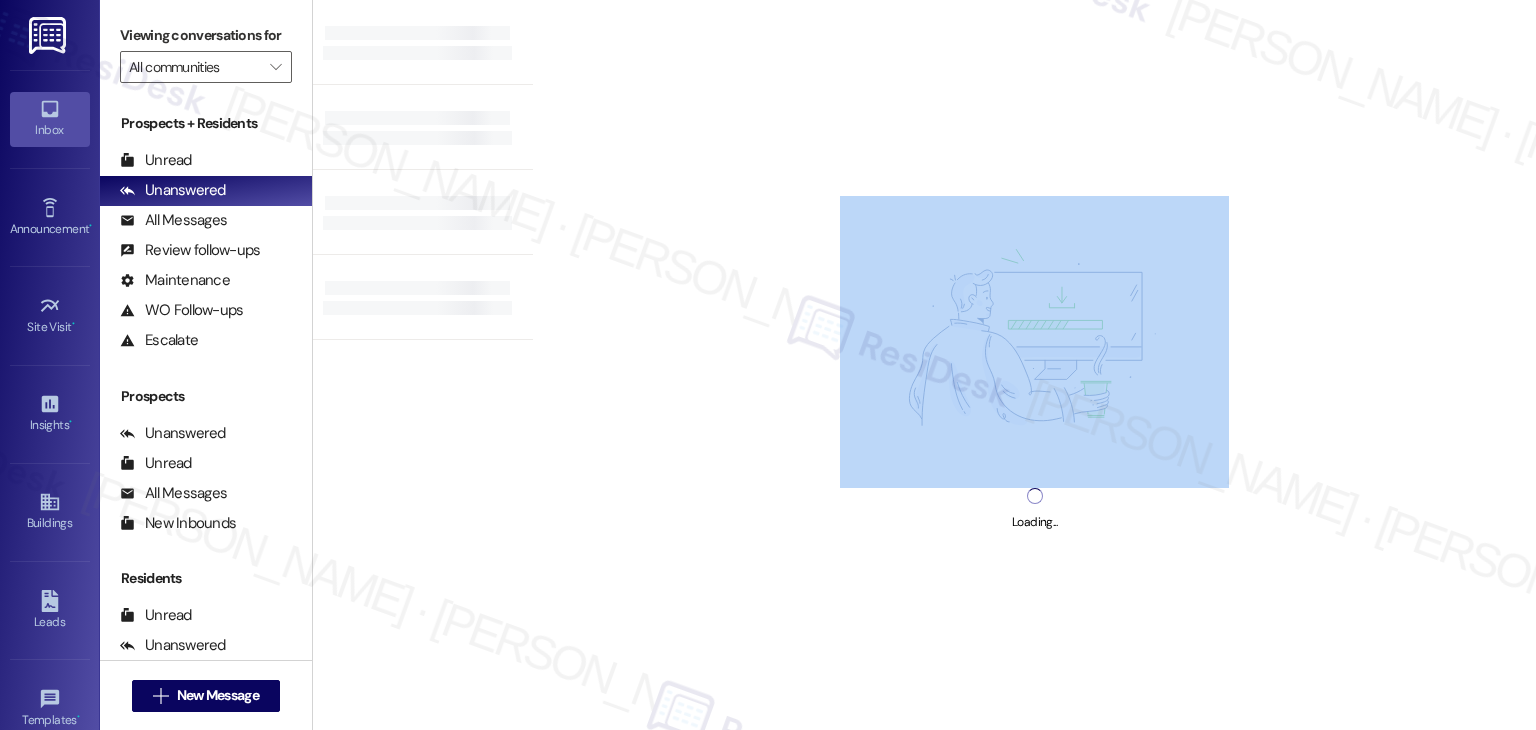 click on "Loading..." at bounding box center (1034, 365) 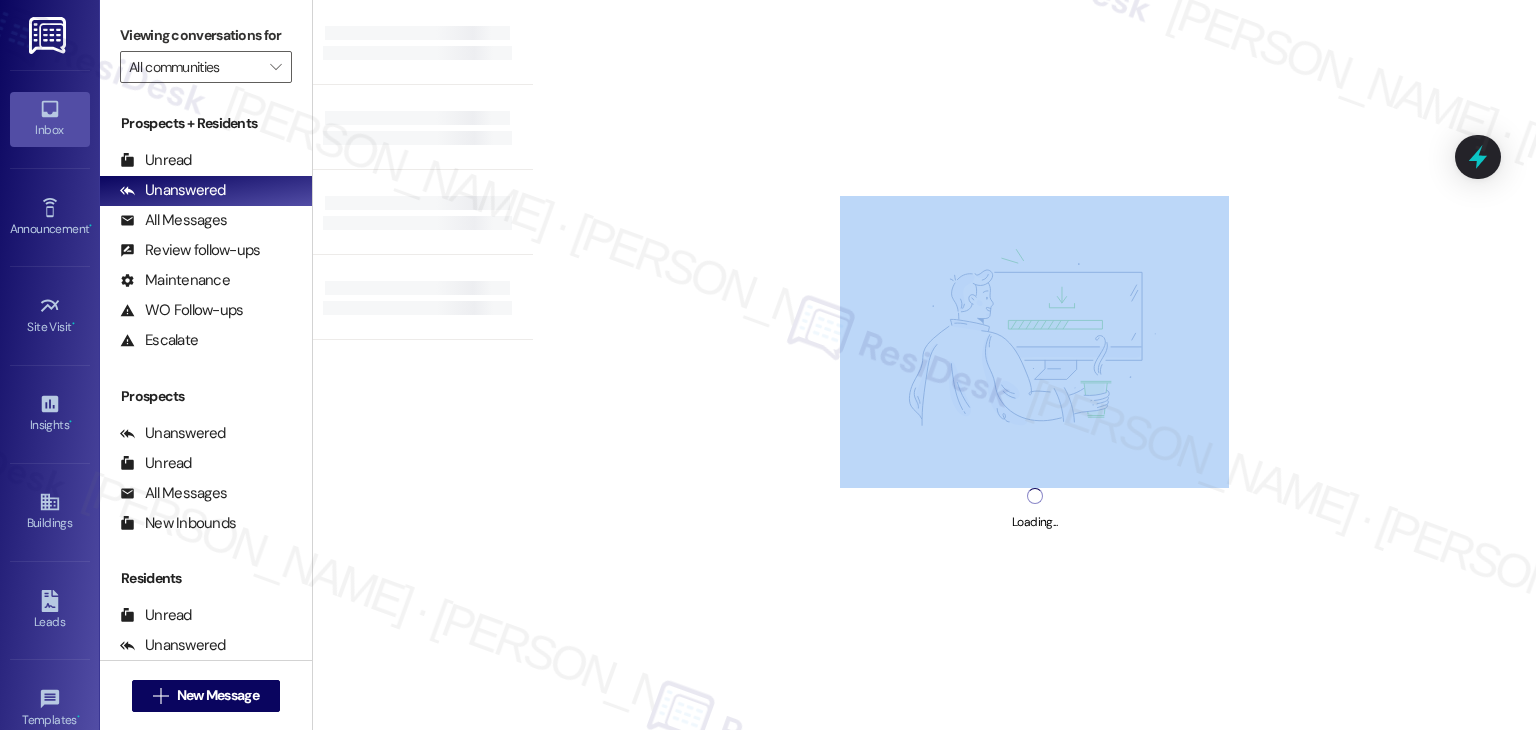 click on "Loading..." at bounding box center [1034, 365] 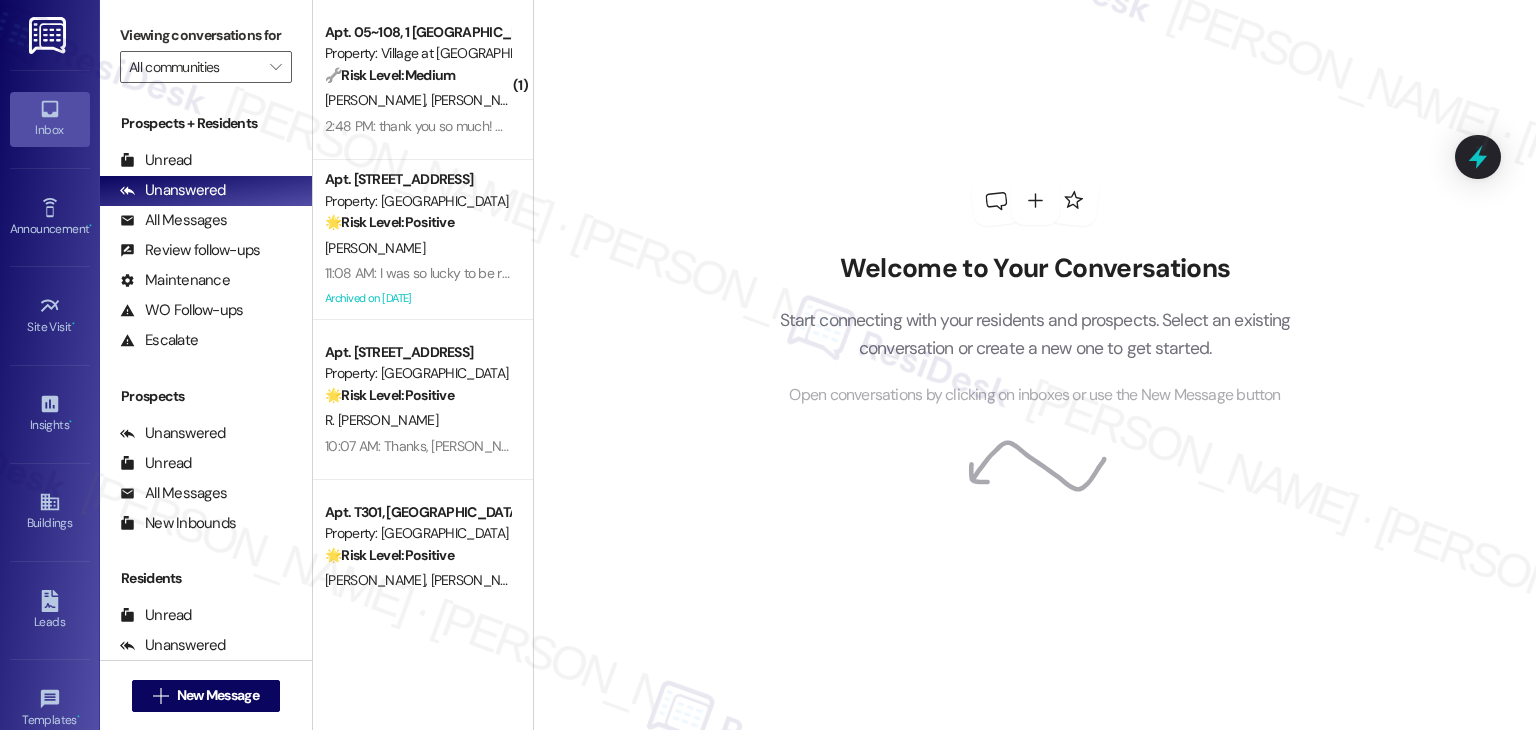 click on "Welcome to Your Conversations Start connecting with your residents and prospects. Select an existing conversation or create a new one to get started. Open conversations by clicking on inboxes or use the New Message button" at bounding box center (1034, 365) 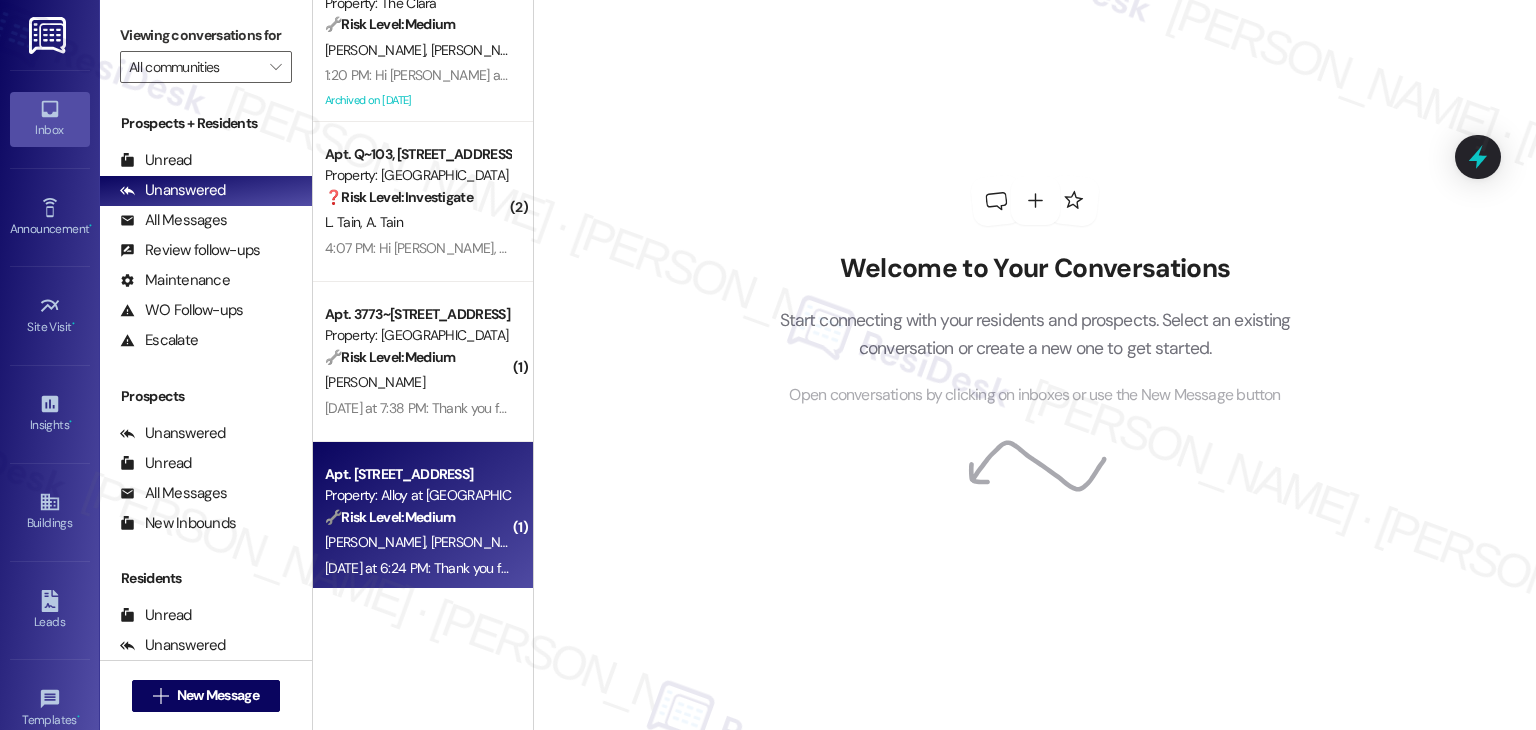 scroll, scrollTop: 692, scrollLeft: 0, axis: vertical 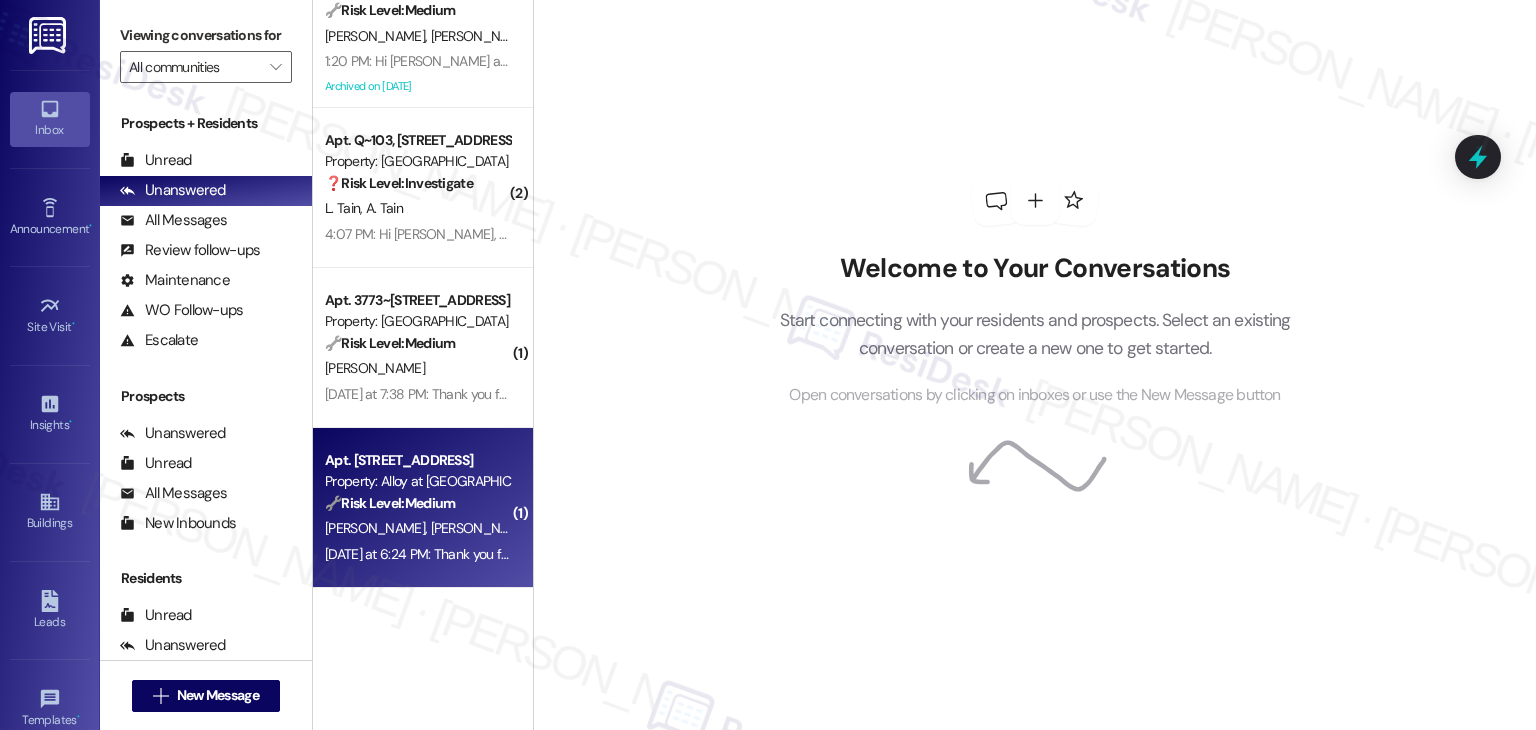 click on "[DATE] at 6:24 PM: Thank you for your message. Our offices are currently closed, but we will contact you when we resume operations. For emergencies, please contact your emergency number 801.655.5600. [DATE] at 6:24 PM: Thank you for your message. Our offices are currently closed, but we will contact you when we resume operations. For emergencies, please contact your emergency number 801.655.5600." at bounding box center (926, 554) 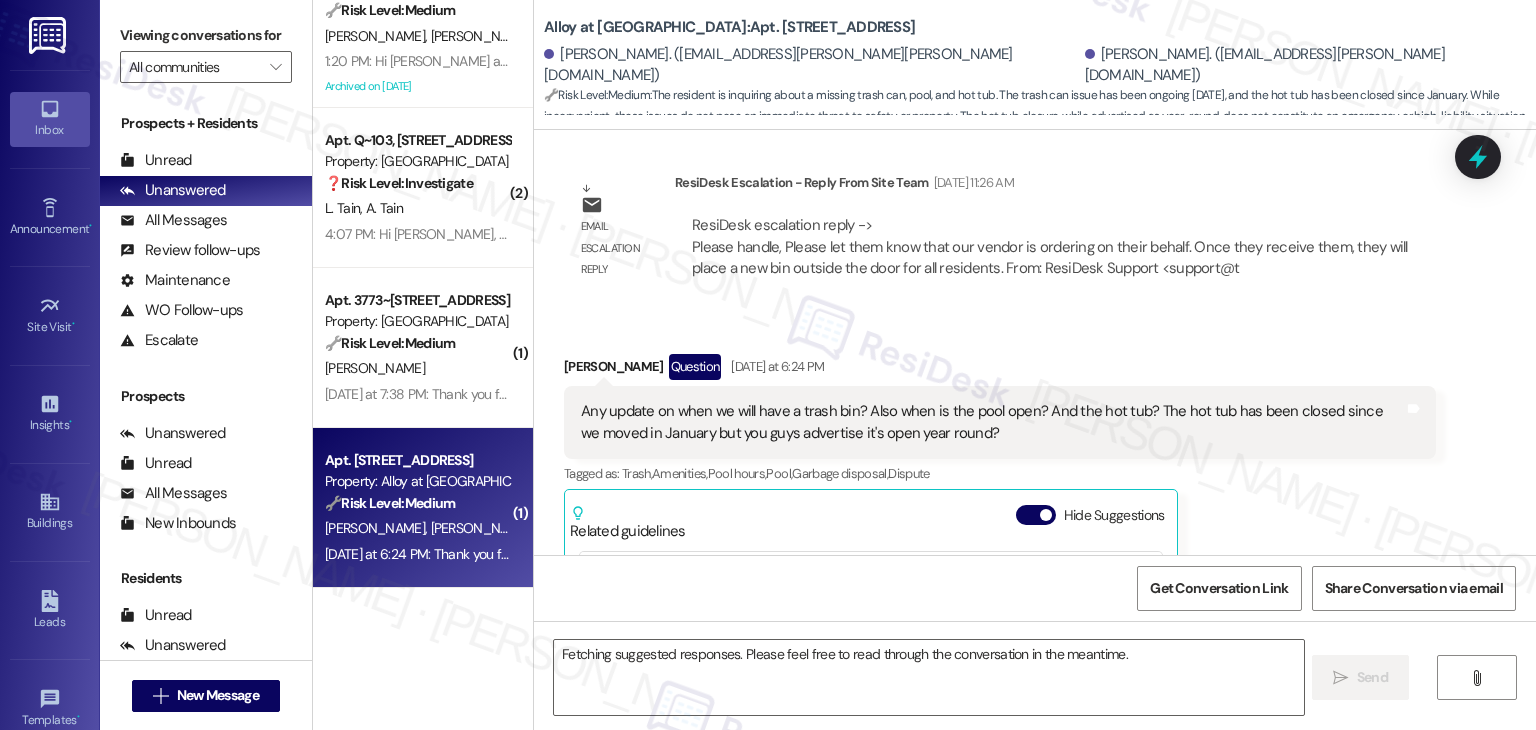 scroll, scrollTop: 5999, scrollLeft: 0, axis: vertical 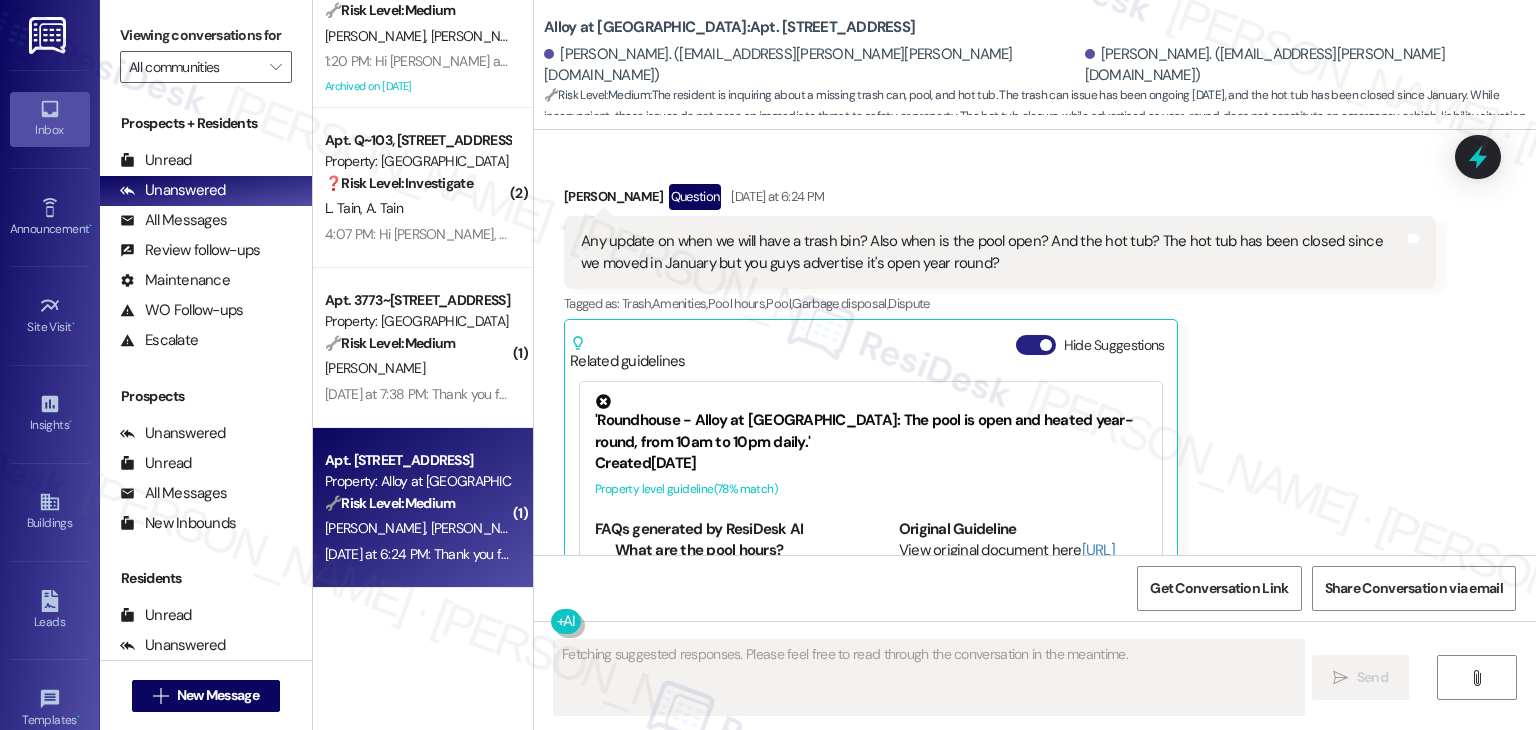 click on "Hide Suggestions" at bounding box center (1036, 345) 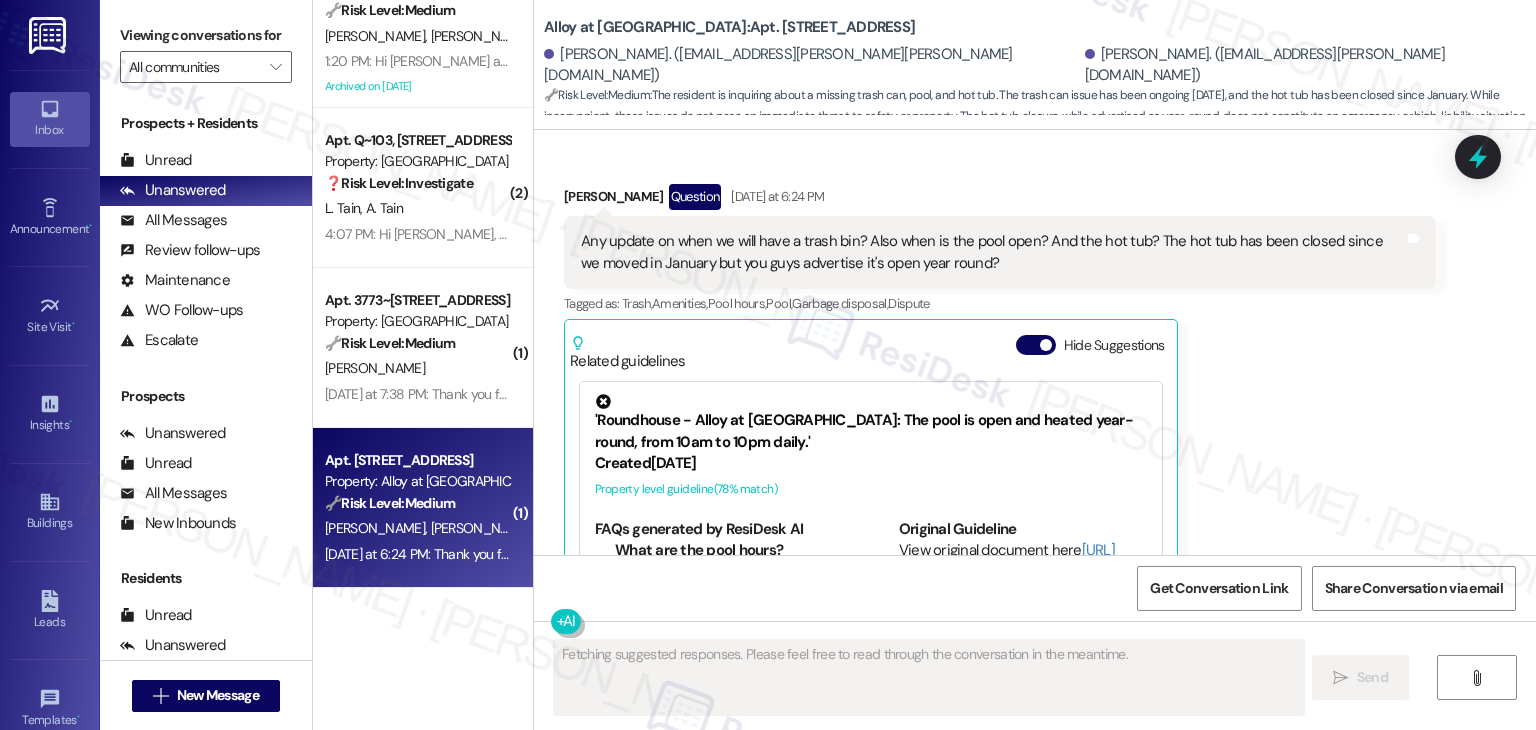 scroll, scrollTop: 5898, scrollLeft: 0, axis: vertical 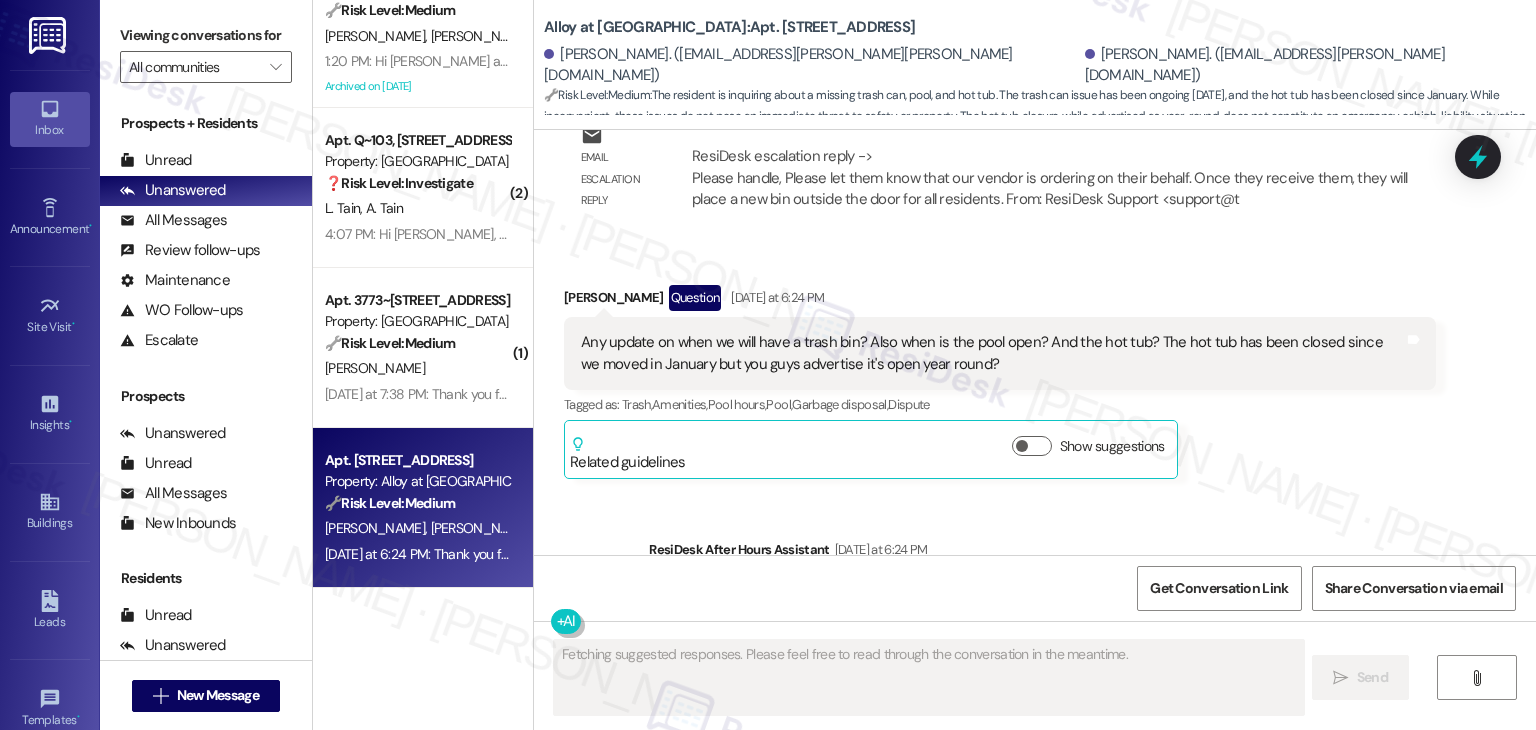 click on "Received via SMS [PERSON_NAME] Question [DATE] at 6:24 PM Any update on when we will have a trash bin? Also when is the pool open? And the hot tub? The hot tub has been closed since we moved in January but you guys advertise it's open year round?   Tags and notes Tagged as:   Trash ,  Click to highlight conversations about Trash Amenities ,  Click to highlight conversations about Amenities Pool hours ,  Click to highlight conversations about Pool hours Pool ,  Click to highlight conversations about Pool Garbage disposal ,  Click to highlight conversations about Garbage disposal Dispute Click to highlight conversations about Dispute  Related guidelines Show suggestions" at bounding box center [1000, 382] 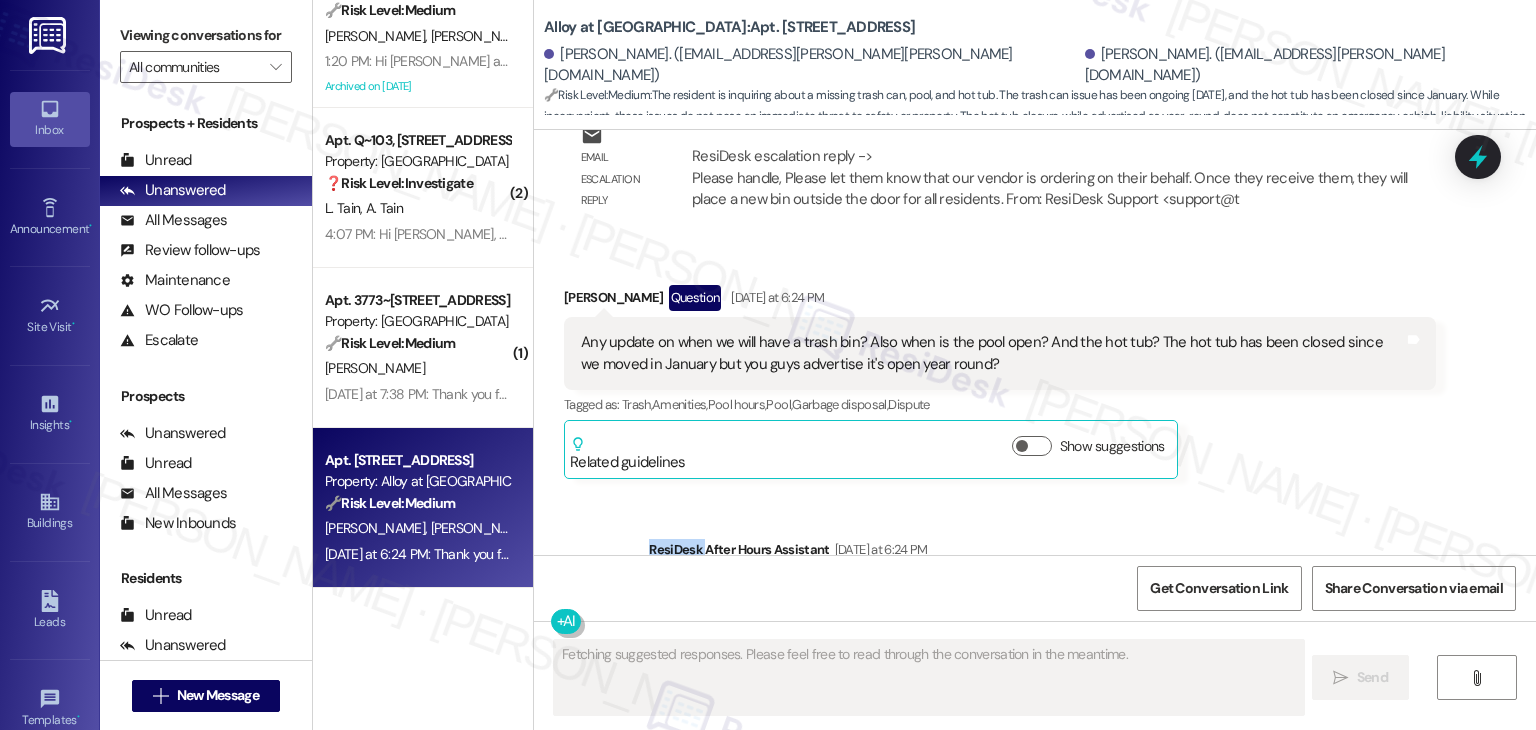 click on "Received via SMS [PERSON_NAME] Question [DATE] at 6:24 PM Any update on when we will have a trash bin? Also when is the pool open? And the hot tub? The hot tub has been closed since we moved in January but you guys advertise it's open year round?   Tags and notes Tagged as:   Trash ,  Click to highlight conversations about Trash Amenities ,  Click to highlight conversations about Amenities Pool hours ,  Click to highlight conversations about Pool hours Pool ,  Click to highlight conversations about Pool Garbage disposal ,  Click to highlight conversations about Garbage disposal Dispute Click to highlight conversations about Dispute  Related guidelines Show suggestions" at bounding box center [1000, 382] 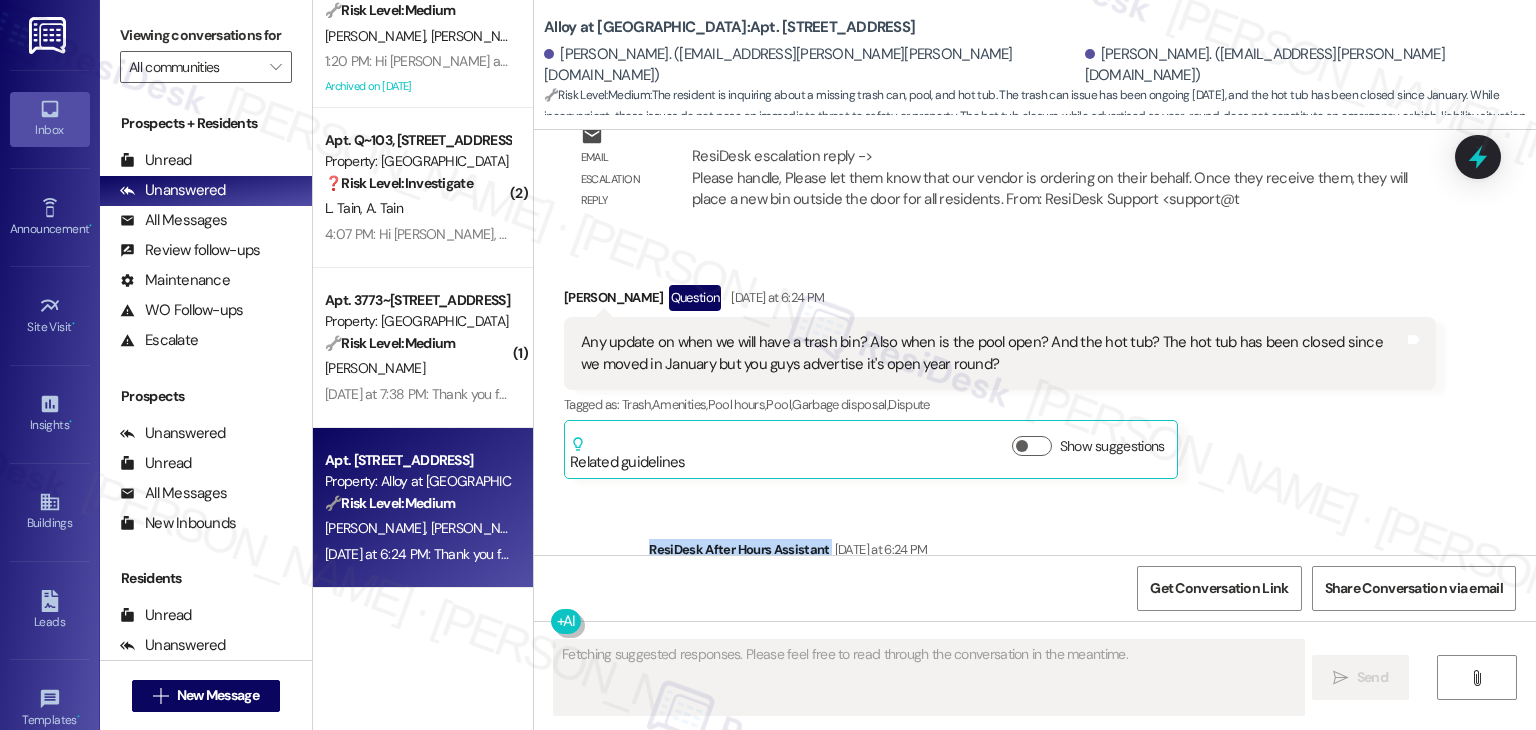 click on "Received via SMS [PERSON_NAME] Question [DATE] at 6:24 PM Any update on when we will have a trash bin? Also when is the pool open? And the hot tub? The hot tub has been closed since we moved in January but you guys advertise it's open year round?   Tags and notes Tagged as:   Trash ,  Click to highlight conversations about Trash Amenities ,  Click to highlight conversations about Amenities Pool hours ,  Click to highlight conversations about Pool hours Pool ,  Click to highlight conversations about Pool Garbage disposal ,  Click to highlight conversations about Garbage disposal Dispute Click to highlight conversations about Dispute  Related guidelines Show suggestions" at bounding box center [1000, 382] 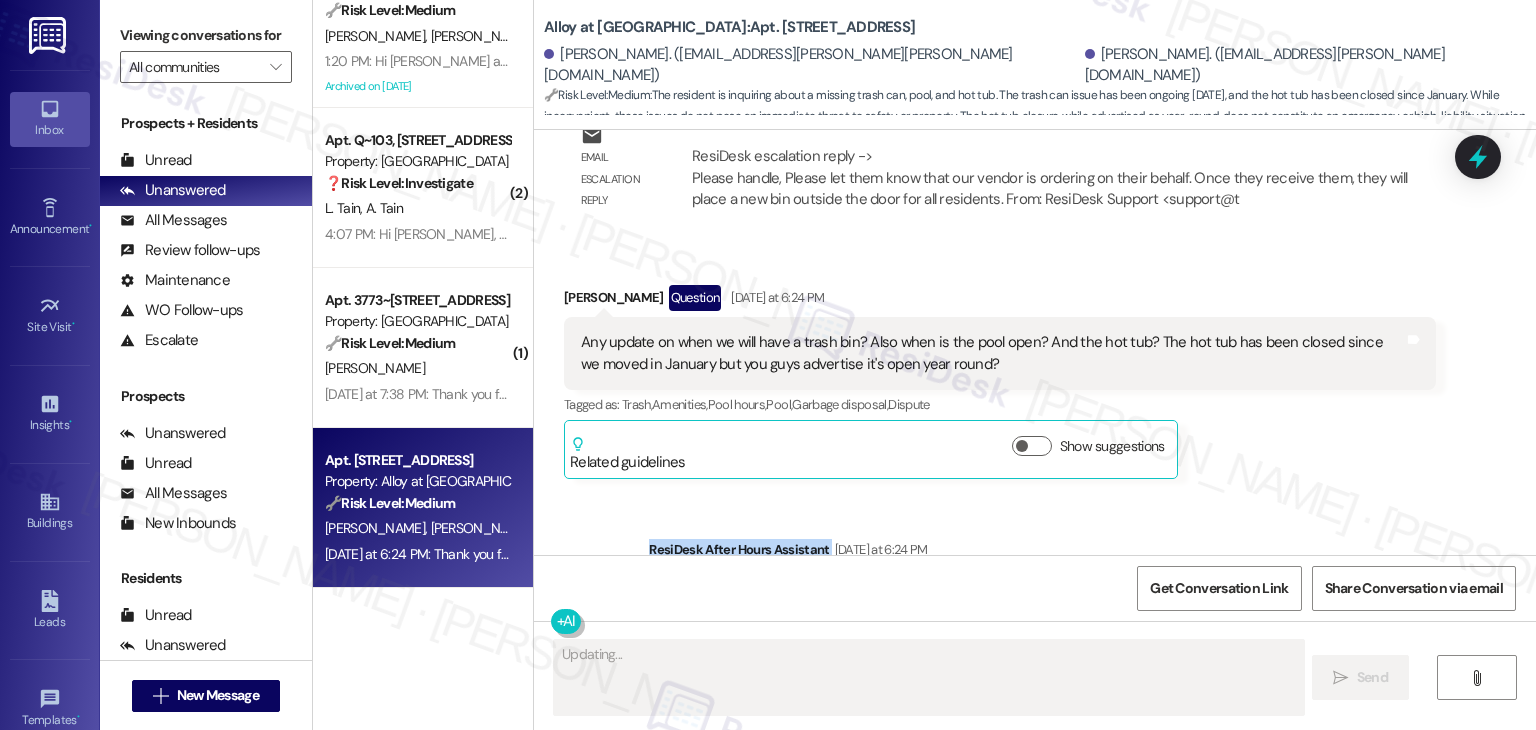 click on "Received via SMS [PERSON_NAME] Question [DATE] at 6:24 PM Any update on when we will have a trash bin? Also when is the pool open? And the hot tub? The hot tub has been closed since we moved in January but you guys advertise it's open year round?   Tags and notes Tagged as:   Trash ,  Click to highlight conversations about Trash Amenities ,  Click to highlight conversations about Amenities Pool hours ,  Click to highlight conversations about Pool hours Pool ,  Click to highlight conversations about Pool Garbage disposal ,  Click to highlight conversations about Garbage disposal Dispute Click to highlight conversations about Dispute  Related guidelines Show suggestions" at bounding box center [1000, 382] 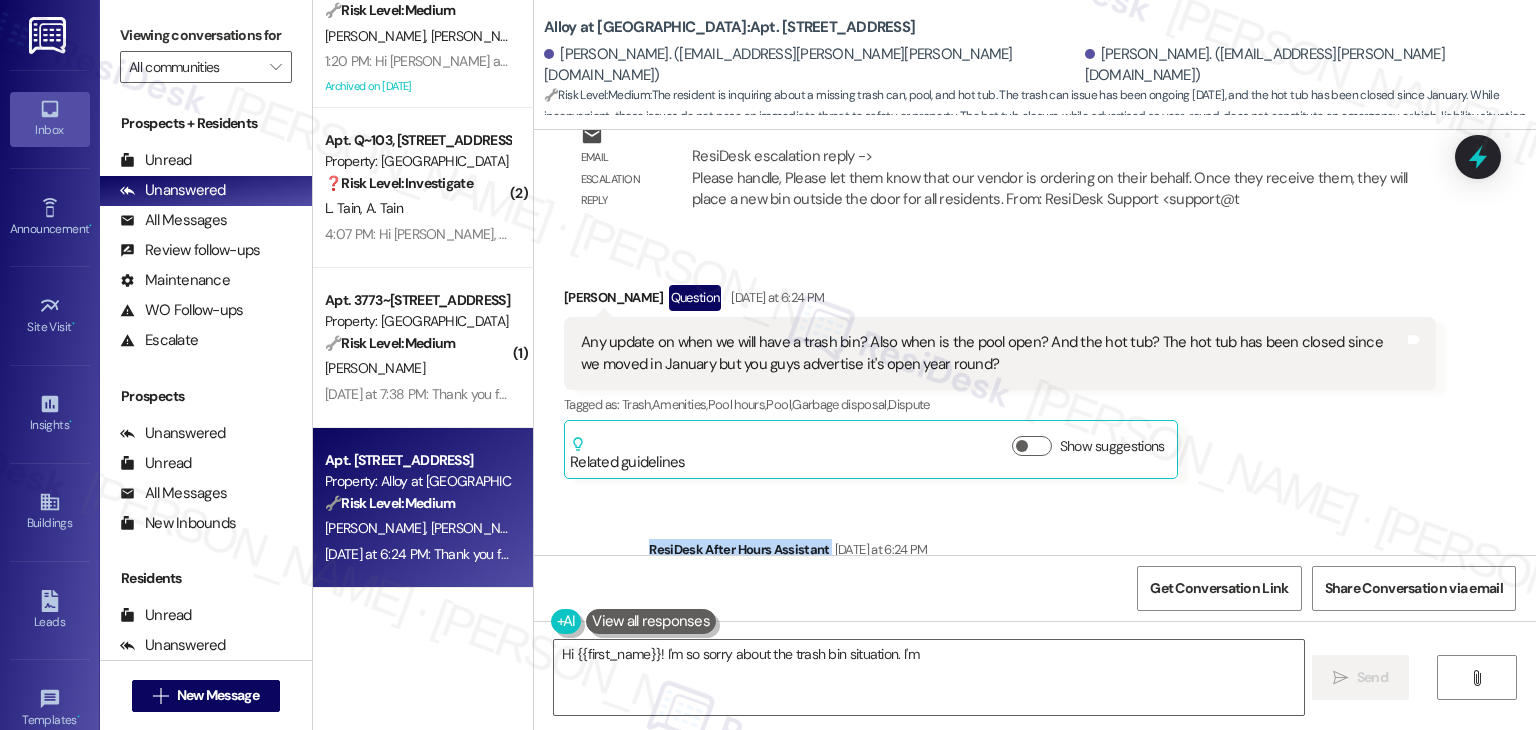 click on "Received via SMS [PERSON_NAME] Question [DATE] at 6:24 PM Any update on when we will have a trash bin? Also when is the pool open? And the hot tub? The hot tub has been closed since we moved in January but you guys advertise it's open year round?   Tags and notes Tagged as:   Trash ,  Click to highlight conversations about Trash Amenities ,  Click to highlight conversations about Amenities Pool hours ,  Click to highlight conversations about Pool hours Pool ,  Click to highlight conversations about Pool Garbage disposal ,  Click to highlight conversations about Garbage disposal Dispute Click to highlight conversations about Dispute  Related guidelines Show suggestions" at bounding box center [1000, 382] 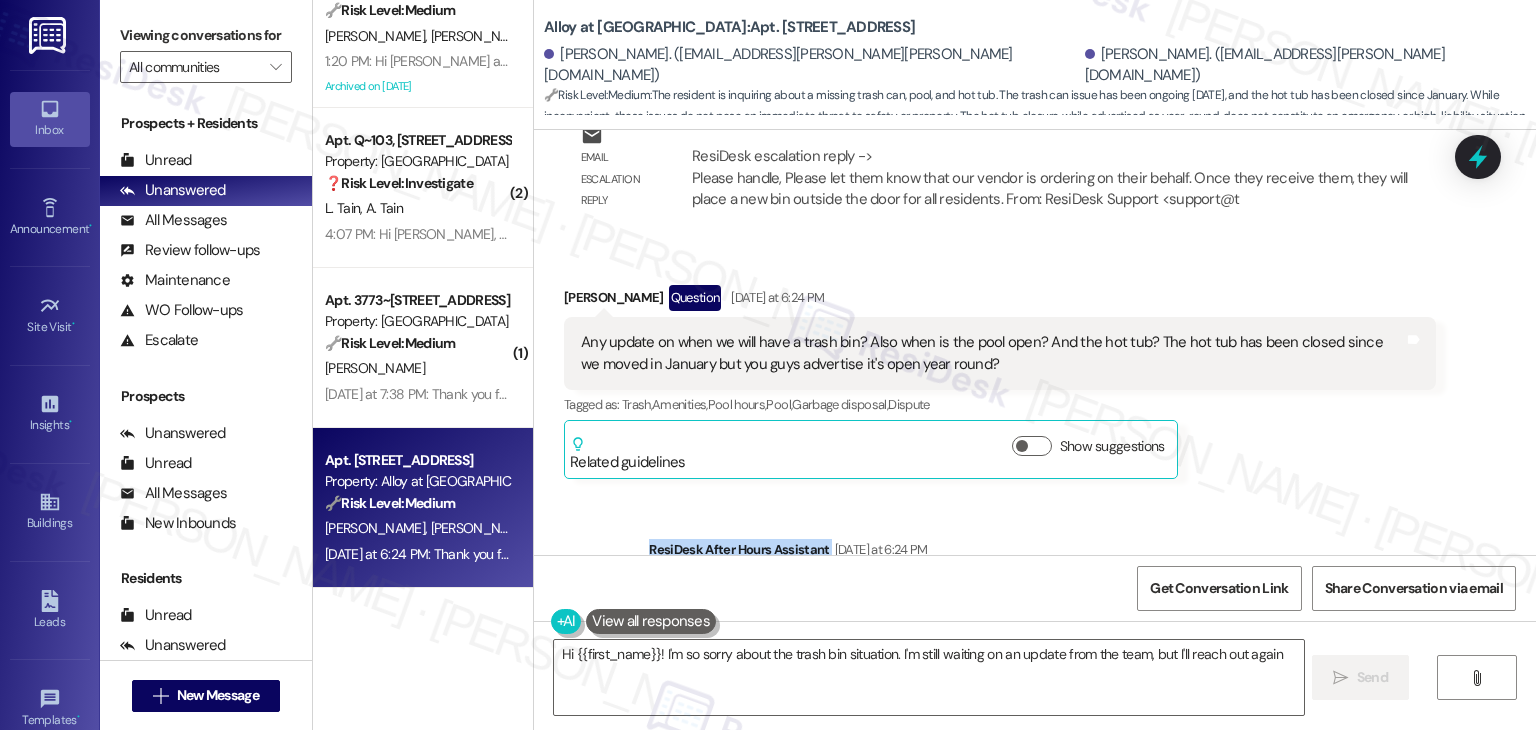 click on "Received via SMS [PERSON_NAME] Question [DATE] at 6:24 PM Any update on when we will have a trash bin? Also when is the pool open? And the hot tub? The hot tub has been closed since we moved in January but you guys advertise it's open year round?   Tags and notes Tagged as:   Trash ,  Click to highlight conversations about Trash Amenities ,  Click to highlight conversations about Amenities Pool hours ,  Click to highlight conversations about Pool hours Pool ,  Click to highlight conversations about Pool Garbage disposal ,  Click to highlight conversations about Garbage disposal Dispute Click to highlight conversations about Dispute  Related guidelines Show suggestions" at bounding box center [1000, 382] 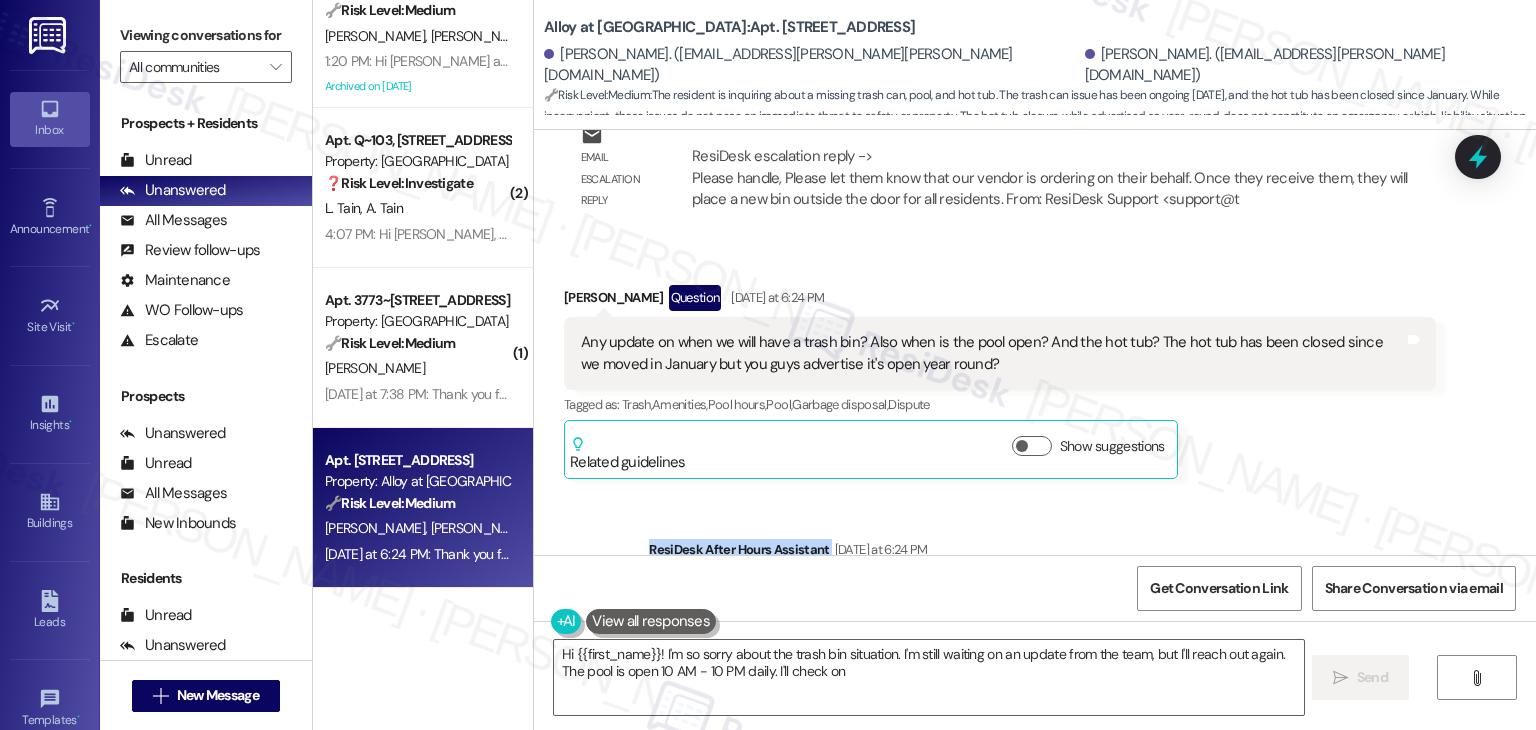 click on "Received via SMS [PERSON_NAME] Question [DATE] at 6:24 PM Any update on when we will have a trash bin? Also when is the pool open? And the hot tub? The hot tub has been closed since we moved in January but you guys advertise it's open year round?   Tags and notes Tagged as:   Trash ,  Click to highlight conversations about Trash Amenities ,  Click to highlight conversations about Amenities Pool hours ,  Click to highlight conversations about Pool hours Pool ,  Click to highlight conversations about Pool Garbage disposal ,  Click to highlight conversations about Garbage disposal Dispute Click to highlight conversations about Dispute  Related guidelines Show suggestions" at bounding box center [1000, 382] 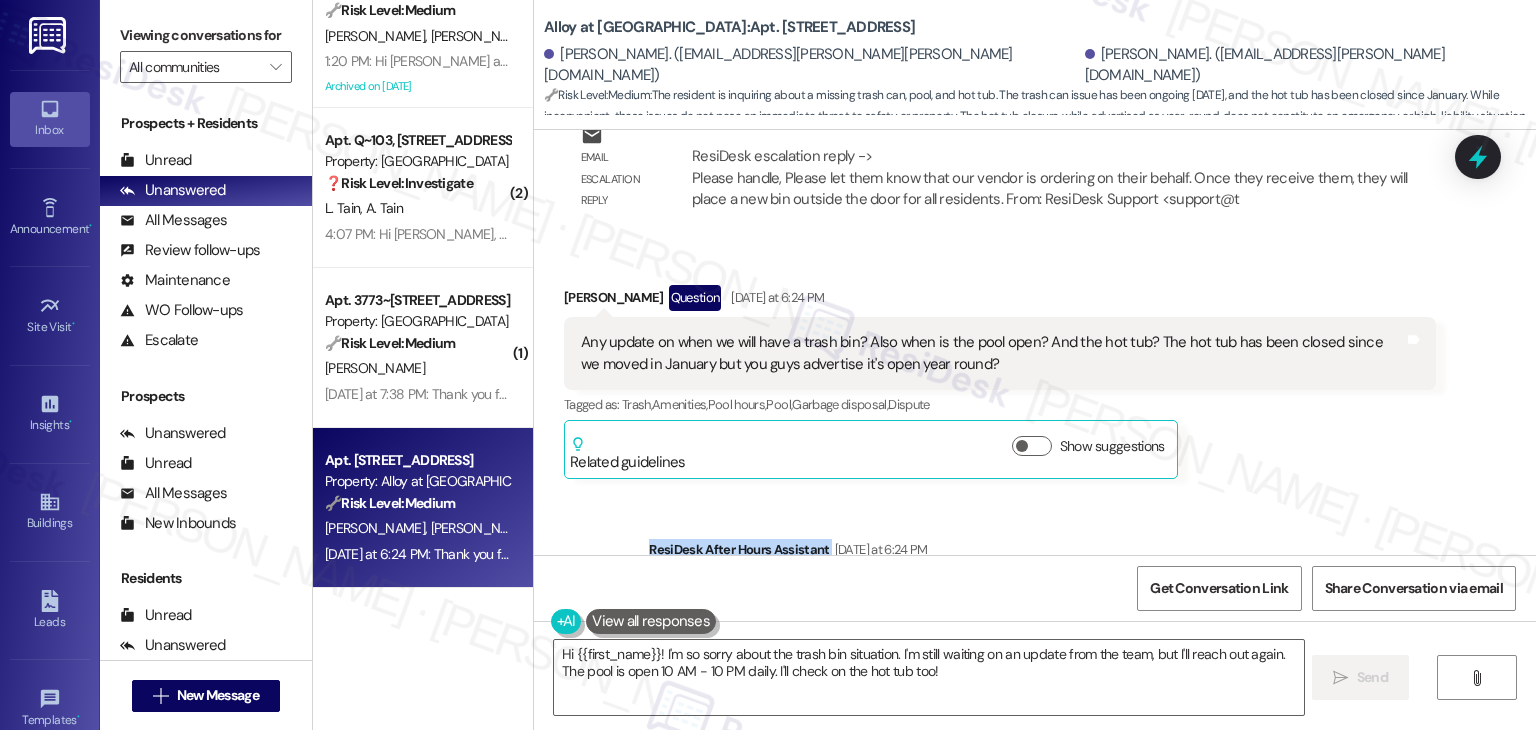 click on "Received via SMS [PERSON_NAME] Question [DATE] at 6:24 PM Any update on when we will have a trash bin? Also when is the pool open? And the hot tub? The hot tub has been closed since we moved in January but you guys advertise it's open year round?   Tags and notes Tagged as:   Trash ,  Click to highlight conversations about Trash Amenities ,  Click to highlight conversations about Amenities Pool hours ,  Click to highlight conversations about Pool hours Pool ,  Click to highlight conversations about Pool Garbage disposal ,  Click to highlight conversations about Garbage disposal Dispute Click to highlight conversations about Dispute  Related guidelines Show suggestions" at bounding box center [1000, 382] 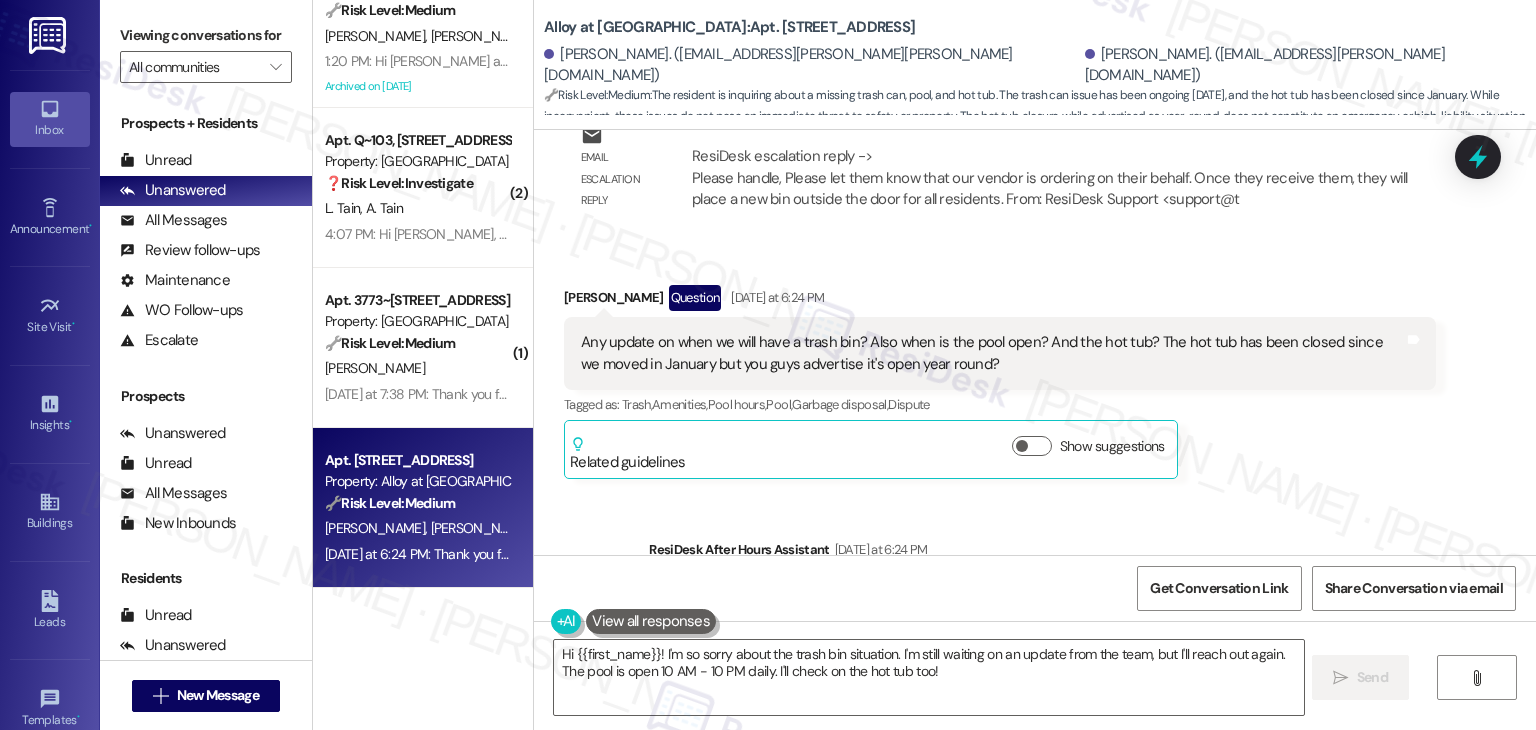 click on "Received via SMS [PERSON_NAME] Question [DATE] at 6:24 PM Any update on when we will have a trash bin? Also when is the pool open? And the hot tub? The hot tub has been closed since we moved in January but you guys advertise it's open year round?   Tags and notes Tagged as:   Trash ,  Click to highlight conversations about Trash Amenities ,  Click to highlight conversations about Amenities Pool hours ,  Click to highlight conversations about Pool hours Pool ,  Click to highlight conversations about Pool Garbage disposal ,  Click to highlight conversations about Garbage disposal Dispute Click to highlight conversations about Dispute  Related guidelines Show suggestions" at bounding box center (1000, 382) 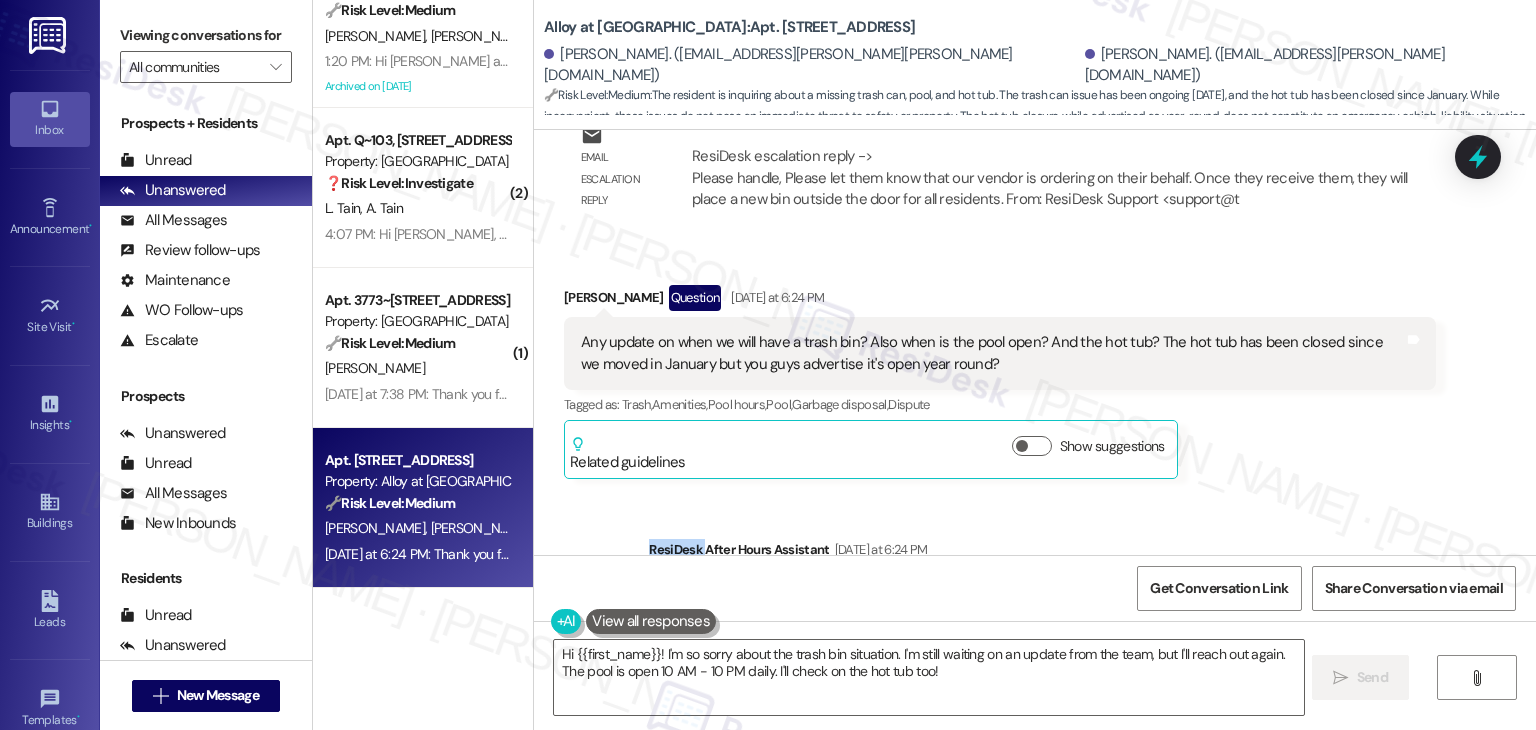 click on "Received via SMS [PERSON_NAME] Question [DATE] at 6:24 PM Any update on when we will have a trash bin? Also when is the pool open? And the hot tub? The hot tub has been closed since we moved in January but you guys advertise it's open year round?   Tags and notes Tagged as:   Trash ,  Click to highlight conversations about Trash Amenities ,  Click to highlight conversations about Amenities Pool hours ,  Click to highlight conversations about Pool hours Pool ,  Click to highlight conversations about Pool Garbage disposal ,  Click to highlight conversations about Garbage disposal Dispute Click to highlight conversations about Dispute  Related guidelines Show suggestions" at bounding box center (1000, 382) 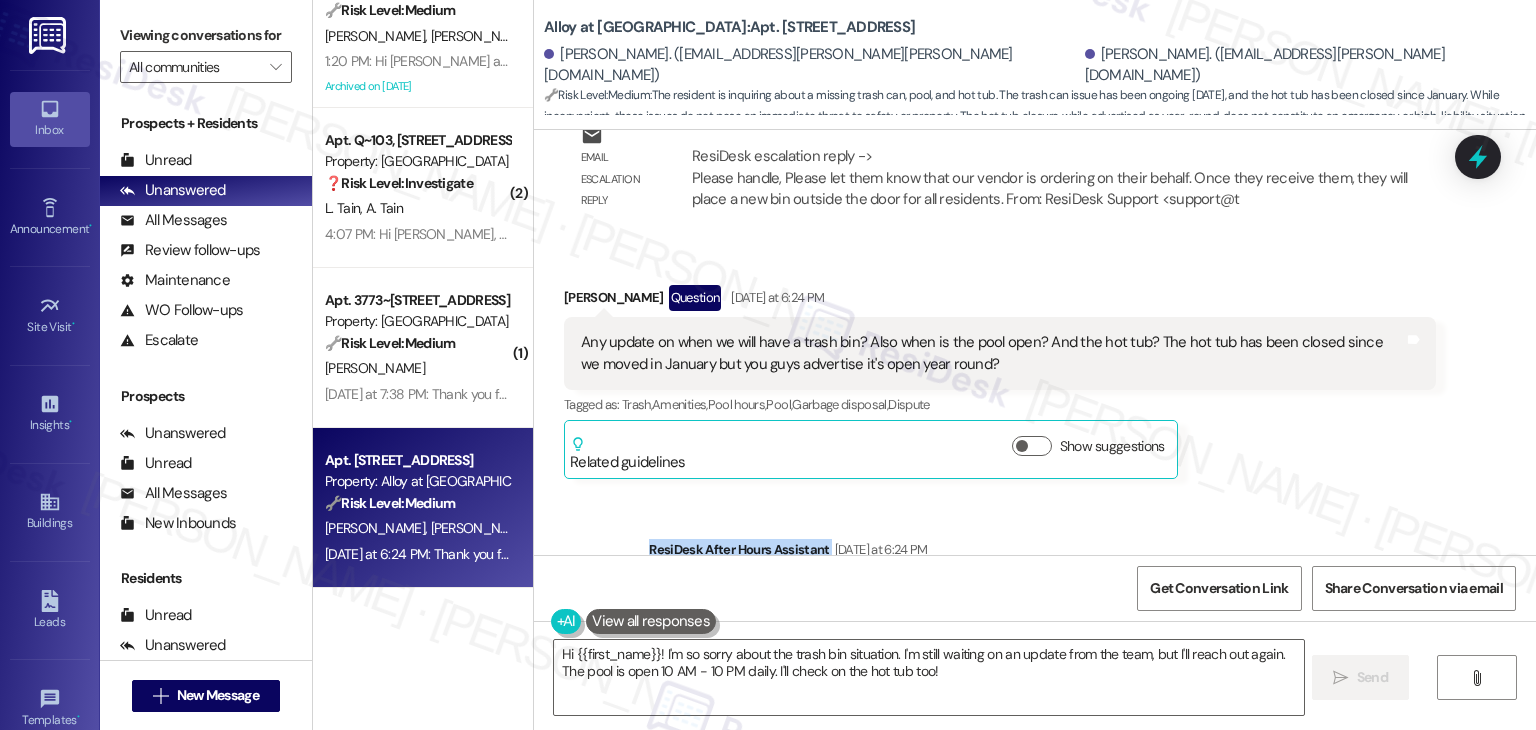click on "Received via SMS [PERSON_NAME] Question [DATE] at 6:24 PM Any update on when we will have a trash bin? Also when is the pool open? And the hot tub? The hot tub has been closed since we moved in January but you guys advertise it's open year round?   Tags and notes Tagged as:   Trash ,  Click to highlight conversations about Trash Amenities ,  Click to highlight conversations about Amenities Pool hours ,  Click to highlight conversations about Pool hours Pool ,  Click to highlight conversations about Pool Garbage disposal ,  Click to highlight conversations about Garbage disposal Dispute Click to highlight conversations about Dispute  Related guidelines Show suggestions" at bounding box center [1000, 382] 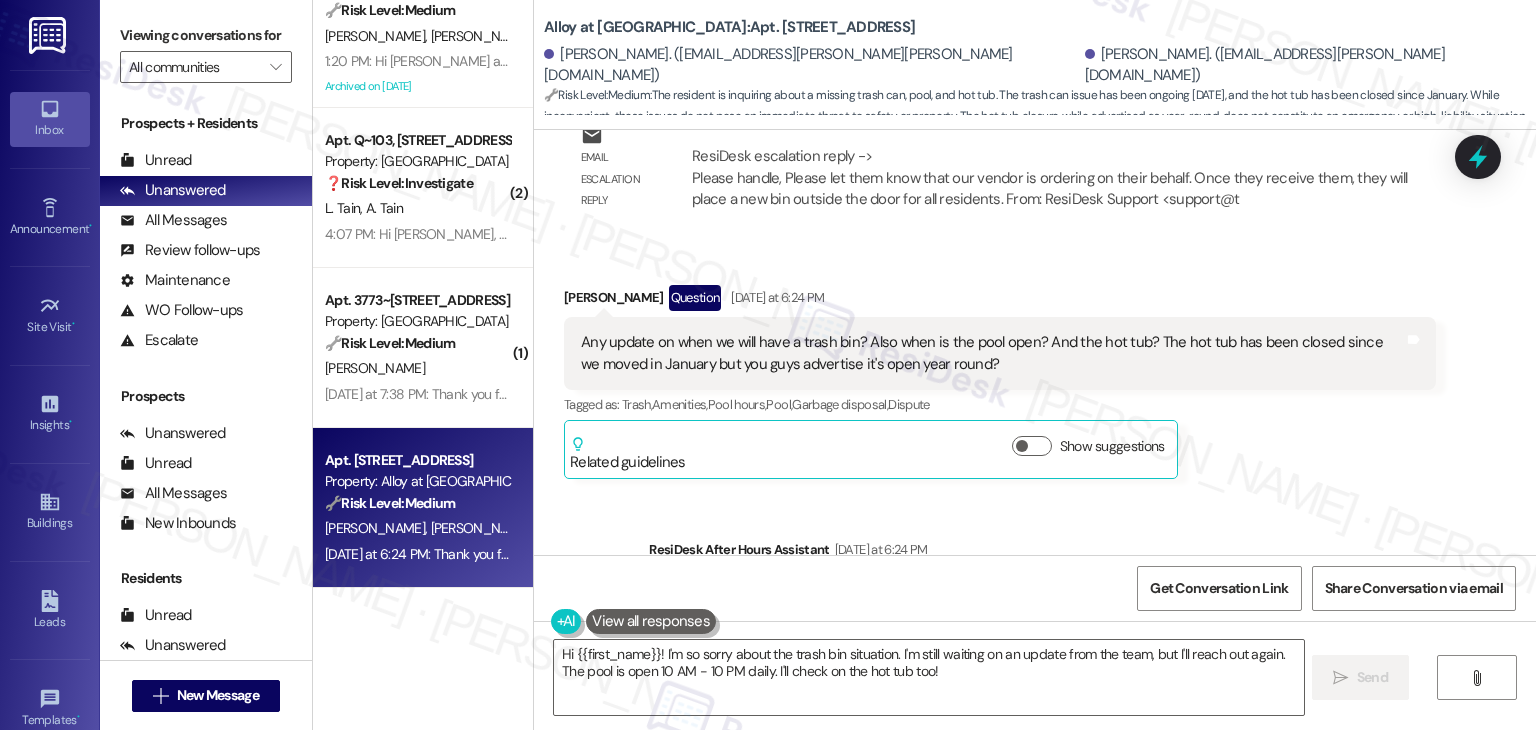 click on "Received via SMS [PERSON_NAME] Question [DATE] at 6:24 PM Any update on when we will have a trash bin? Also when is the pool open? And the hot tub? The hot tub has been closed since we moved in January but you guys advertise it's open year round?   Tags and notes Tagged as:   Trash ,  Click to highlight conversations about Trash Amenities ,  Click to highlight conversations about Amenities Pool hours ,  Click to highlight conversations about Pool hours Pool ,  Click to highlight conversations about Pool Garbage disposal ,  Click to highlight conversations about Garbage disposal Dispute Click to highlight conversations about Dispute  Related guidelines Show suggestions" at bounding box center (1000, 382) 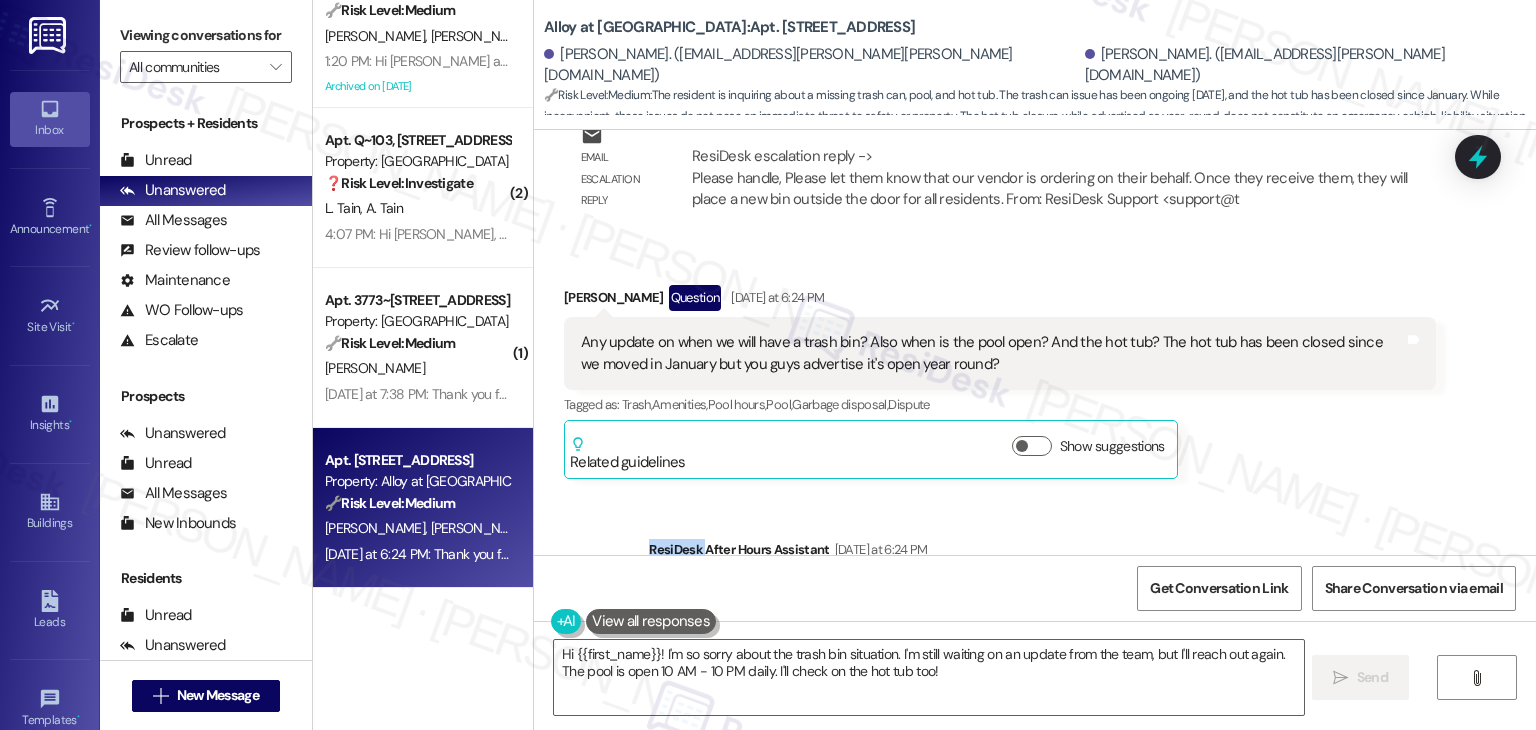 click on "Received via SMS [PERSON_NAME] Question [DATE] at 6:24 PM Any update on when we will have a trash bin? Also when is the pool open? And the hot tub? The hot tub has been closed since we moved in January but you guys advertise it's open year round?   Tags and notes Tagged as:   Trash ,  Click to highlight conversations about Trash Amenities ,  Click to highlight conversations about Amenities Pool hours ,  Click to highlight conversations about Pool hours Pool ,  Click to highlight conversations about Pool Garbage disposal ,  Click to highlight conversations about Garbage disposal Dispute Click to highlight conversations about Dispute  Related guidelines Show suggestions" at bounding box center (1000, 382) 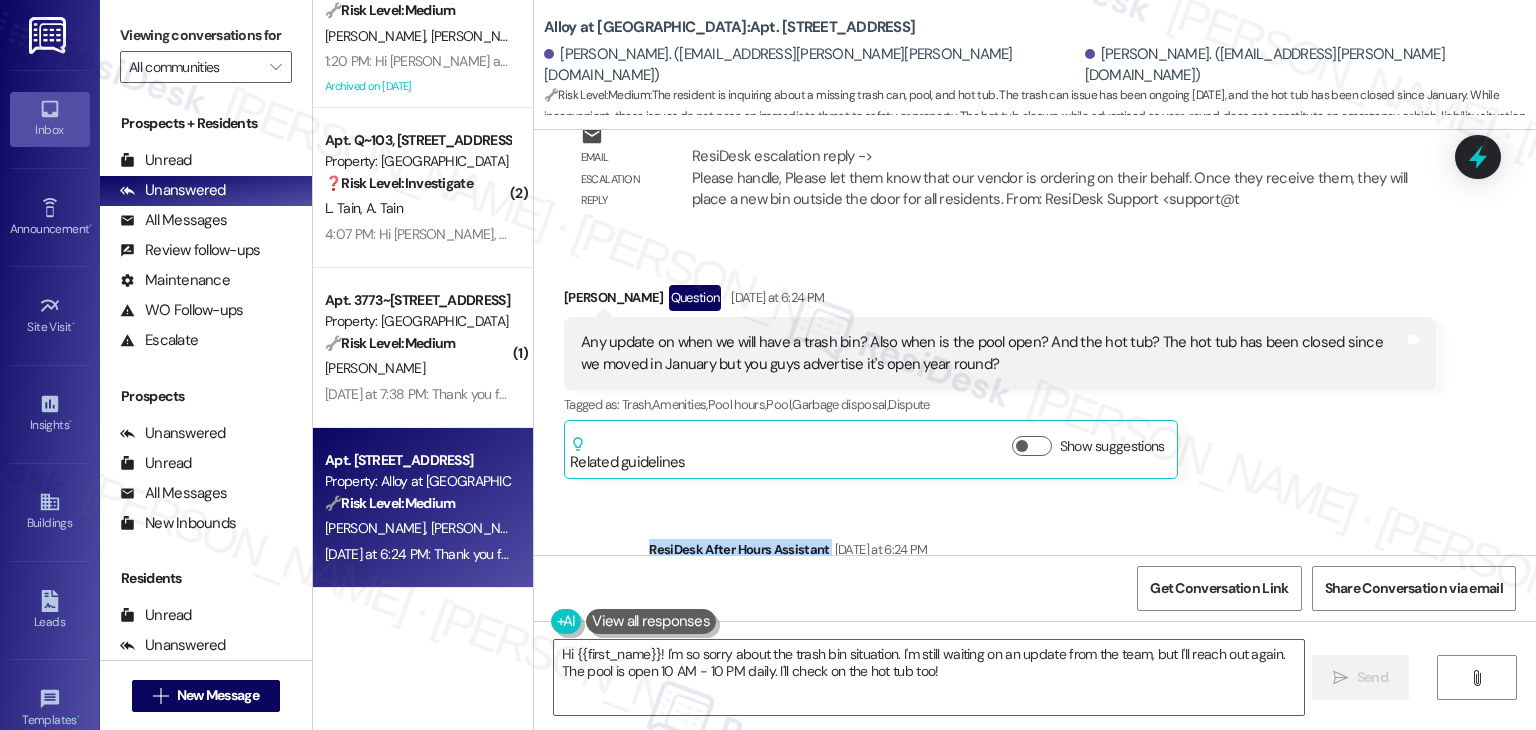 click on "Received via SMS [PERSON_NAME] Question [DATE] at 6:24 PM Any update on when we will have a trash bin? Also when is the pool open? And the hot tub? The hot tub has been closed since we moved in January but you guys advertise it's open year round?   Tags and notes Tagged as:   Trash ,  Click to highlight conversations about Trash Amenities ,  Click to highlight conversations about Amenities Pool hours ,  Click to highlight conversations about Pool hours Pool ,  Click to highlight conversations about Pool Garbage disposal ,  Click to highlight conversations about Garbage disposal Dispute Click to highlight conversations about Dispute  Related guidelines Show suggestions" at bounding box center (1000, 382) 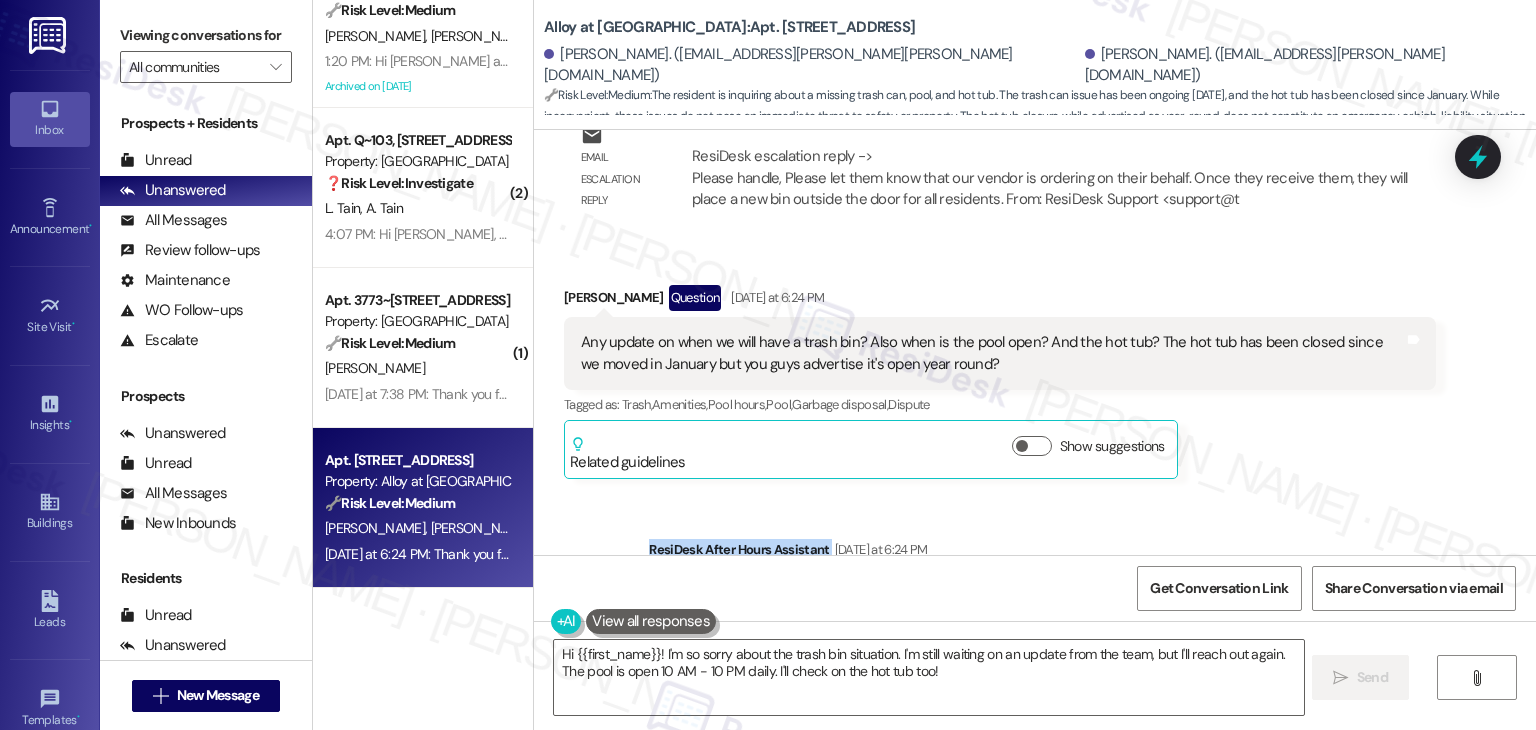 click on "Sent via SMS ResiDesk After Hours Assistant [DATE] at 6:24 PM Thank you for your message. Our offices are currently closed, but we will contact you when we resume operations. For emergencies, please contact your emergency number 801.655.5600. Tags and notes Tagged as:   Call request Click to highlight conversations about Call request" at bounding box center [1035, 589] 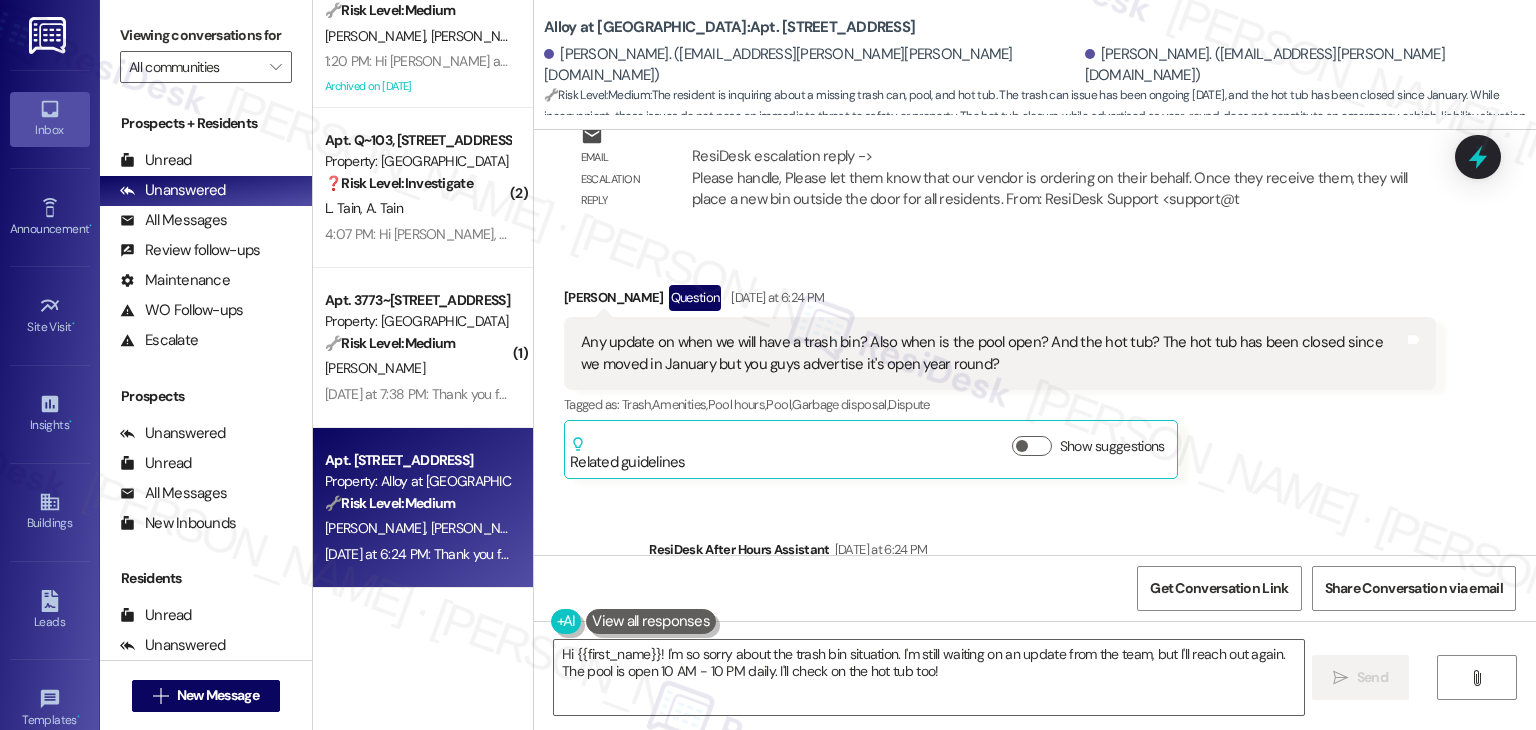 click on "Sent via SMS ResiDesk After Hours Assistant [DATE] at 6:24 PM Thank you for your message. Our offices are currently closed, but we will contact you when we resume operations. For emergencies, please contact your emergency number 801.655.5600. Tags and notes Tagged as:   Call request Click to highlight conversations about Call request" at bounding box center (1035, 589) 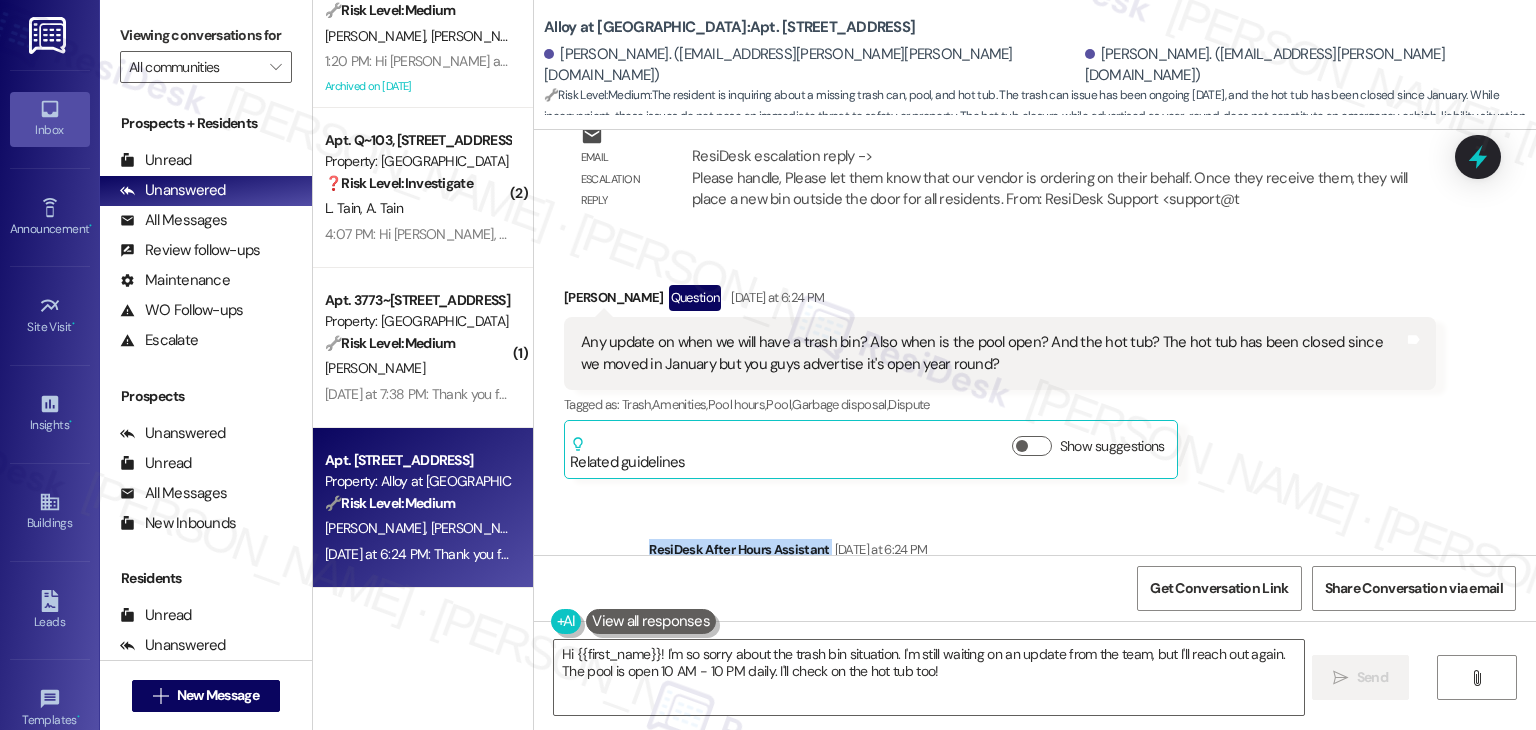 click on "Sent via SMS ResiDesk After Hours Assistant [DATE] at 6:24 PM Thank you for your message. Our offices are currently closed, but we will contact you when we resume operations. For emergencies, please contact your emergency number 801.655.5600. Tags and notes Tagged as:   Call request Click to highlight conversations about Call request" at bounding box center (1035, 589) 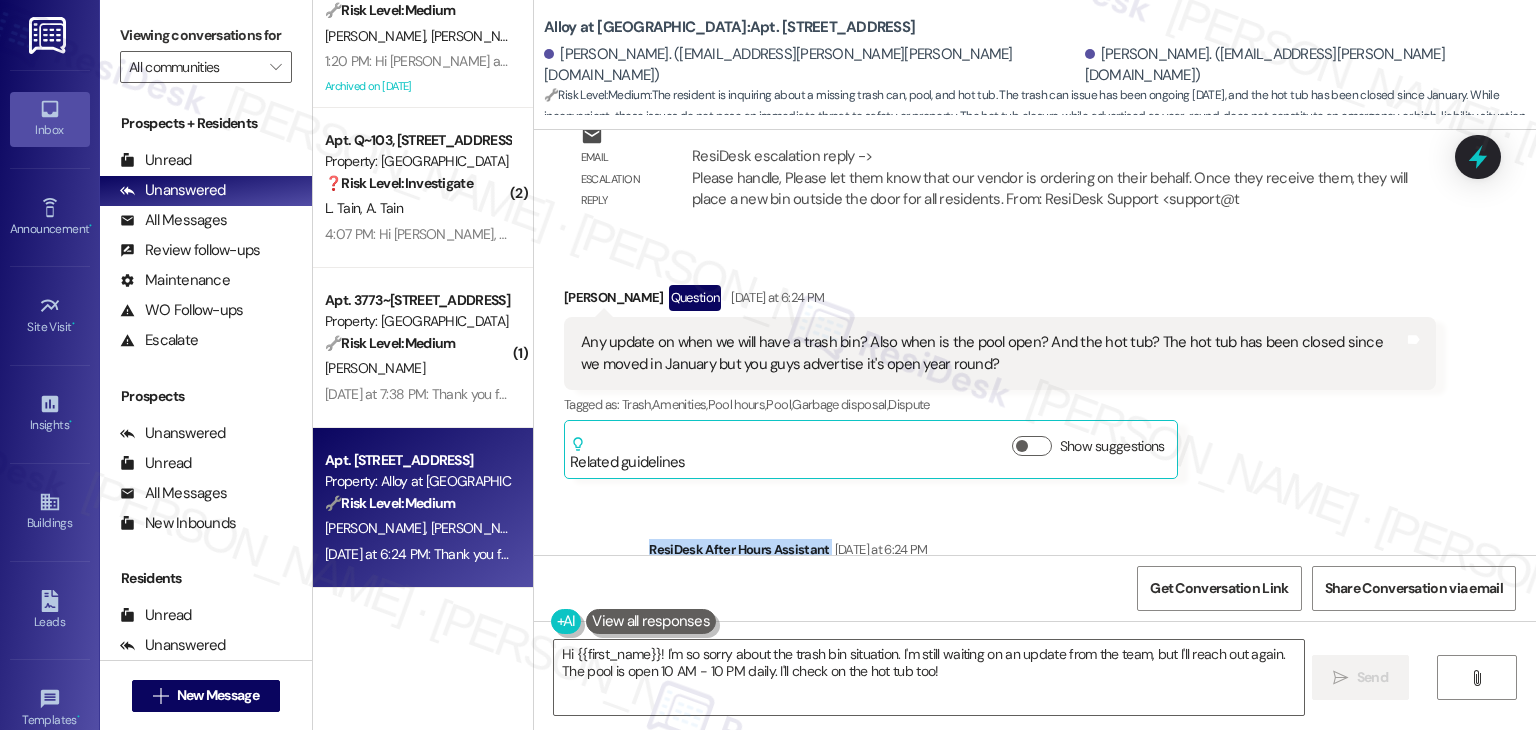 click on "Sent via SMS ResiDesk After Hours Assistant [DATE] at 6:24 PM Thank you for your message. Our offices are currently closed, but we will contact you when we resume operations. For emergencies, please contact your emergency number 801.655.5600. Tags and notes Tagged as:   Call request Click to highlight conversations about Call request" at bounding box center (1035, 589) 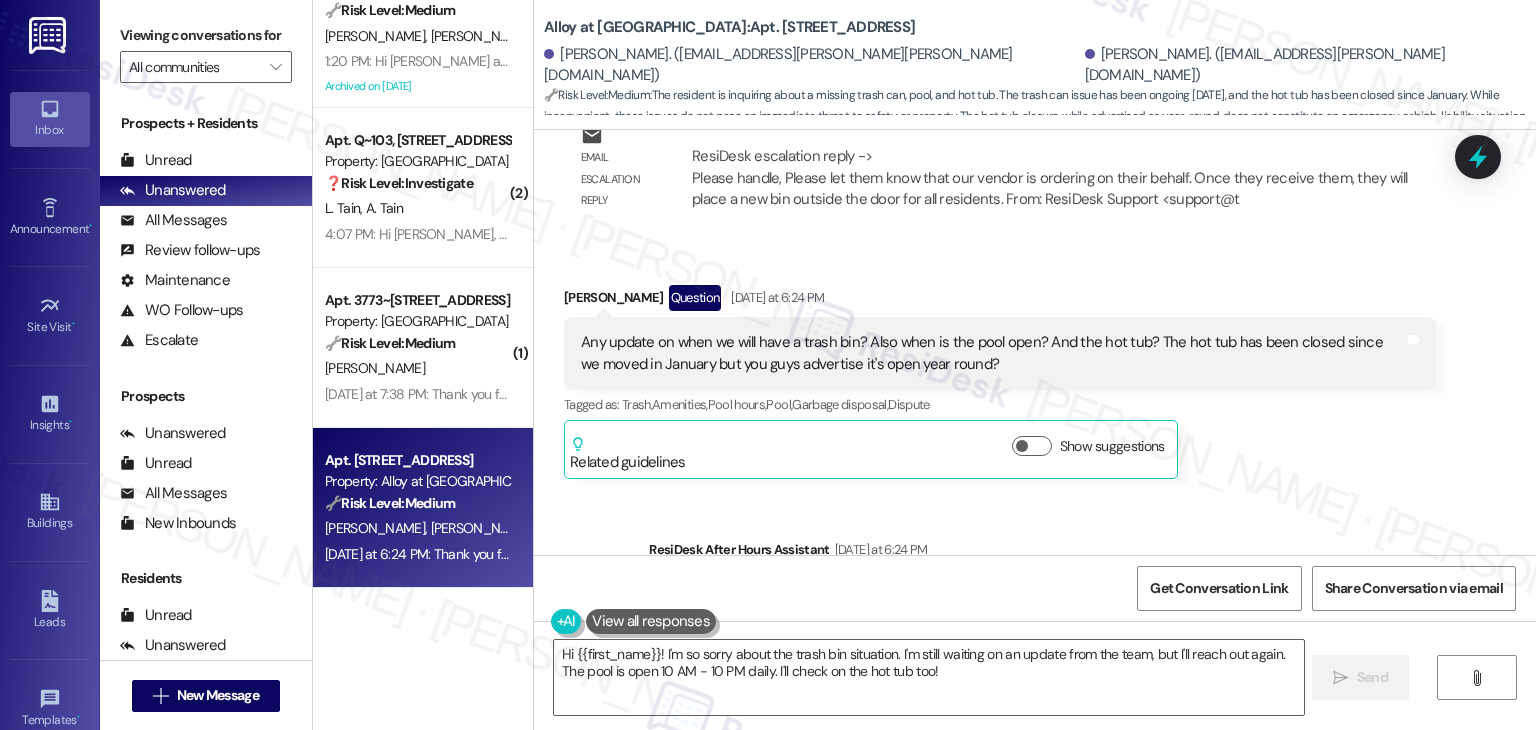 click on "Sent via SMS ResiDesk After Hours Assistant [DATE] at 6:24 PM Thank you for your message. Our offices are currently closed, but we will contact you when we resume operations. For emergencies, please contact your emergency number 801.655.5600. Tags and notes Tagged as:   Call request Click to highlight conversations about Call request" at bounding box center (1035, 589) 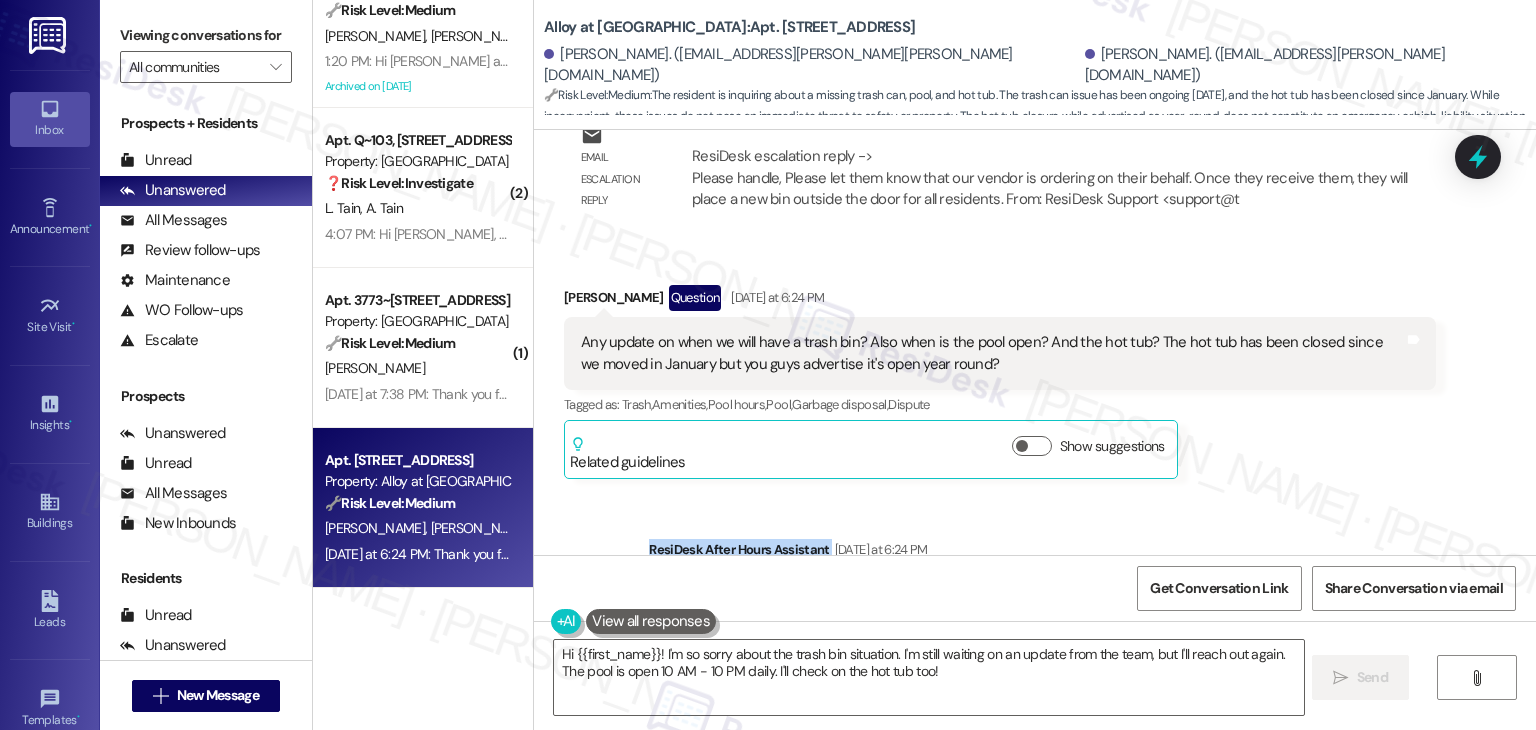 click on "Sent via SMS ResiDesk After Hours Assistant [DATE] at 6:24 PM Thank you for your message. Our offices are currently closed, but we will contact you when we resume operations. For emergencies, please contact your emergency number 801.655.5600. Tags and notes Tagged as:   Call request Click to highlight conversations about Call request" at bounding box center [1035, 589] 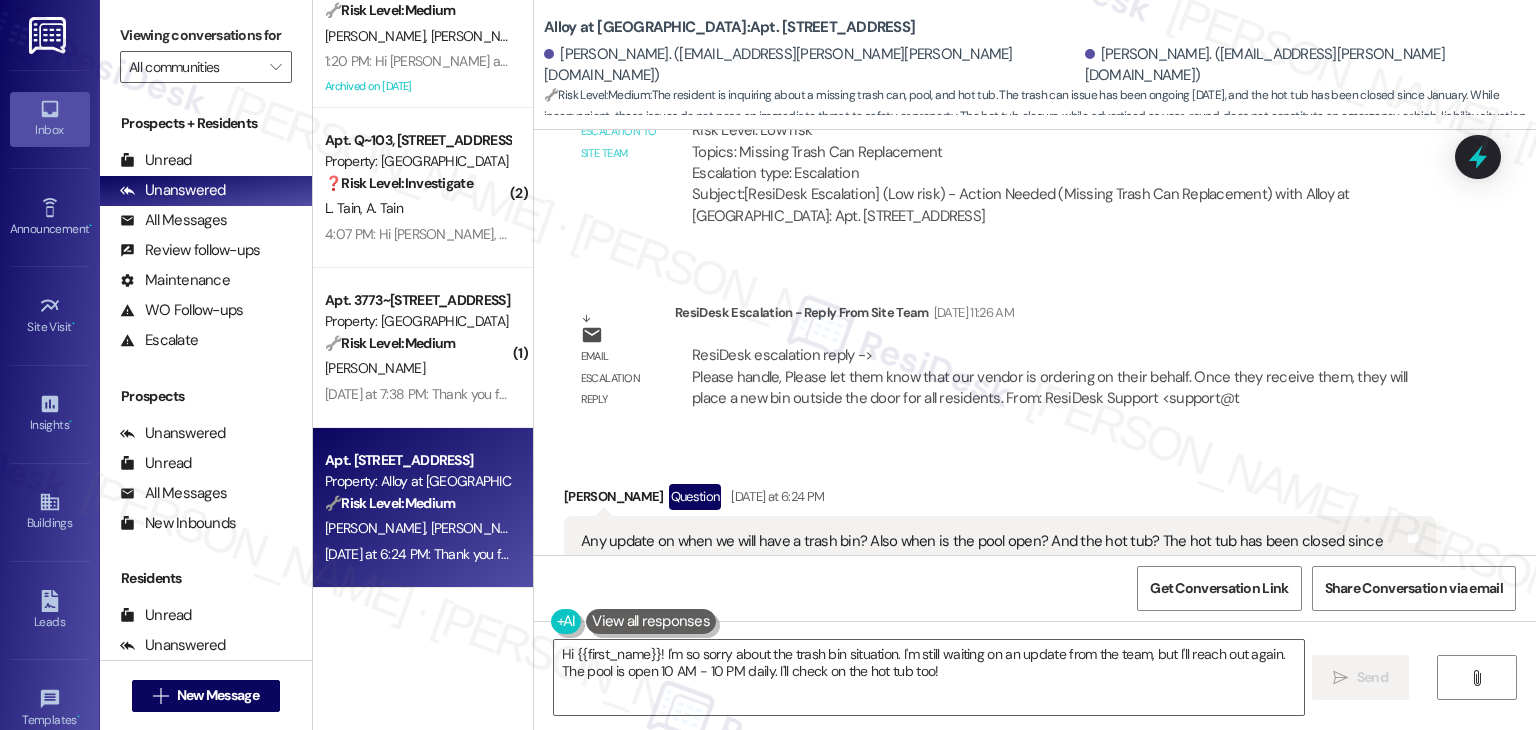 scroll, scrollTop: 5698, scrollLeft: 0, axis: vertical 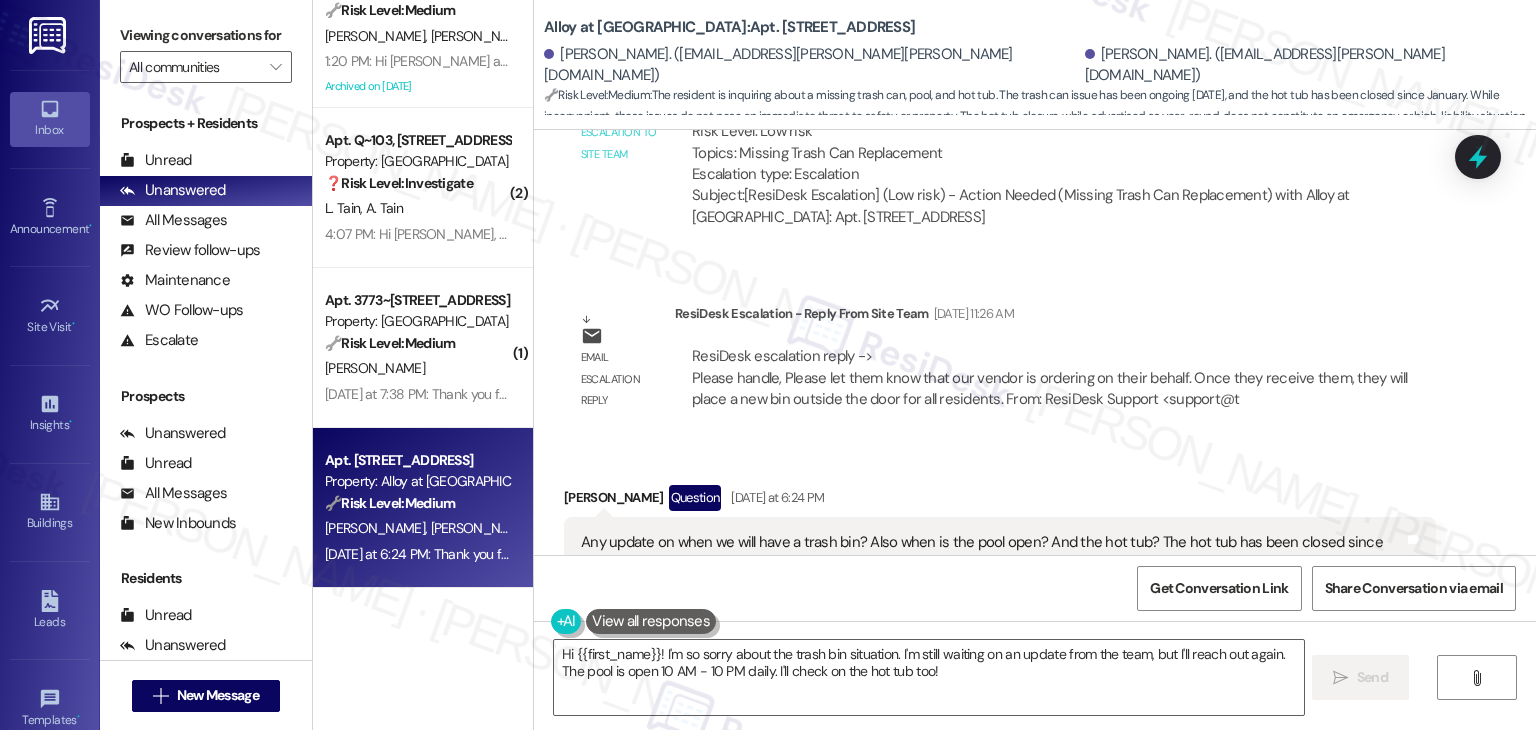 click on "Tagged as:   Trash ,  Click to highlight conversations about Trash Amenities ,  Click to highlight conversations about Amenities Pool hours ,  Click to highlight conversations about Pool hours Pool ,  Click to highlight conversations about Pool Garbage disposal ,  Click to highlight conversations about Garbage disposal Dispute Click to highlight conversations about Dispute" at bounding box center (1000, 604) 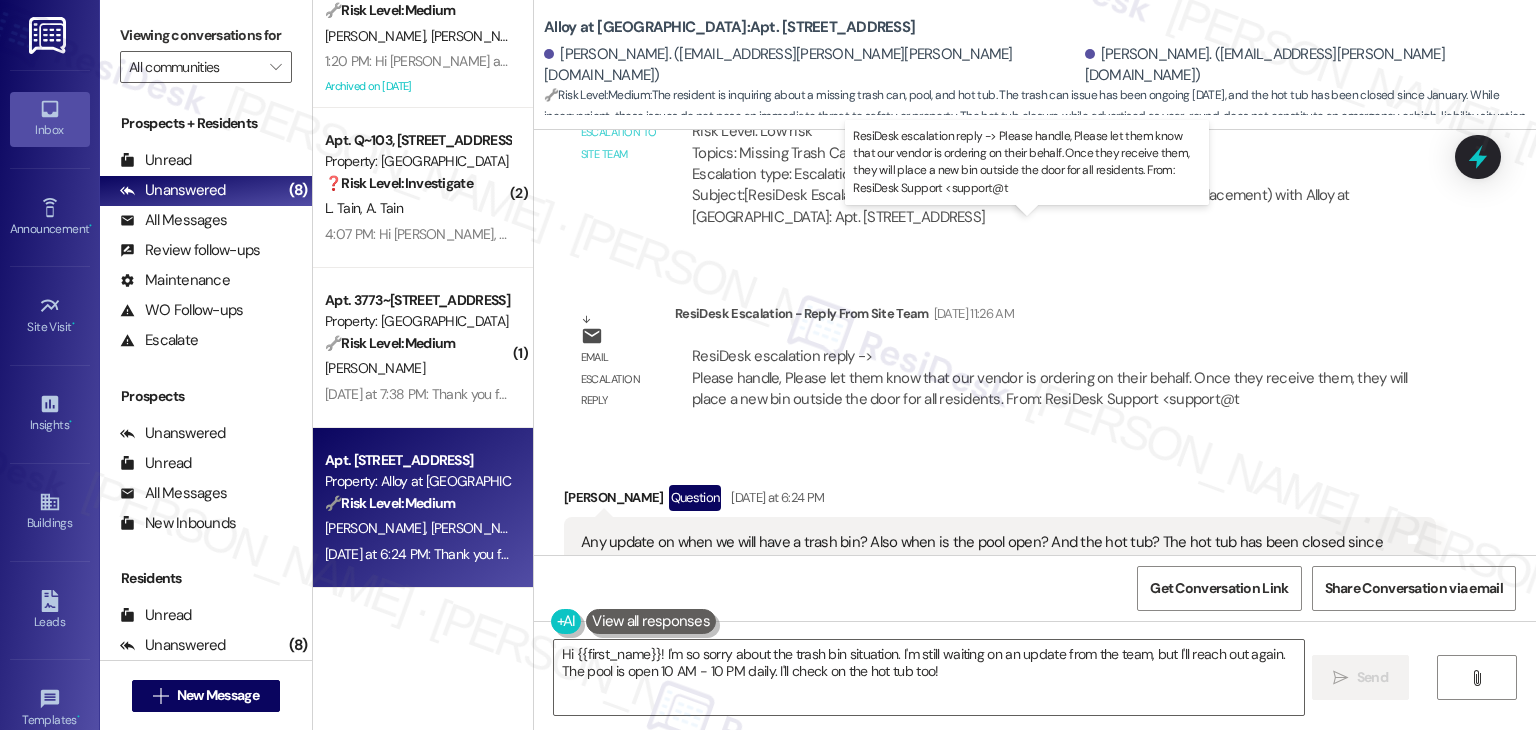 click on "ResiDesk escalation reply ->
Please handle, Please let them know that our vendor is ordering on their behalf. Once they receive them, they will place a new bin outside the door for all residents. From: ResiDesk Support <support@t ResiDesk escalation reply ->
Please handle, Please let them know that our vendor is ordering on their behalf. Once they receive them, they will place a new bin outside the door for all residents. From: ResiDesk Support <support@t" at bounding box center (1050, 377) 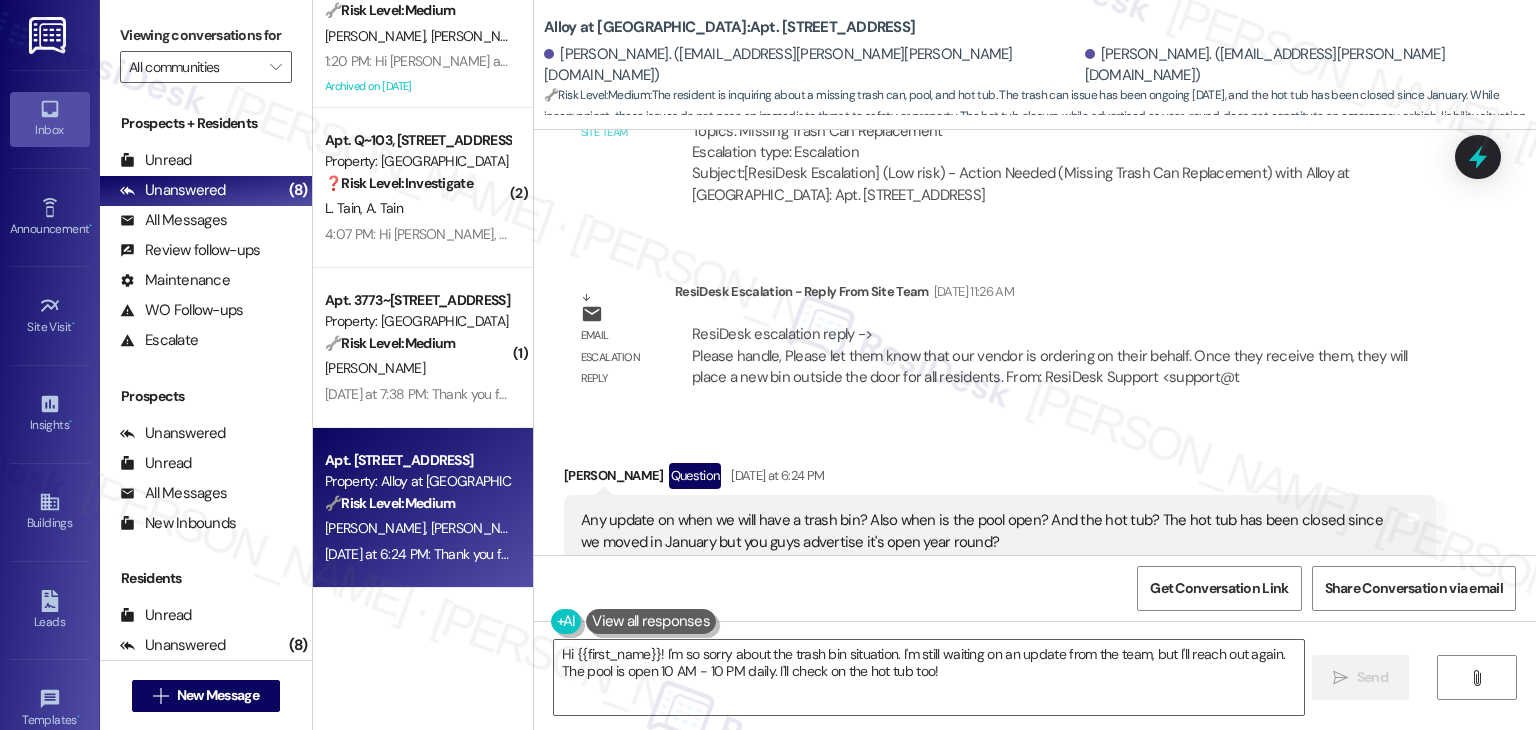 scroll, scrollTop: 5698, scrollLeft: 0, axis: vertical 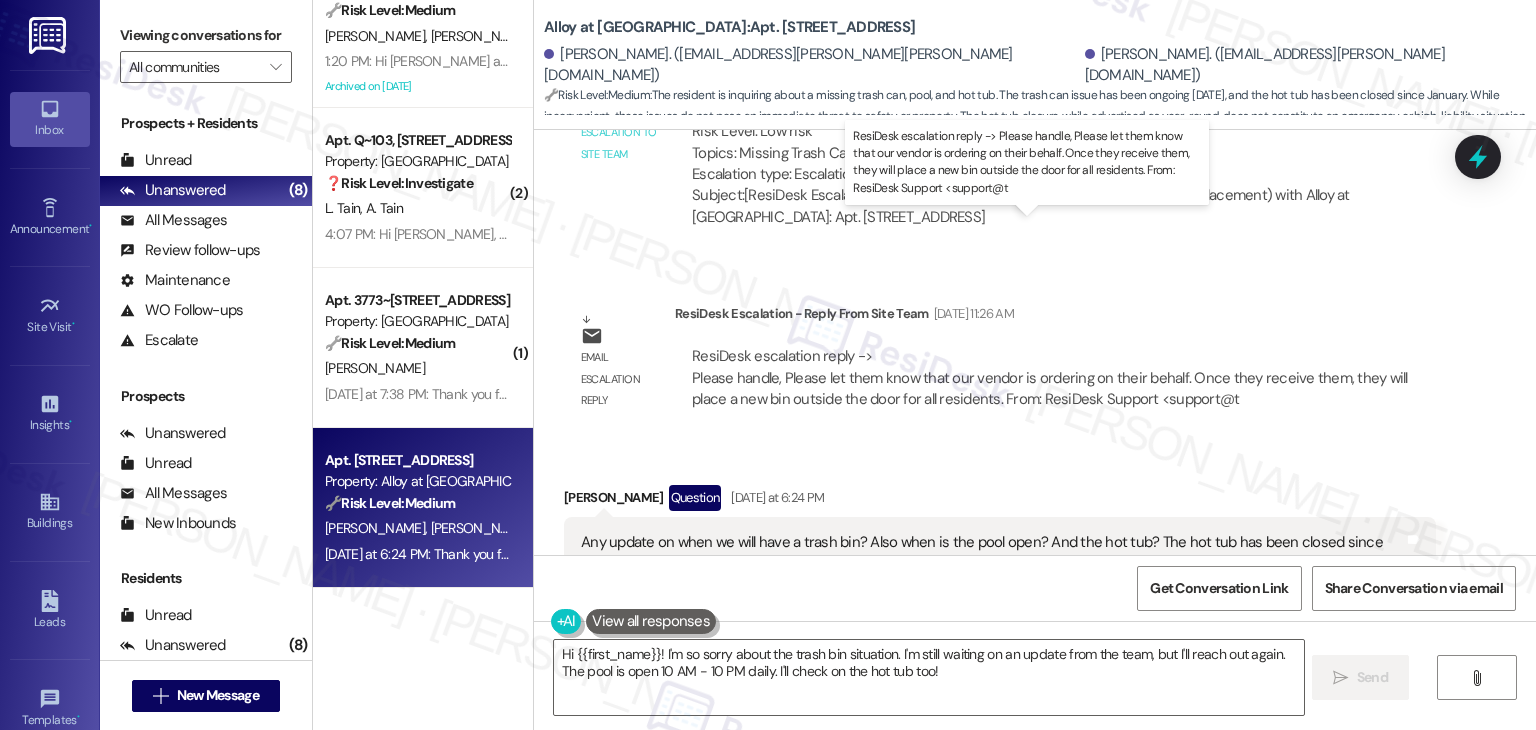 click on "ResiDesk escalation reply ->
Please handle, Please let them know that our vendor is ordering on their behalf. Once they receive them, they will place a new bin outside the door for all residents. From: ResiDesk Support <support@t ResiDesk escalation reply ->
Please handle, Please let them know that our vendor is ordering on their behalf. Once they receive them, they will place a new bin outside the door for all residents. From: ResiDesk Support <support@t" at bounding box center [1050, 377] 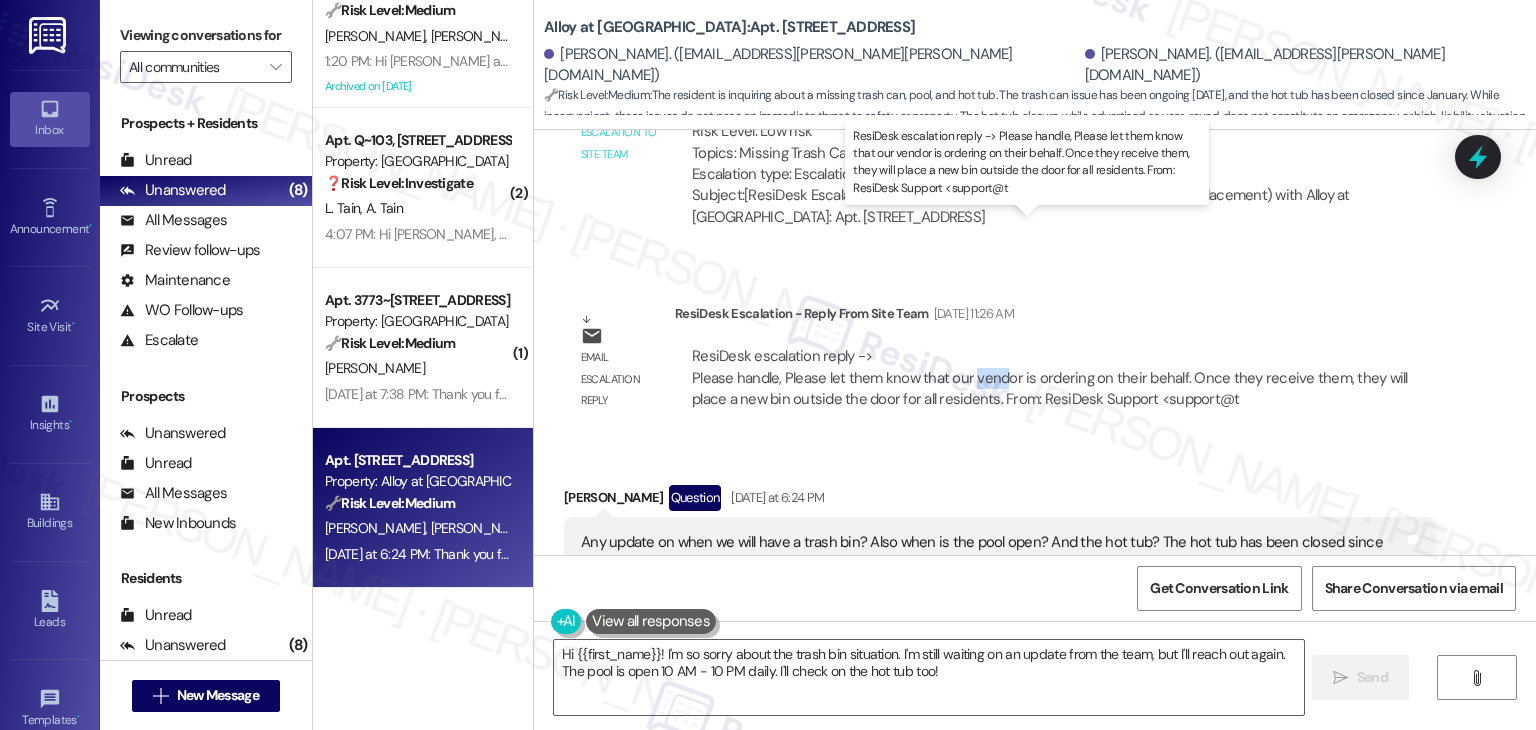 drag, startPoint x: 960, startPoint y: 247, endPoint x: 988, endPoint y: 247, distance: 28 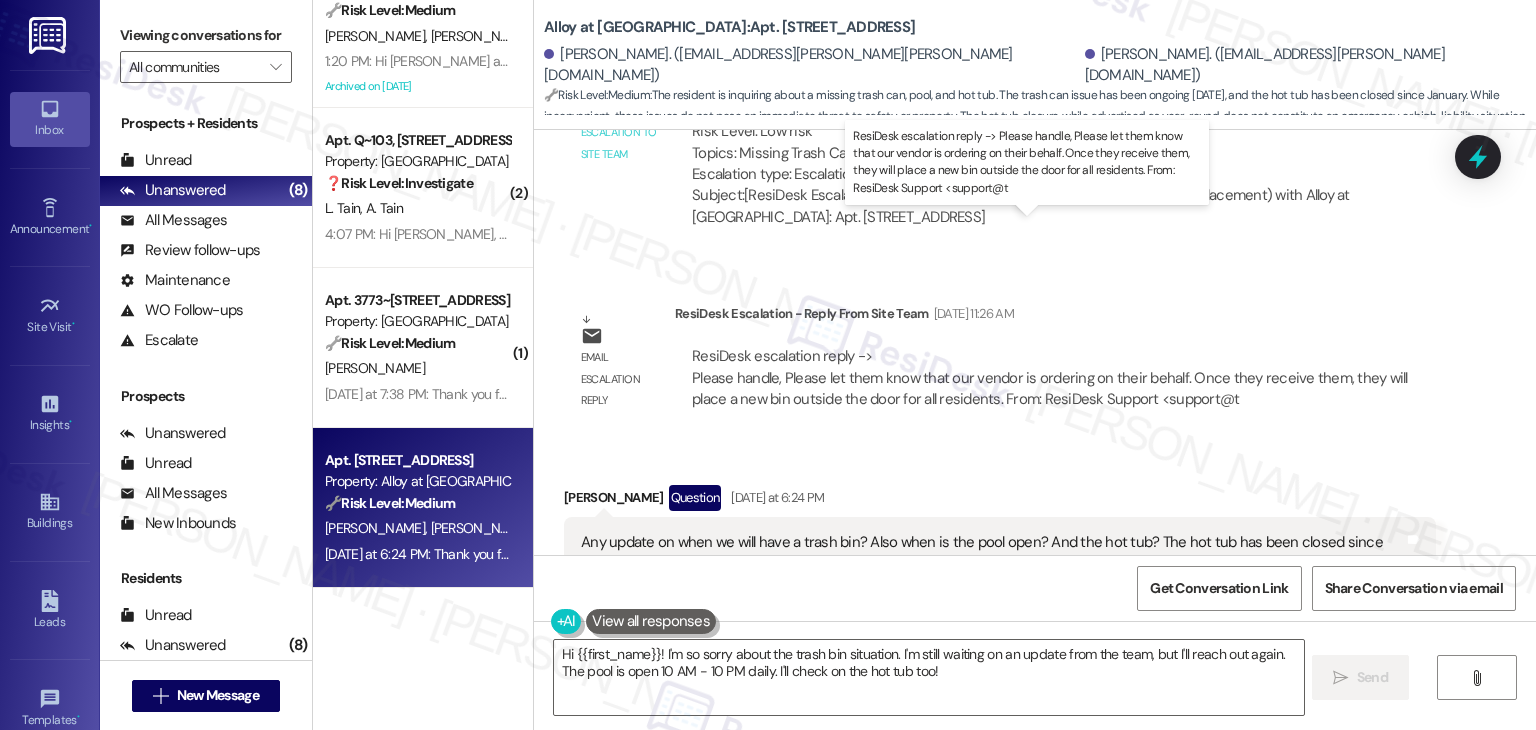click on "ResiDesk escalation reply ->
Please handle, Please let them know that our vendor is ordering on their behalf. Once they receive them, they will place a new bin outside the door for all residents. From: ResiDesk Support <support@t ResiDesk escalation reply ->
Please handle, Please let them know that our vendor is ordering on their behalf. Once they receive them, they will place a new bin outside the door for all residents. From: ResiDesk Support <support@t" at bounding box center [1050, 377] 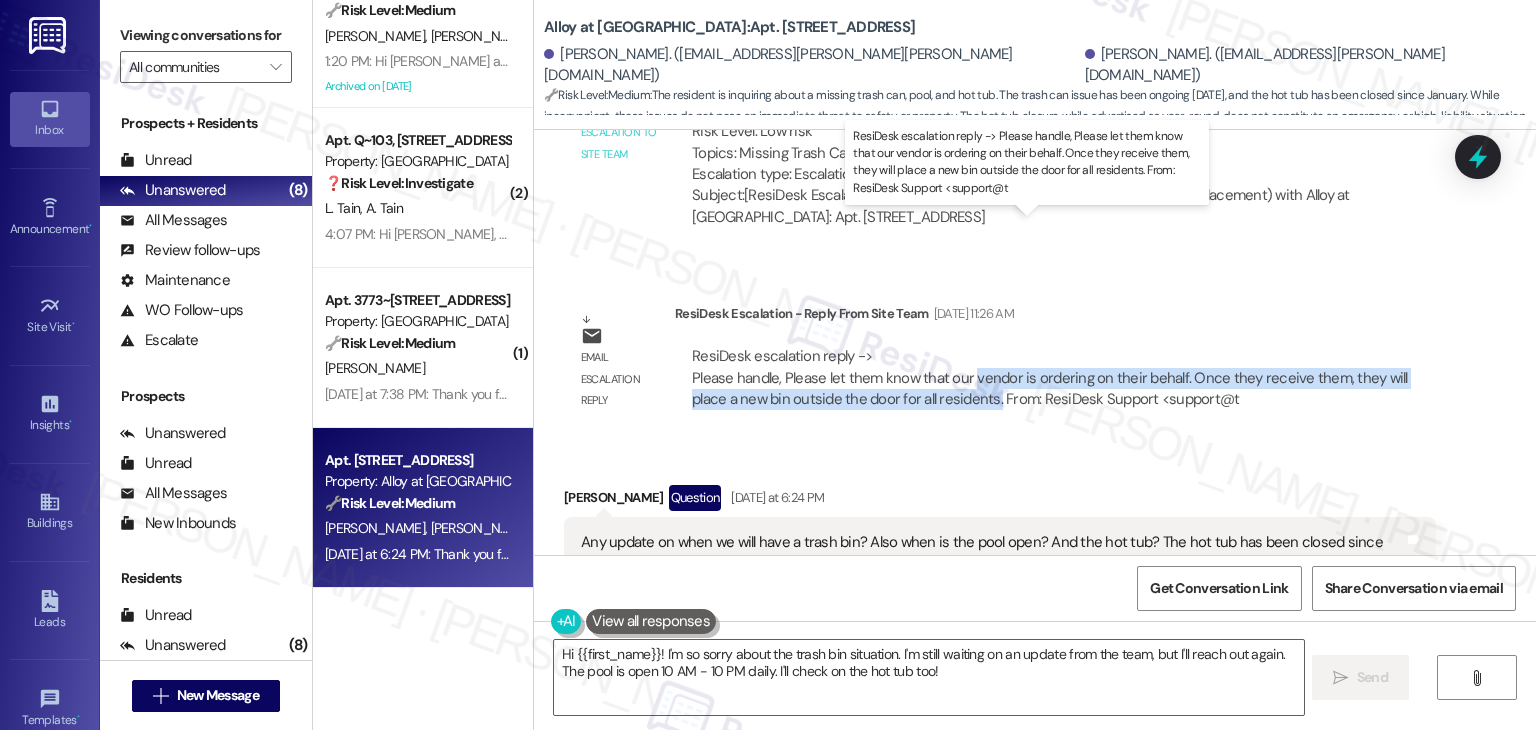 drag, startPoint x: 959, startPoint y: 239, endPoint x: 984, endPoint y: 273, distance: 42.201897 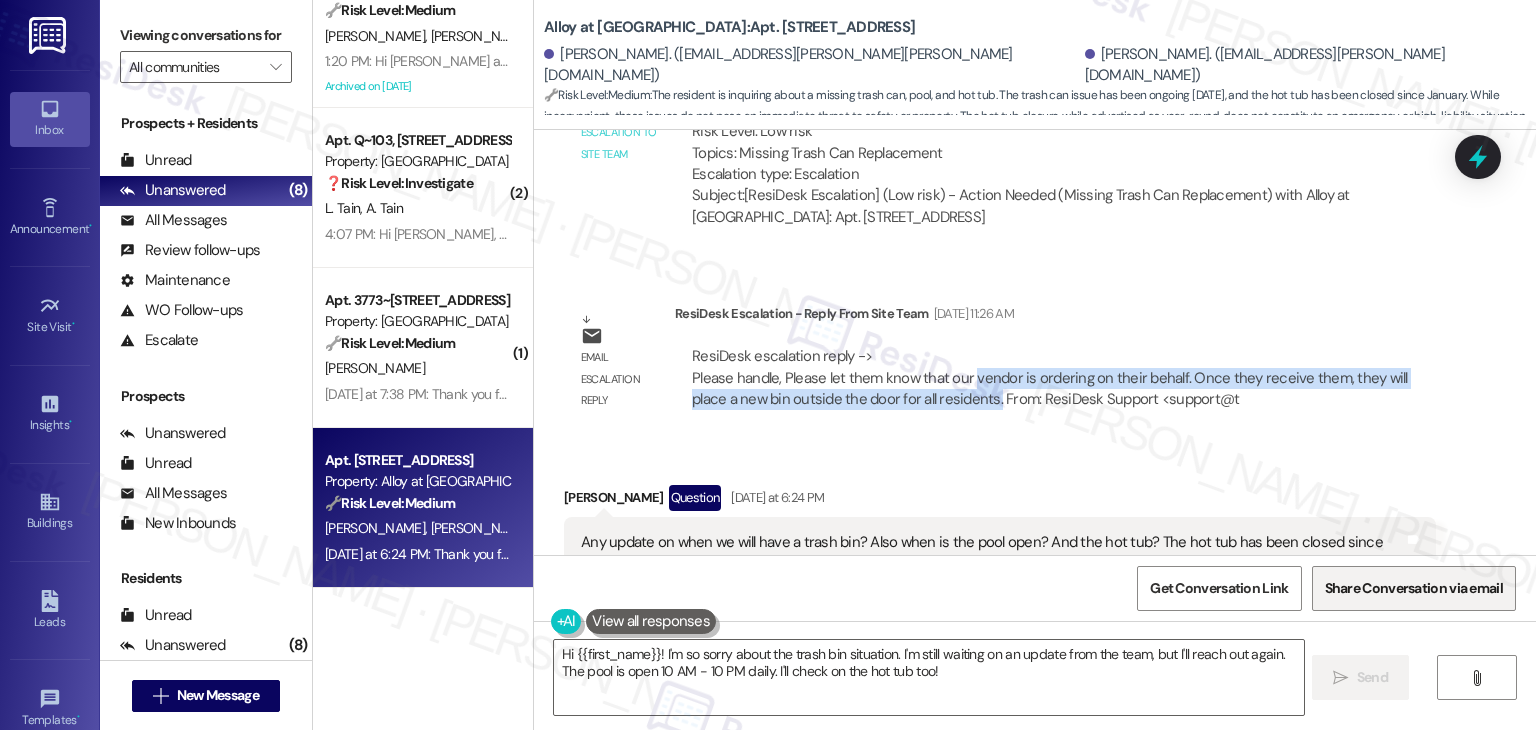 scroll, scrollTop: 5898, scrollLeft: 0, axis: vertical 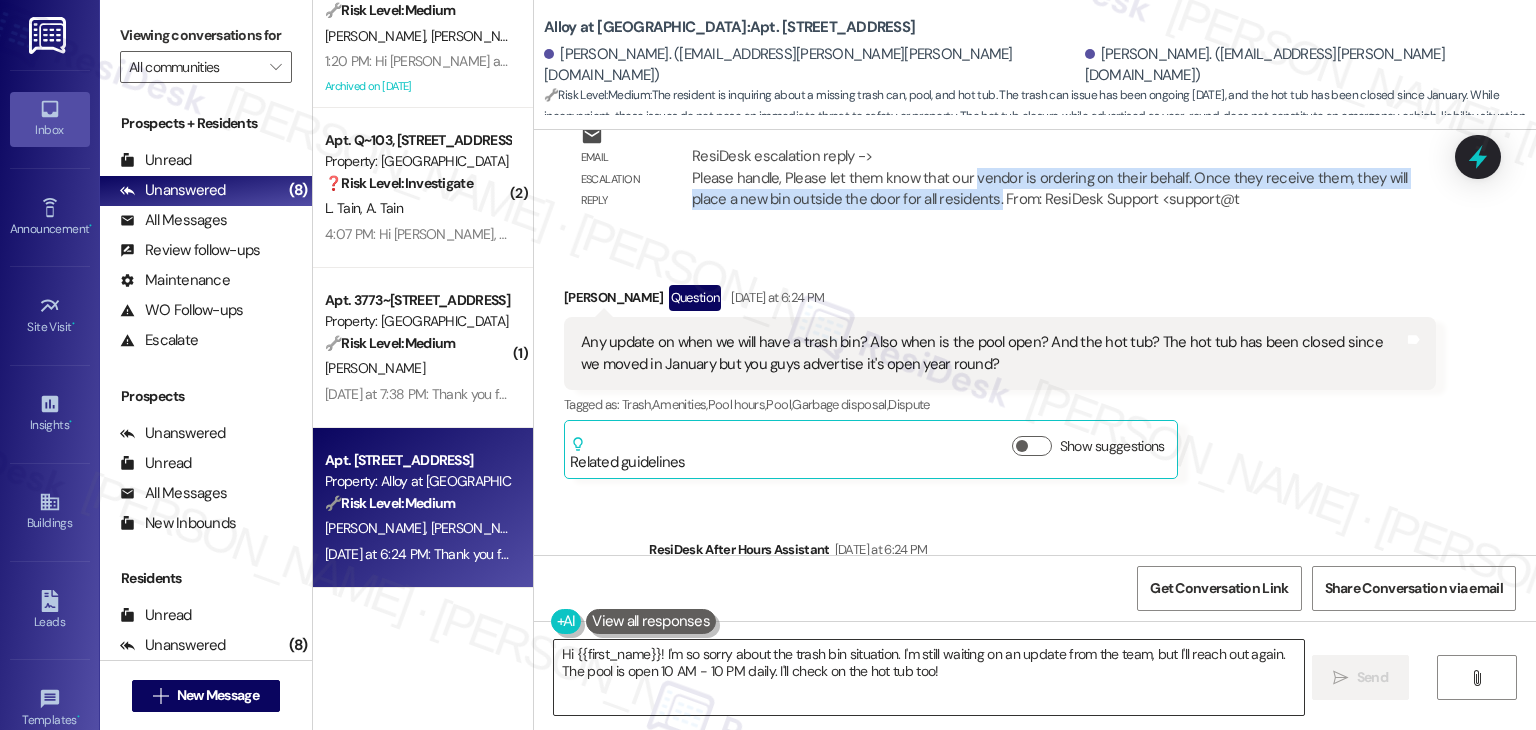click on "Hi {{first_name}}! I'm so sorry about the trash bin situation. I'm still waiting on an update from the team, but I'll reach out again. The pool is open 10 AM - 10 PM daily. I'll check on the hot tub too!" at bounding box center (928, 677) 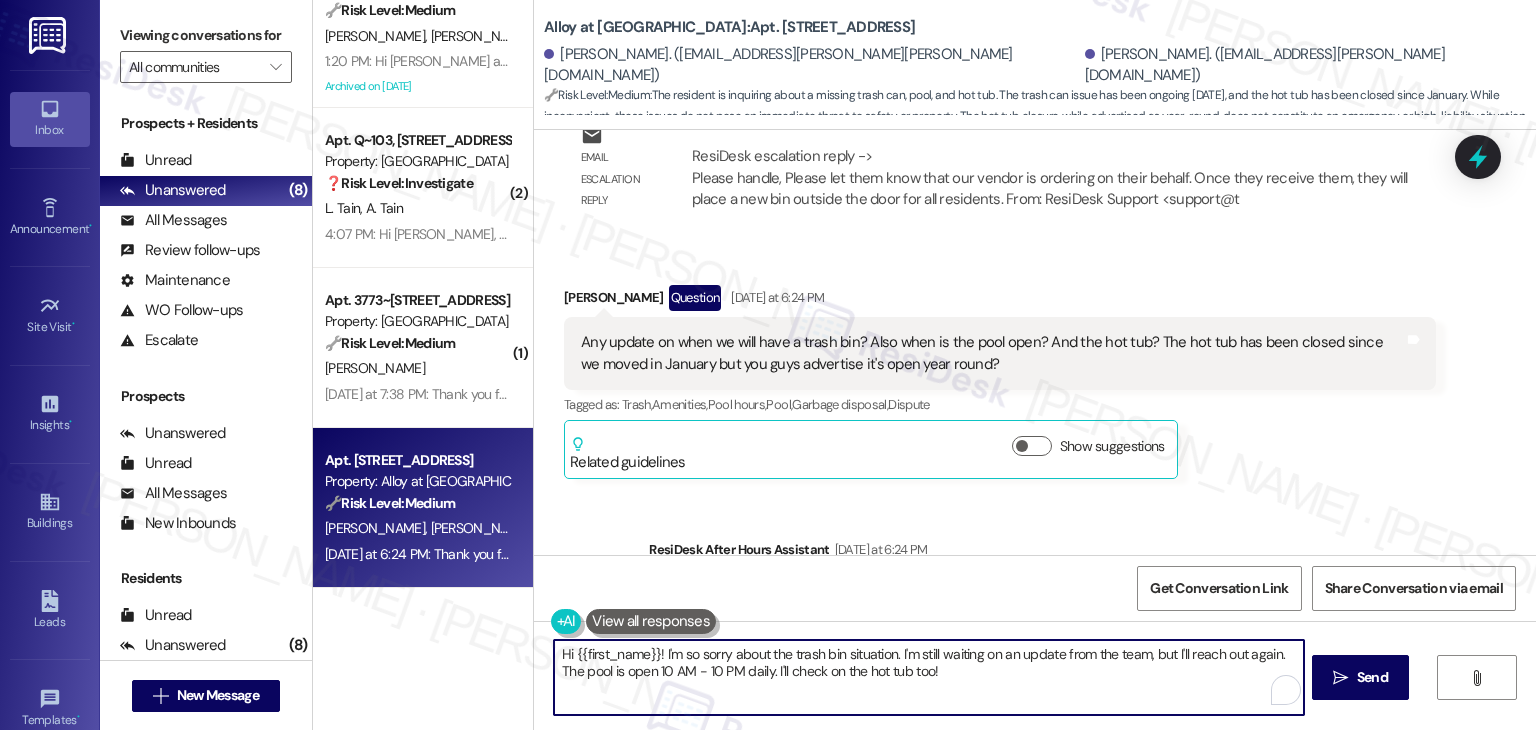 paste on "[PERSON_NAME], I’ve escalated your concern to the site team, and they let me know that the vendor is placing the order on their behalf. Once the bins arrive, the team will set up a new one outside the door for all residents. I’ll keep you posted if I hear any updates" 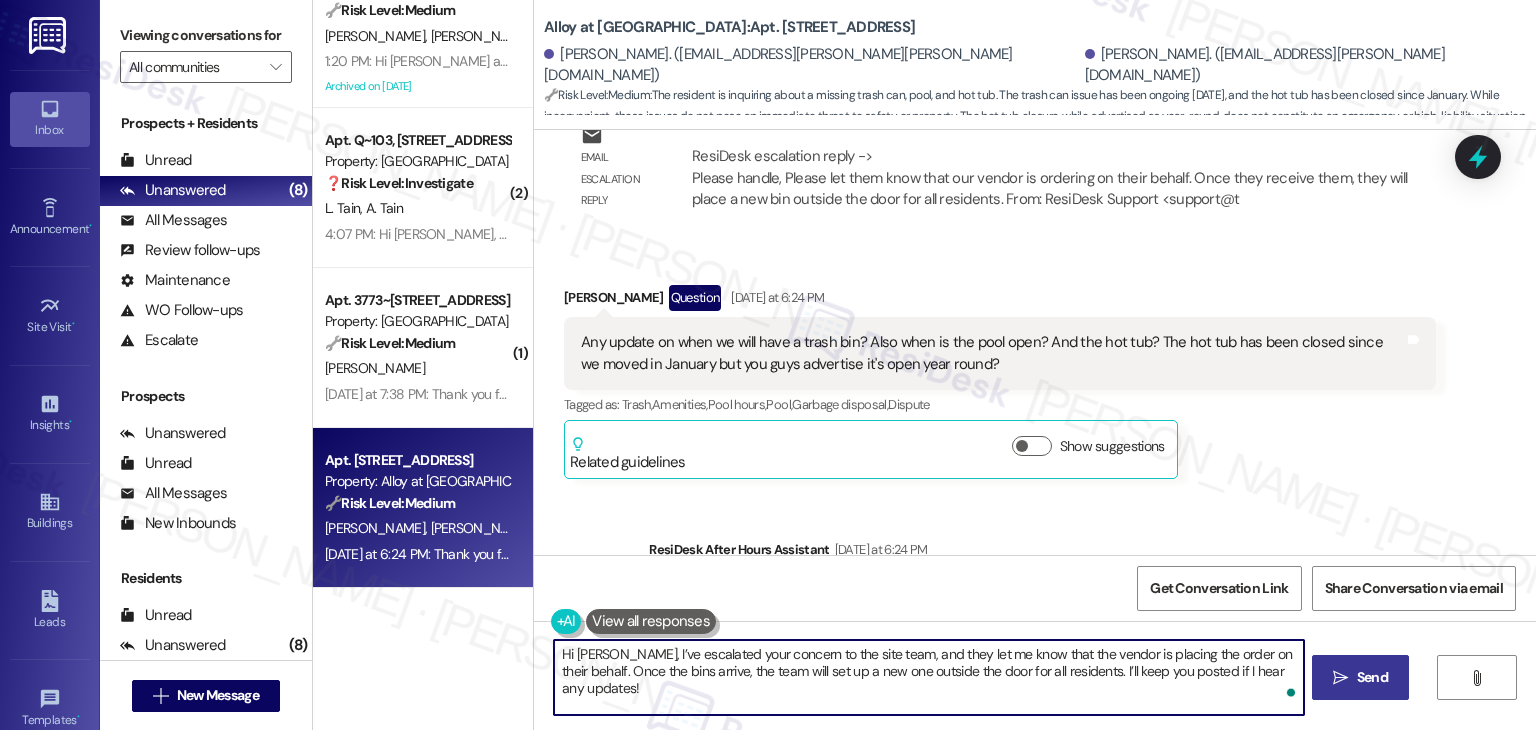 type on "Hi [PERSON_NAME], I’ve escalated your concern to the site team, and they let me know that the vendor is placing the order on their behalf. Once the bins arrive, the team will set up a new one outside the door for all residents. I’ll keep you posted if I hear any updates!" 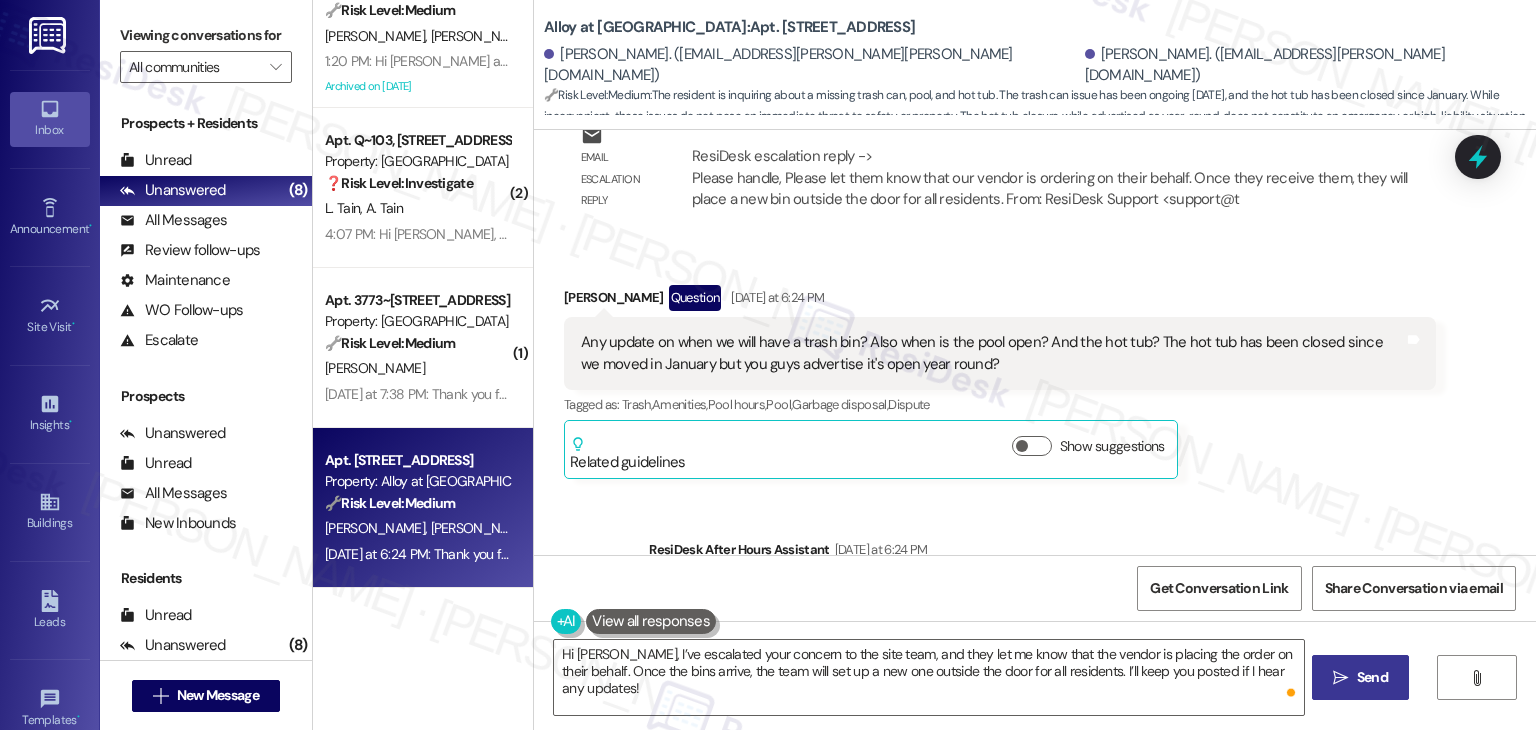 click on "Send" at bounding box center [1372, 677] 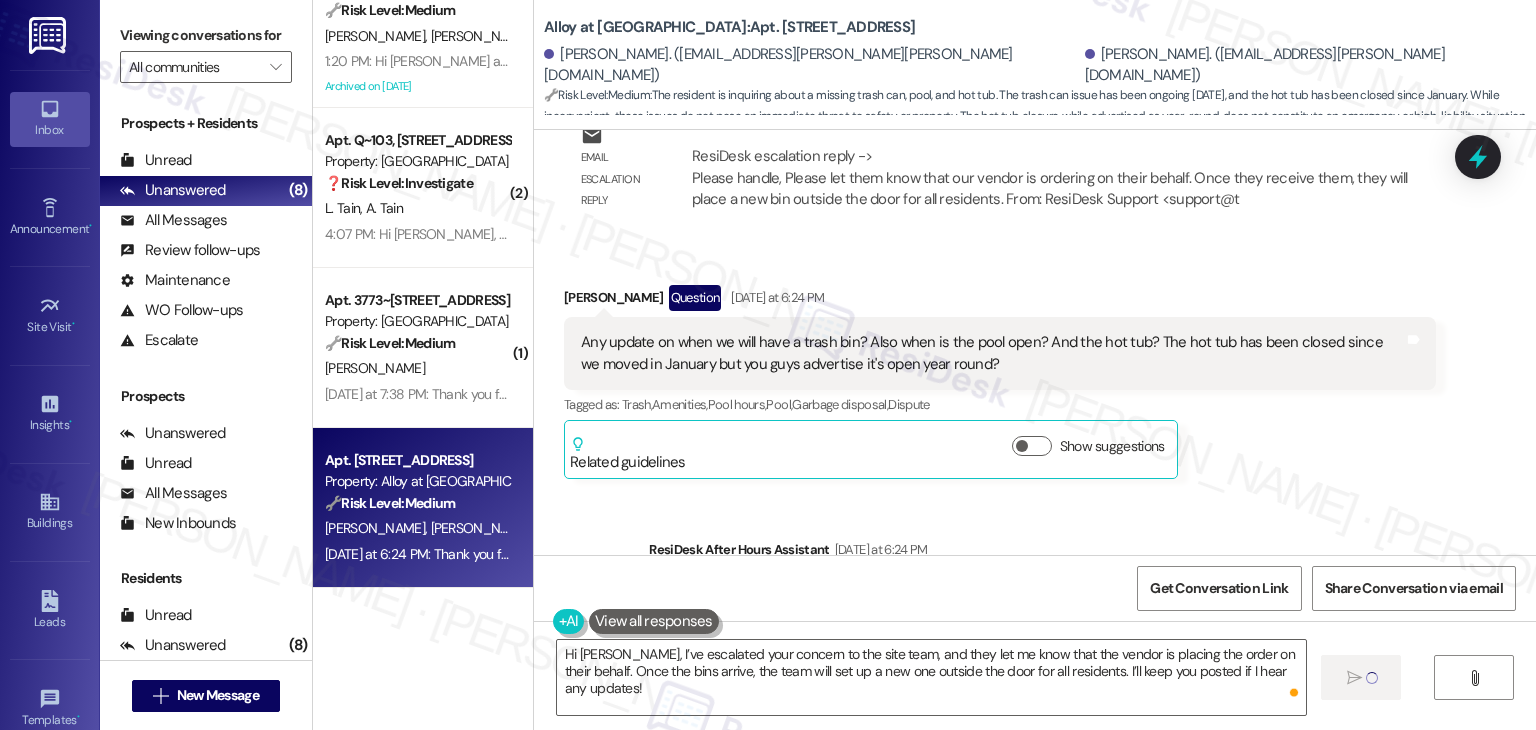 type 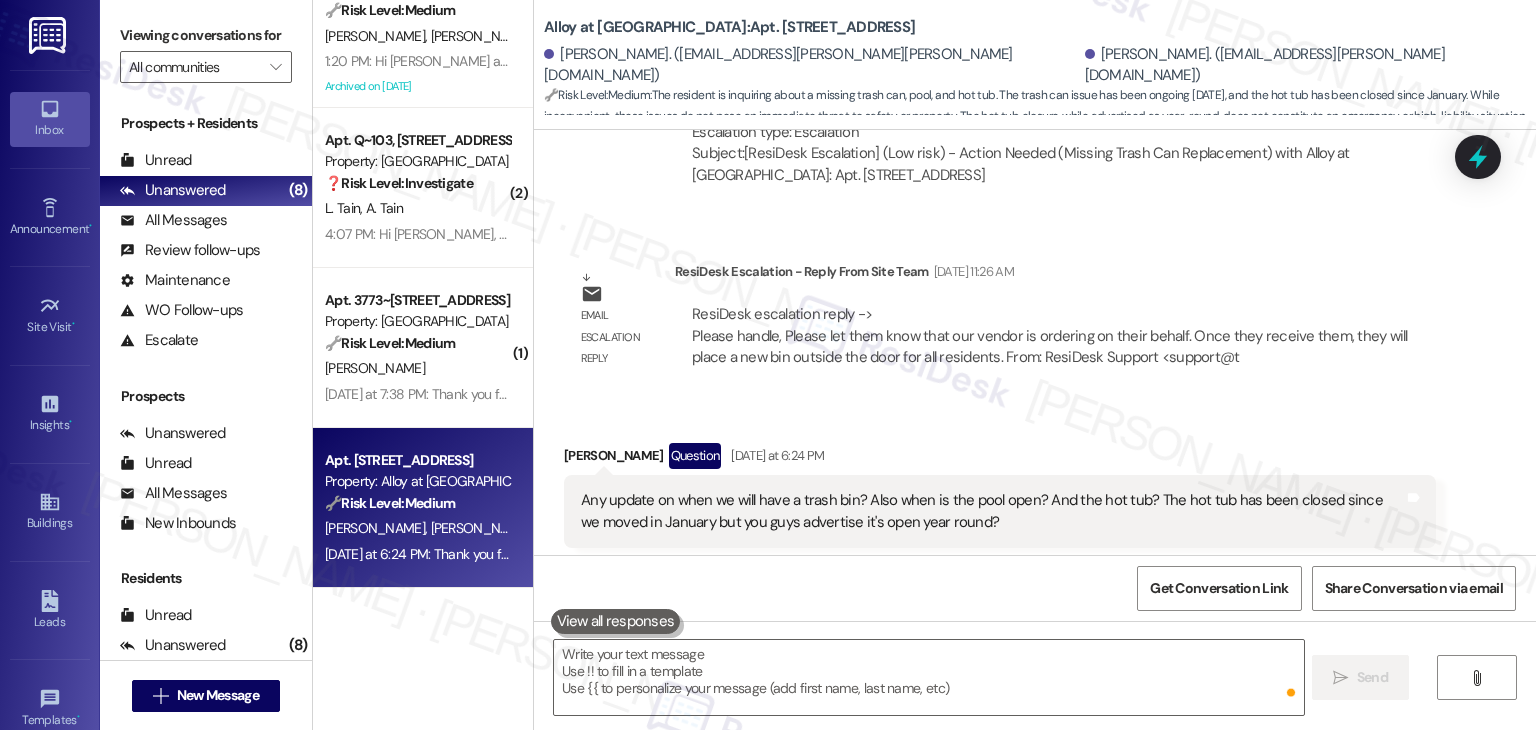 scroll, scrollTop: 5707, scrollLeft: 0, axis: vertical 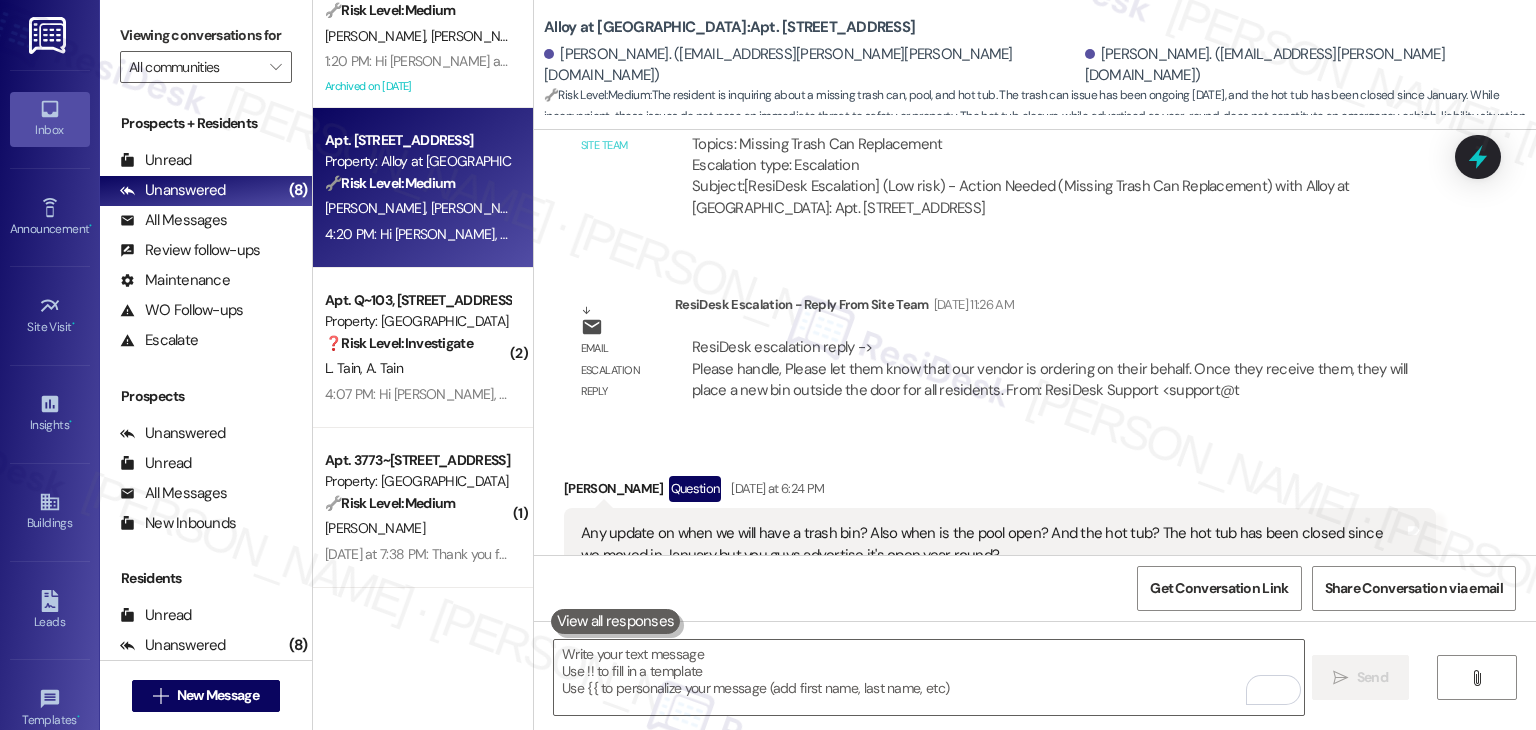 click on "[PERSON_NAME] Question [DATE] at 6:24 PM Any update on when we will have a trash bin? Also when is the pool open? And the hot tub? The hot tub has been closed since we moved in January but you guys advertise it's open year round?   Tags and notes Tagged as:   Trash ,  Click to highlight conversations about Trash Amenities ,  Click to highlight conversations about Amenities Pool hours ,  Click to highlight conversations about Pool hours Pool ,  Click to highlight conversations about Pool Garbage disposal ,  Click to highlight conversations about Garbage disposal Dispute Click to highlight conversations about Dispute  Related guidelines Show suggestions" at bounding box center [1000, 573] 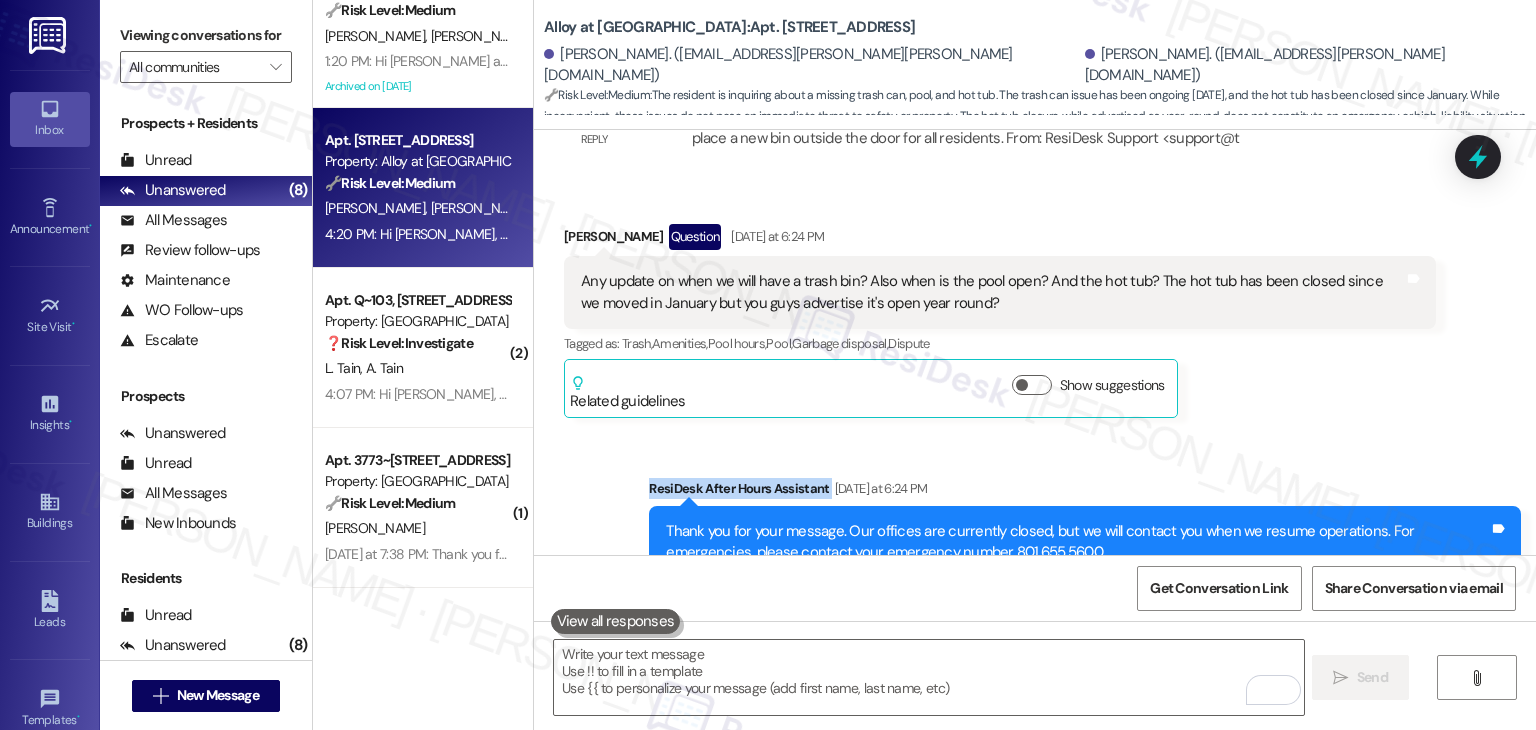 scroll, scrollTop: 6059, scrollLeft: 0, axis: vertical 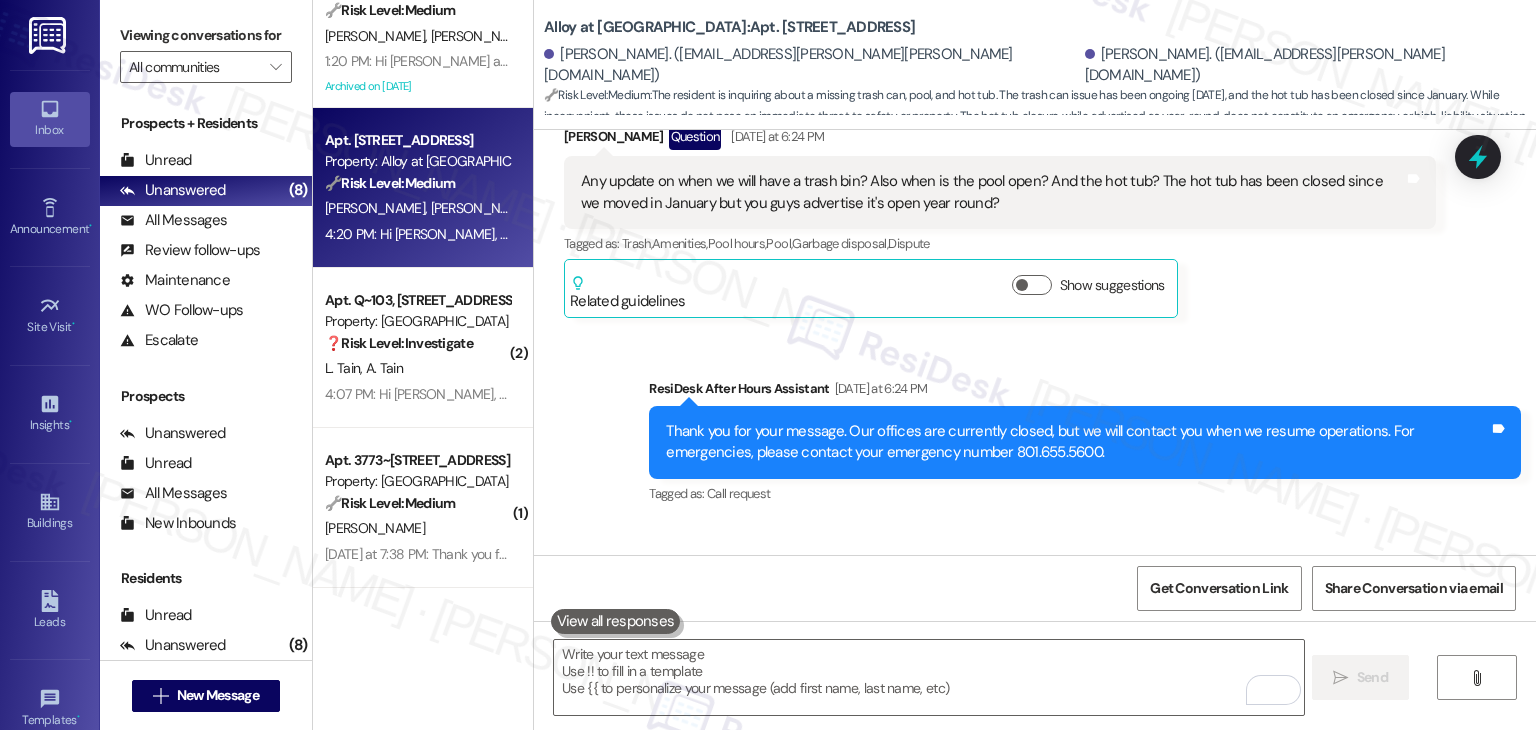 click on "Get Conversation Link Share Conversation via email" at bounding box center [1035, 588] 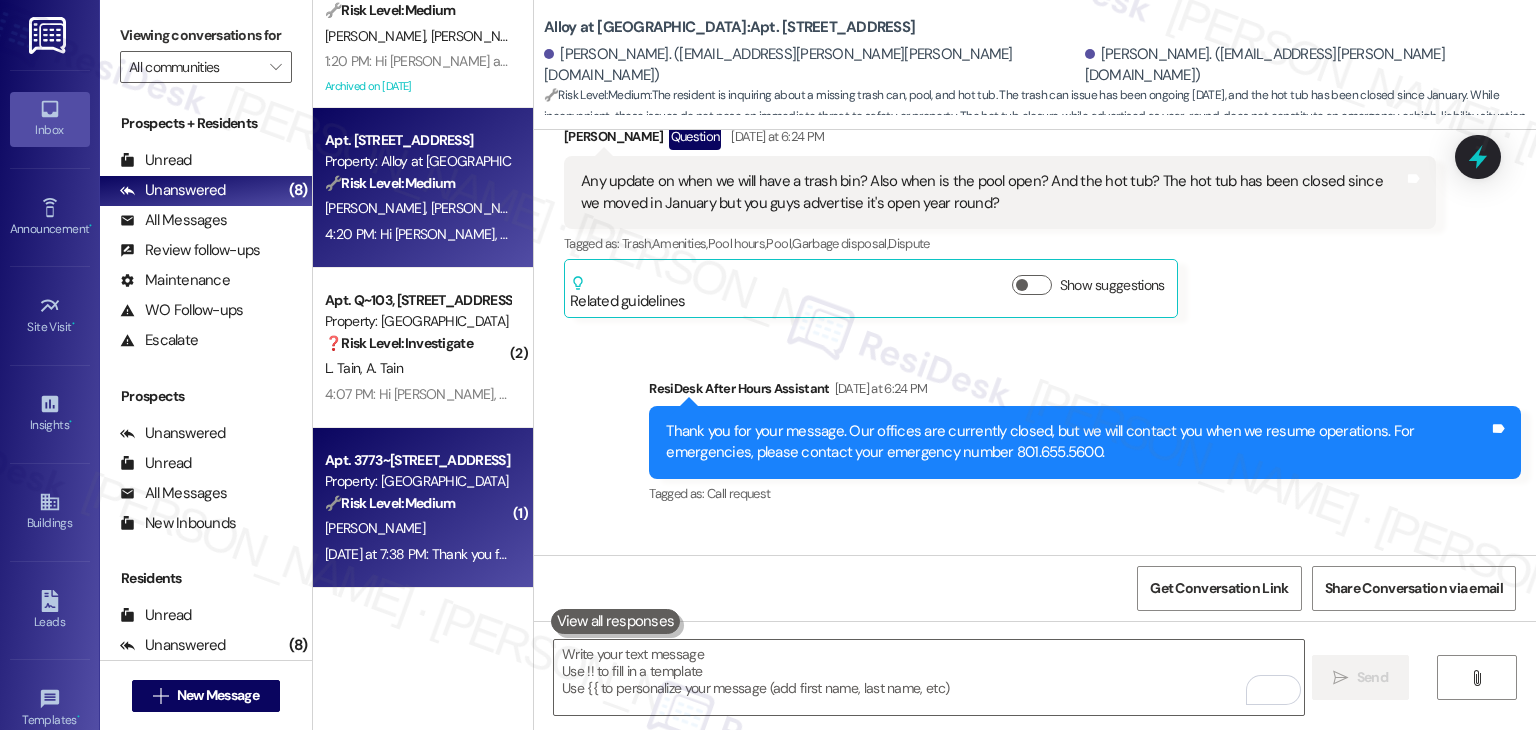 click on "[PERSON_NAME]" at bounding box center (417, 528) 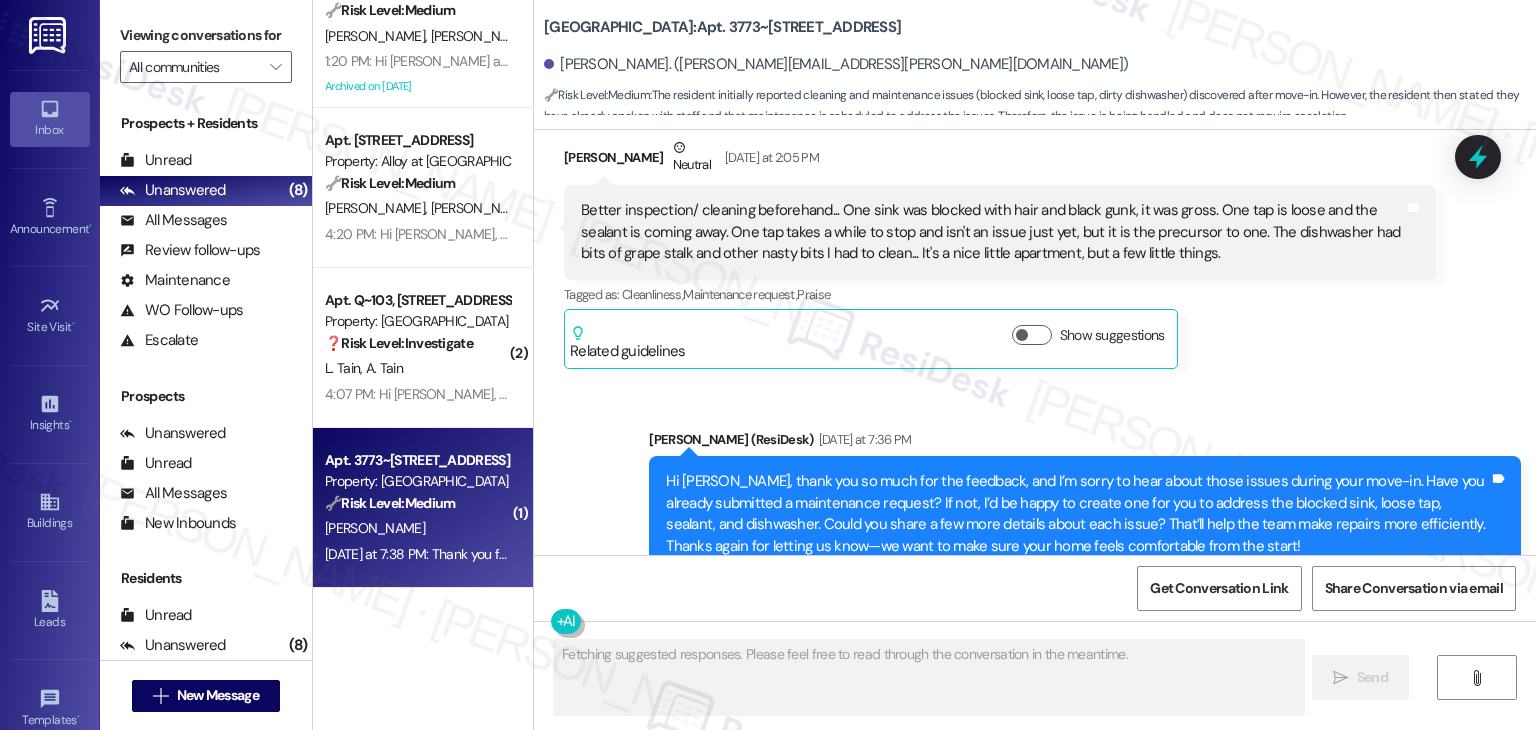 scroll, scrollTop: 592, scrollLeft: 0, axis: vertical 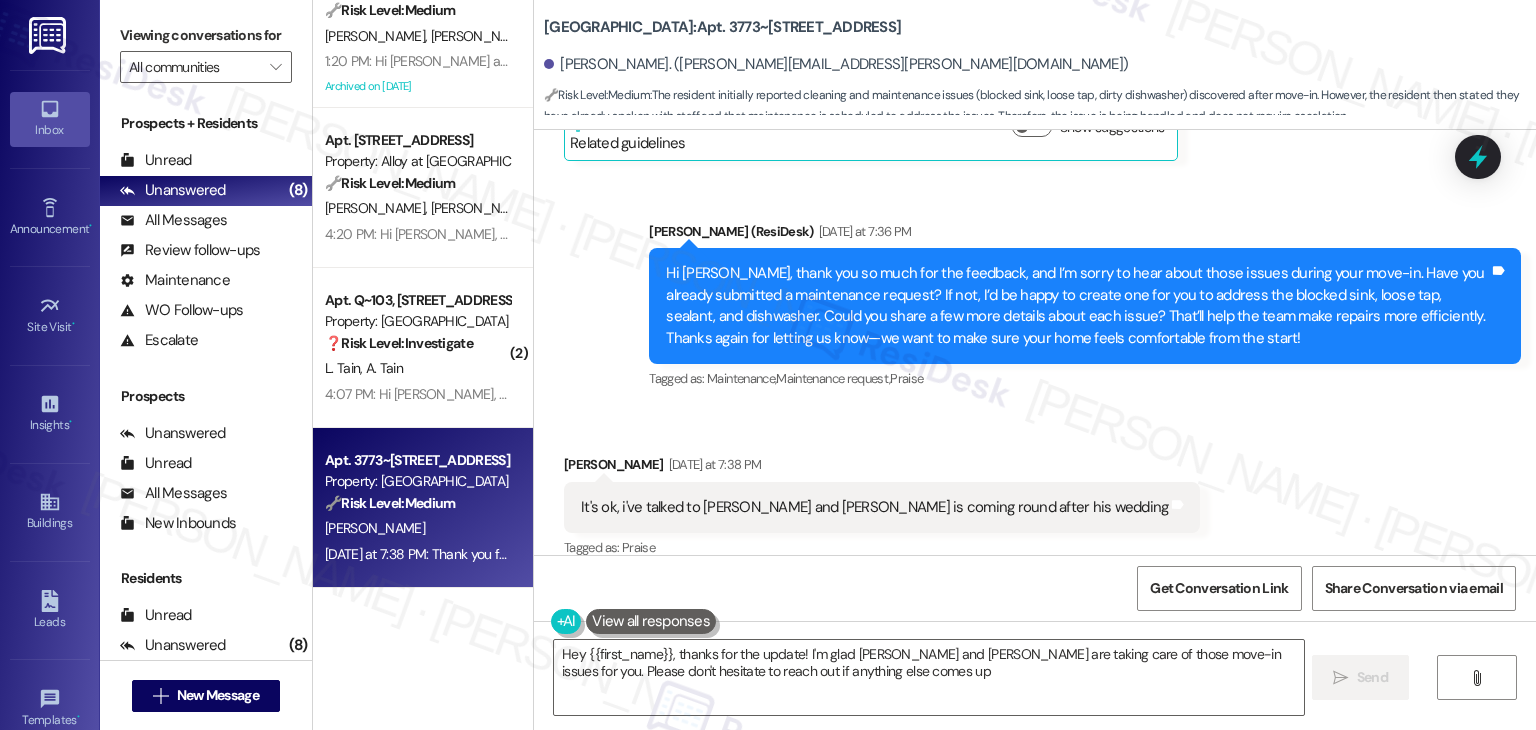type on "Hey {{first_name}}, thanks for the update! I'm glad [PERSON_NAME] and [PERSON_NAME] are taking care of those move-in issues for you. Please don't hesitate to reach out if anything else comes up!" 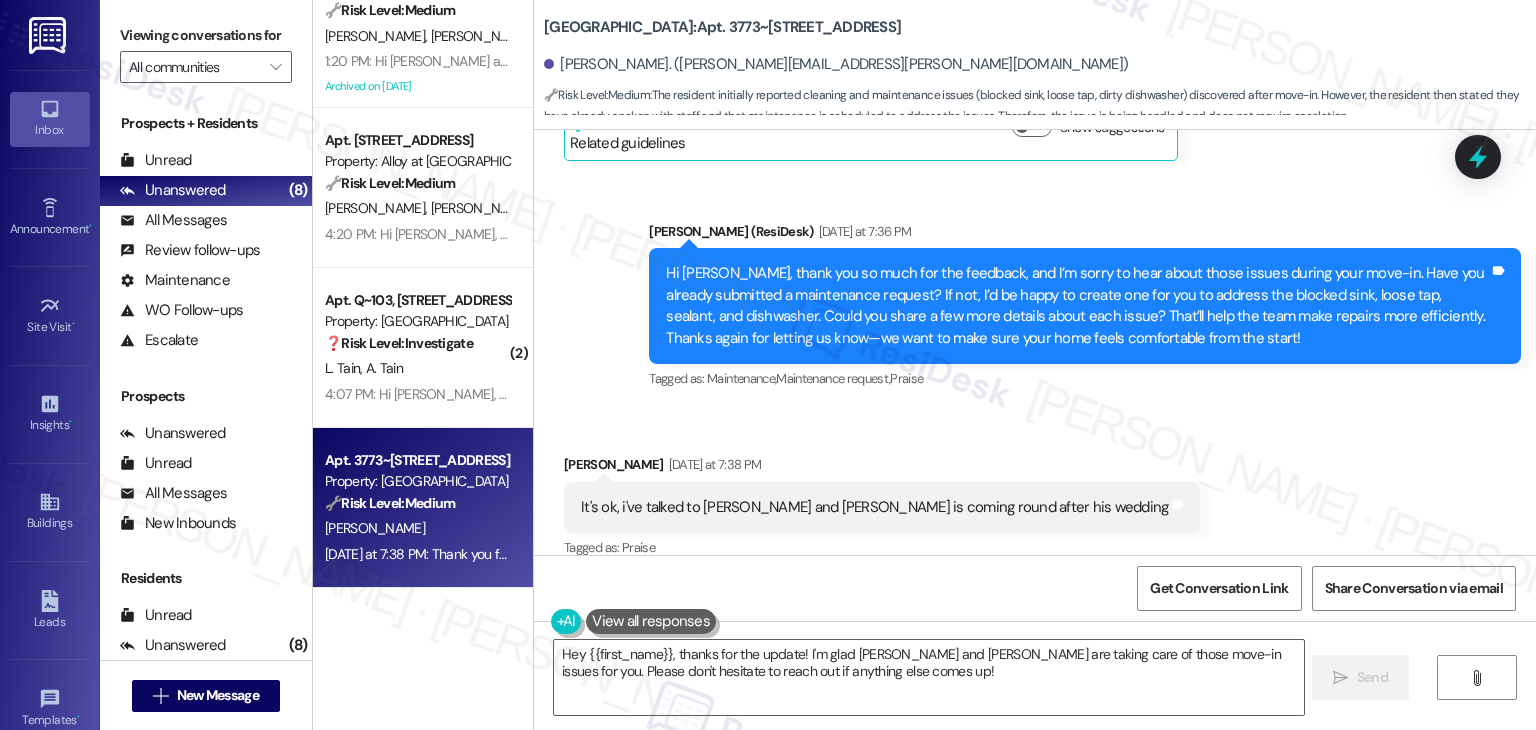 click on "Received via SMS [PERSON_NAME] [DATE] at 7:38 PM It's ok, i've talked to [PERSON_NAME] and [PERSON_NAME] is coming round after his wedding Tags and notes Tagged as:   Praise Click to highlight conversations about Praise" at bounding box center (1035, 493) 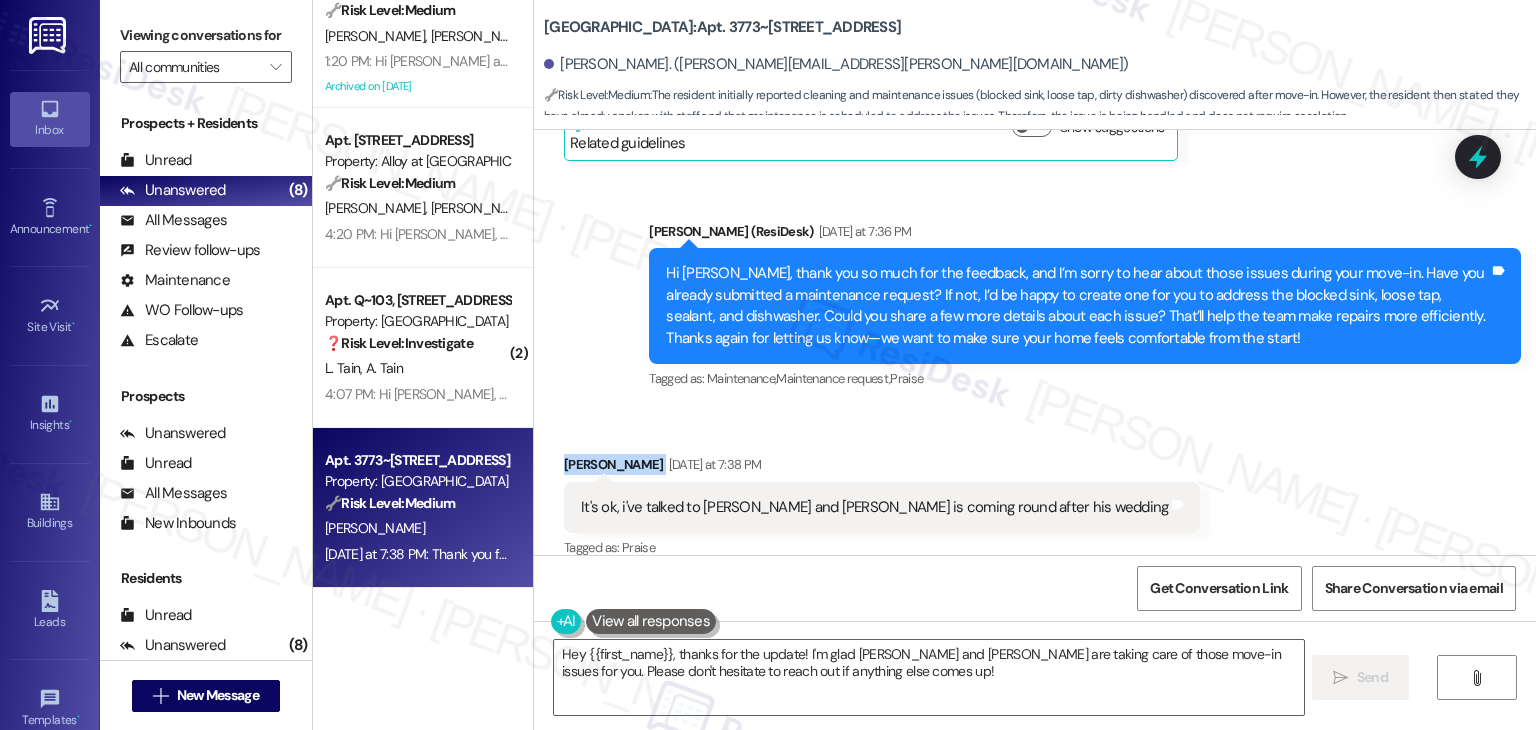 click on "Received via SMS [PERSON_NAME] [DATE] at 7:38 PM It's ok, i've talked to [PERSON_NAME] and [PERSON_NAME] is coming round after his wedding Tags and notes Tagged as:   Praise Click to highlight conversations about Praise" at bounding box center [1035, 493] 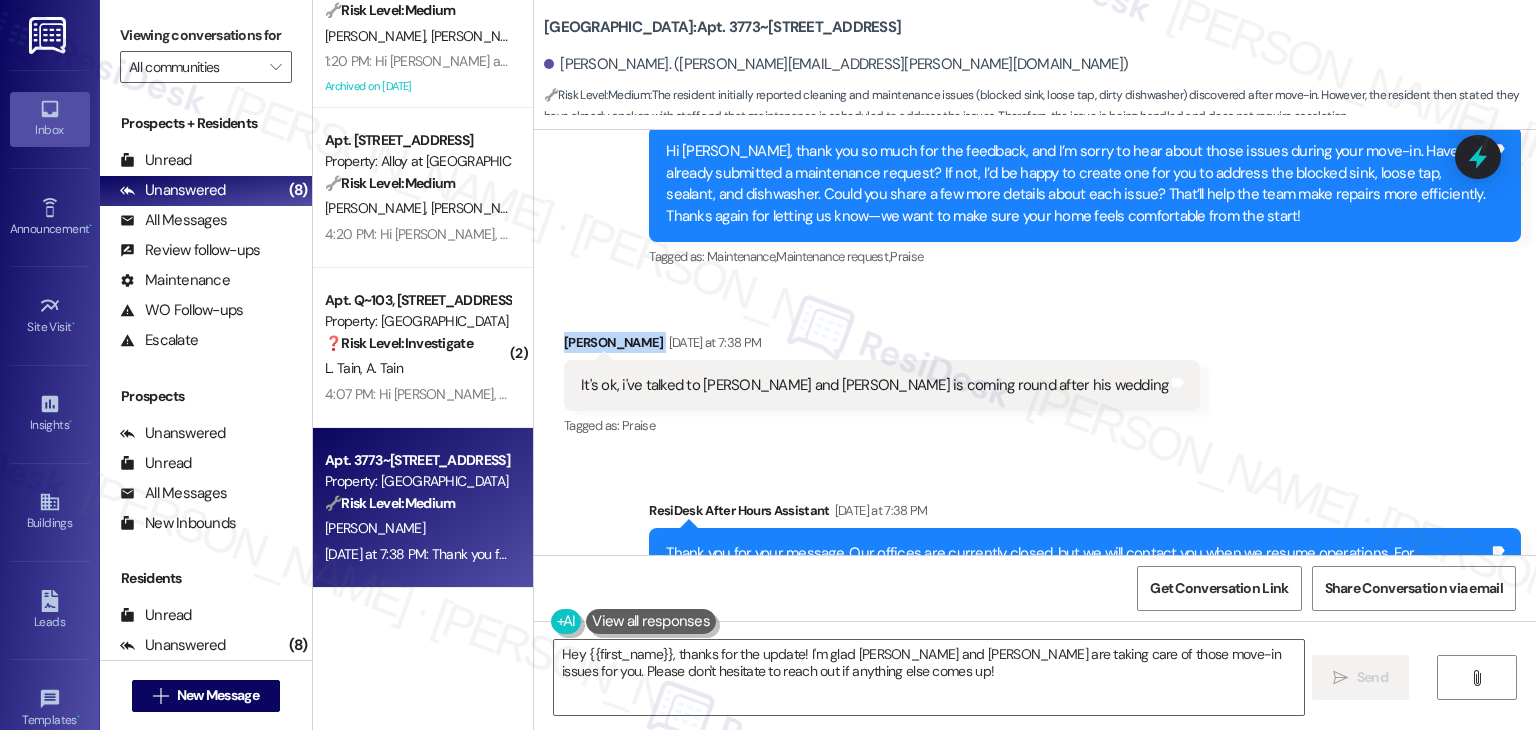 scroll, scrollTop: 784, scrollLeft: 0, axis: vertical 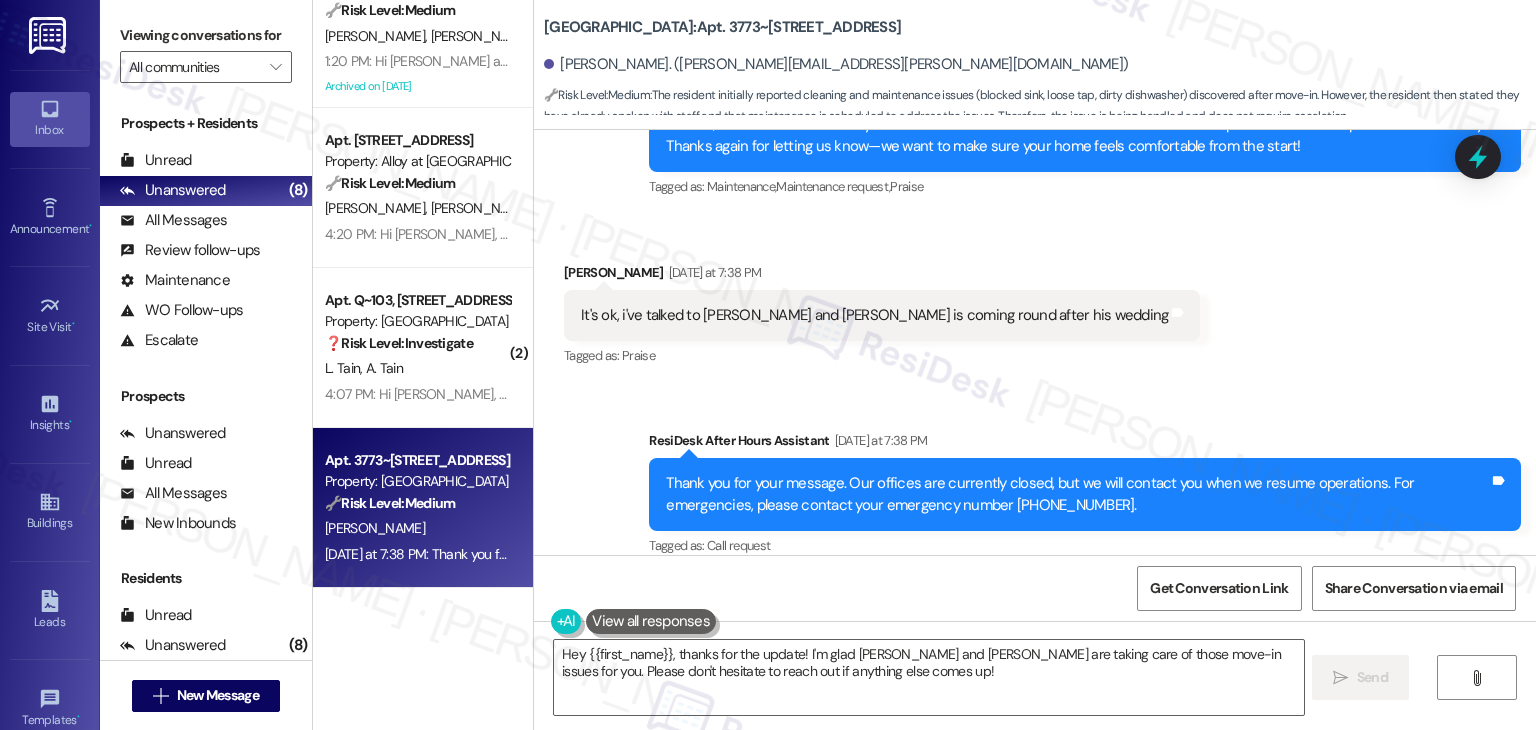 click on "Received via SMS [PERSON_NAME] [DATE] at 7:38 PM It's ok, i've talked to [PERSON_NAME] and [PERSON_NAME] is coming round after his wedding Tags and notes Tagged as:   Praise Click to highlight conversations about Praise" at bounding box center (1035, 301) 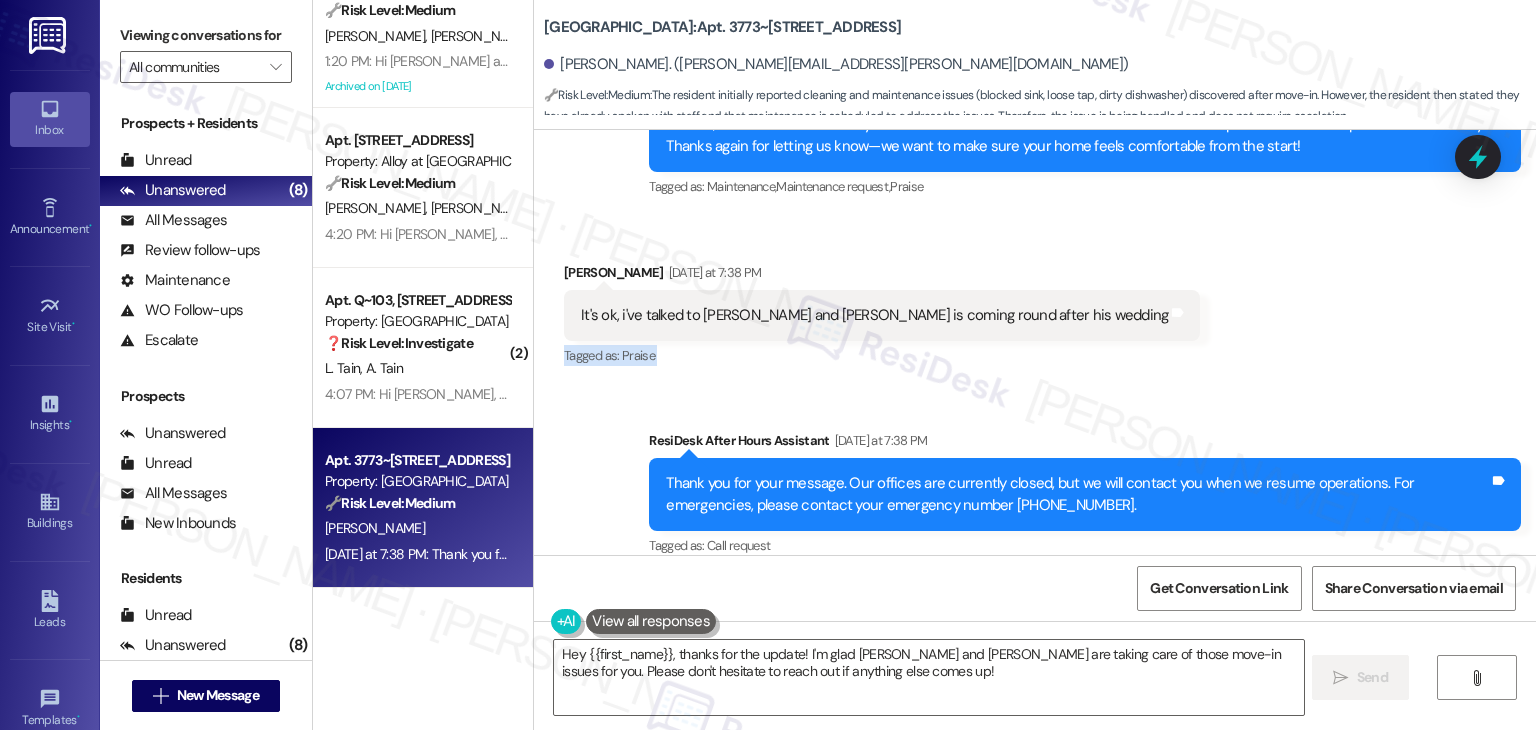 click on "Received via SMS [PERSON_NAME] [DATE] at 7:38 PM It's ok, i've talked to [PERSON_NAME] and [PERSON_NAME] is coming round after his wedding Tags and notes Tagged as:   Praise Click to highlight conversations about Praise" at bounding box center (1035, 301) 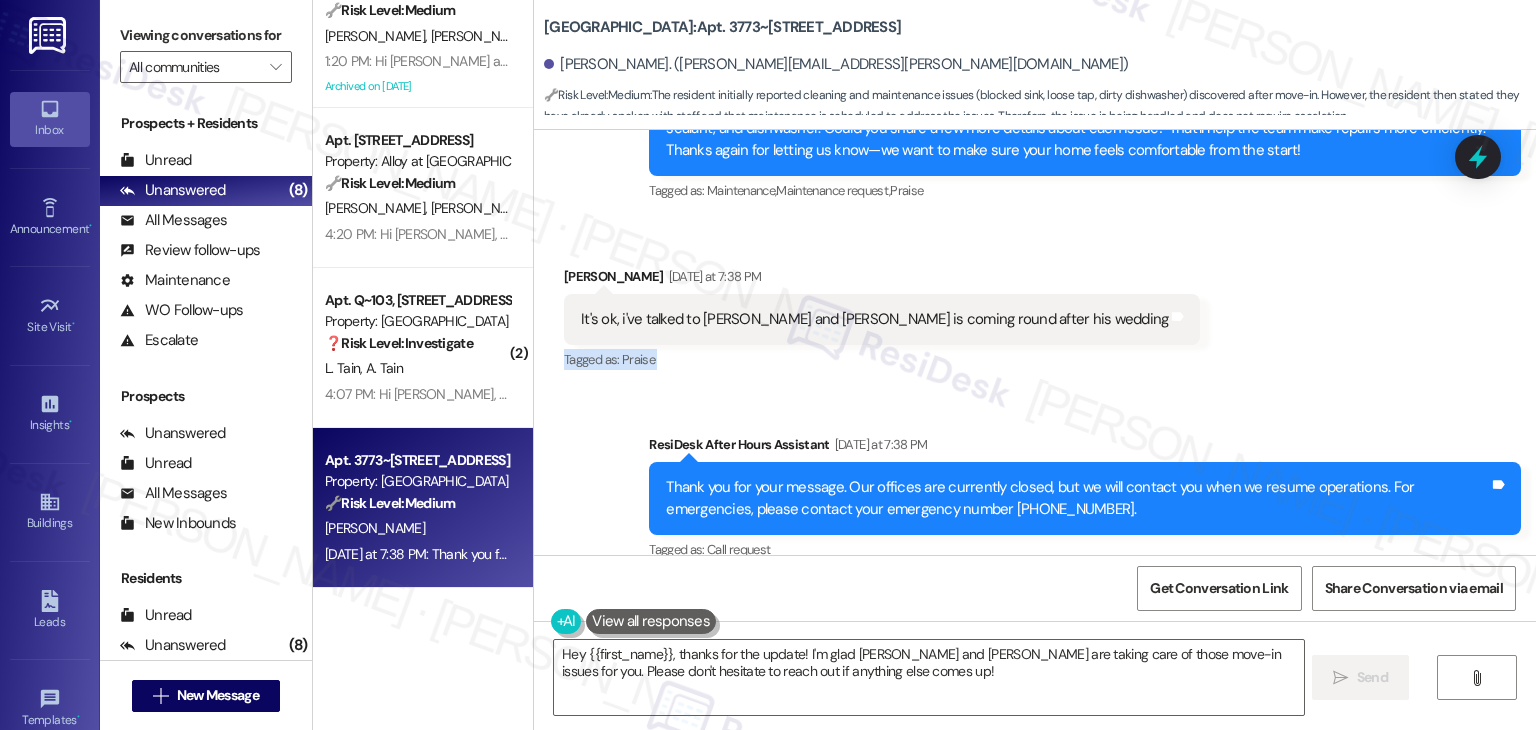 scroll, scrollTop: 784, scrollLeft: 0, axis: vertical 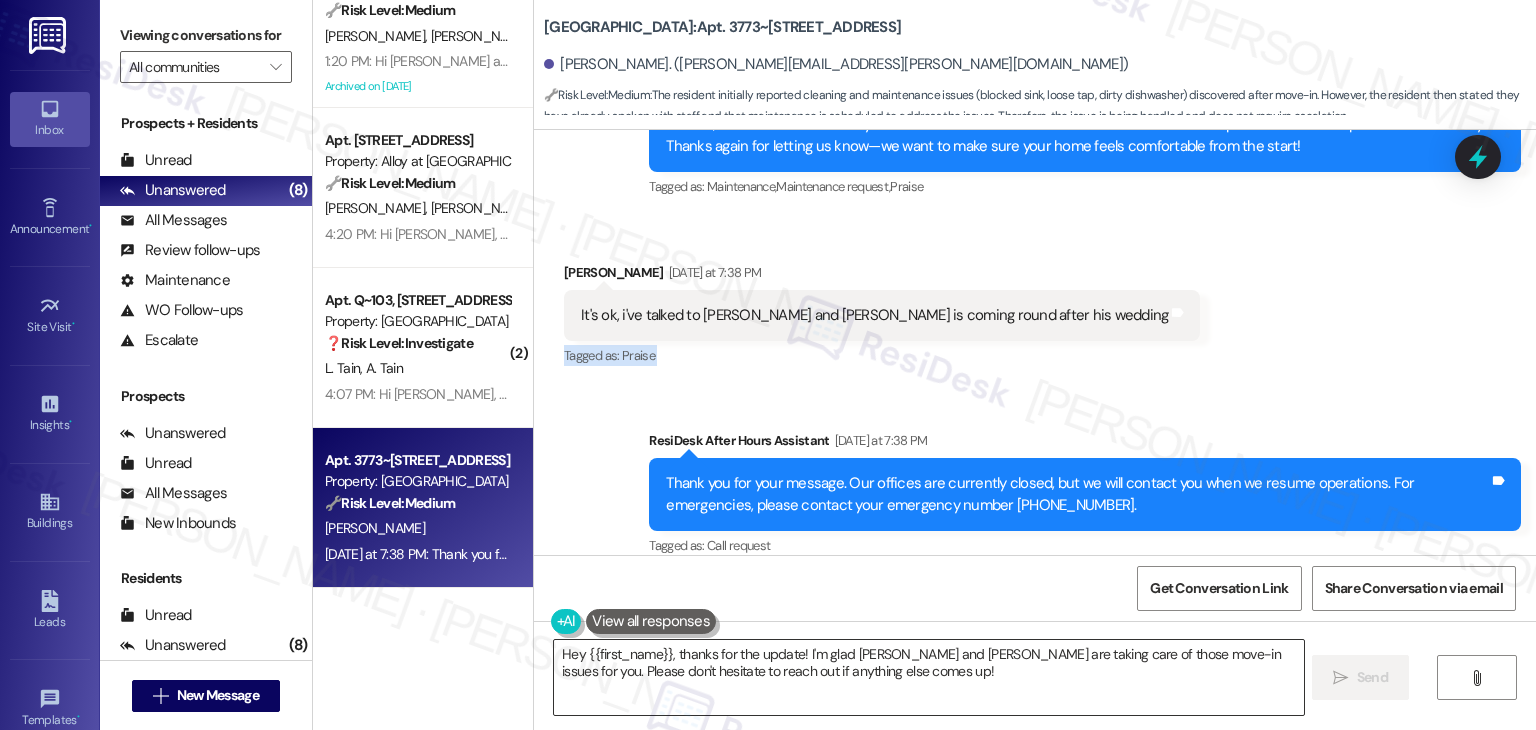 click on "Hey {{first_name}}, thanks for the update! I'm glad [PERSON_NAME] and [PERSON_NAME] are taking care of those move-in issues for you. Please don't hesitate to reach out if anything else comes up!" at bounding box center [928, 677] 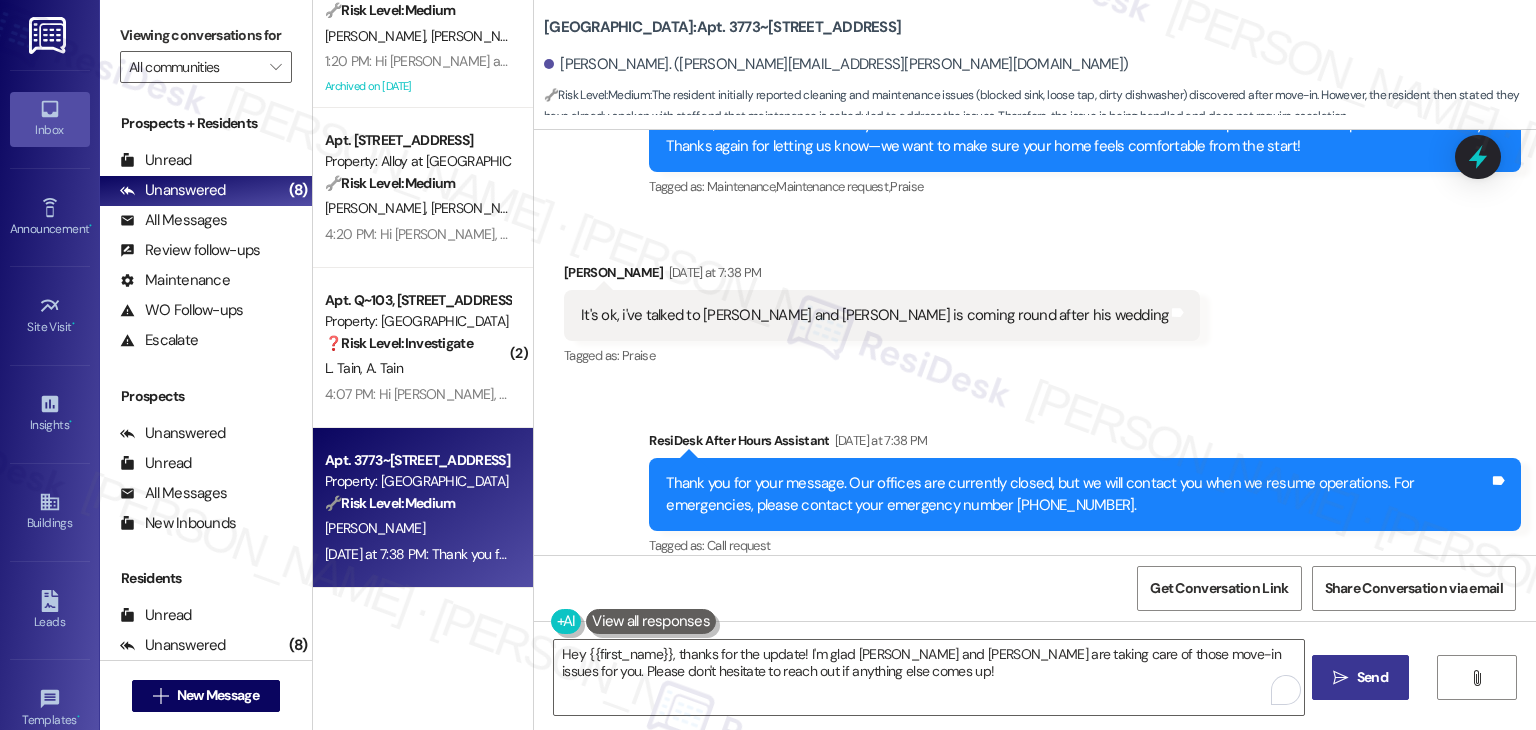 click on " Send" at bounding box center (1360, 677) 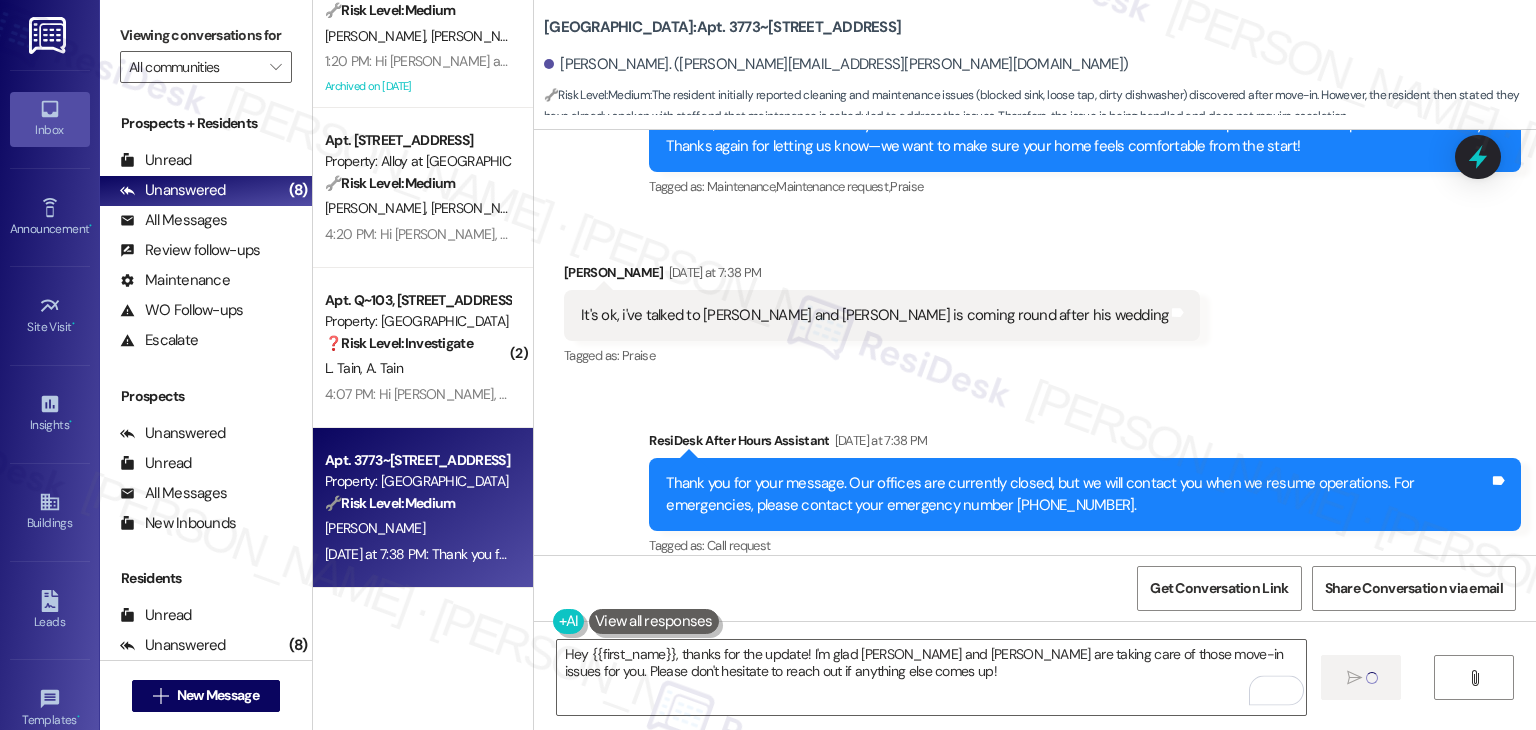 type 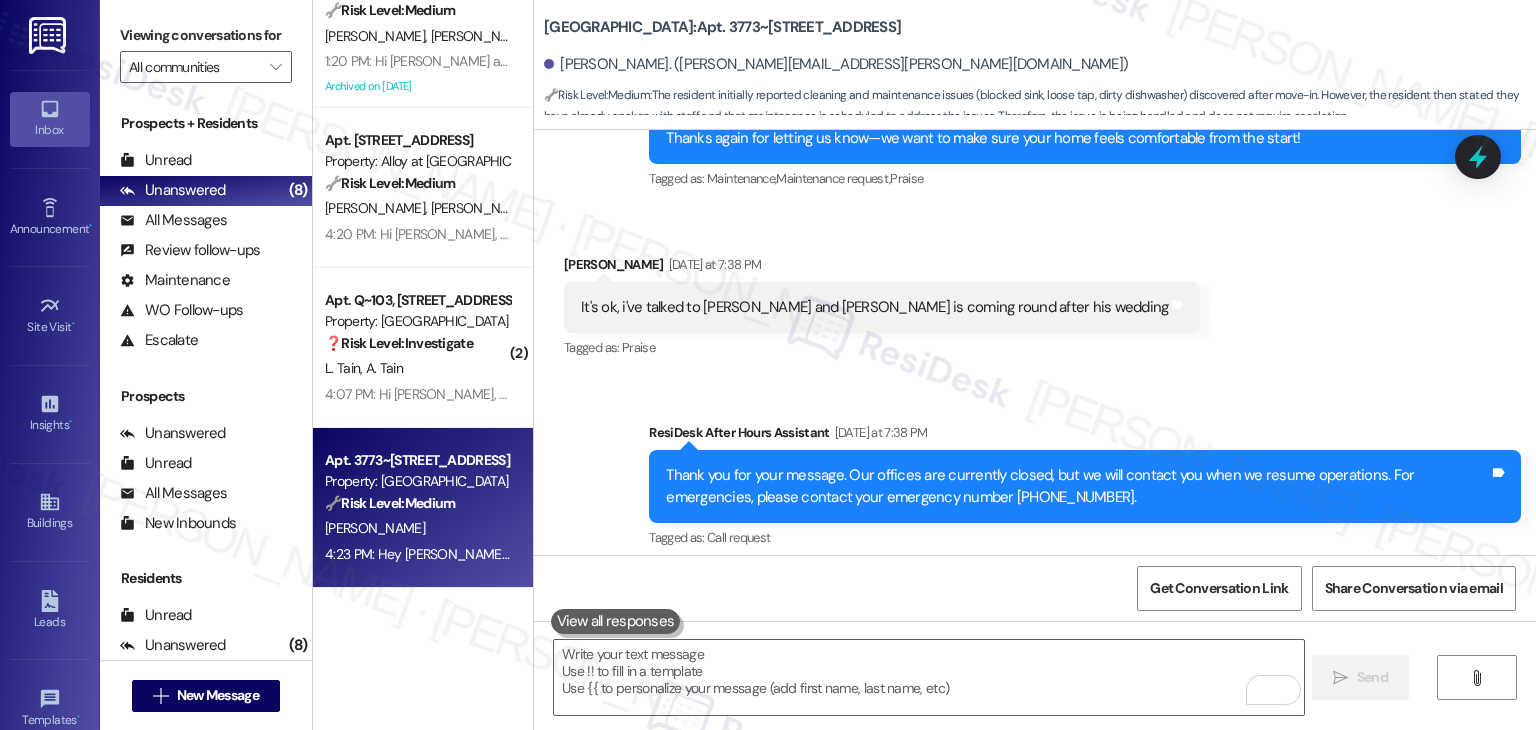 scroll, scrollTop: 792, scrollLeft: 0, axis: vertical 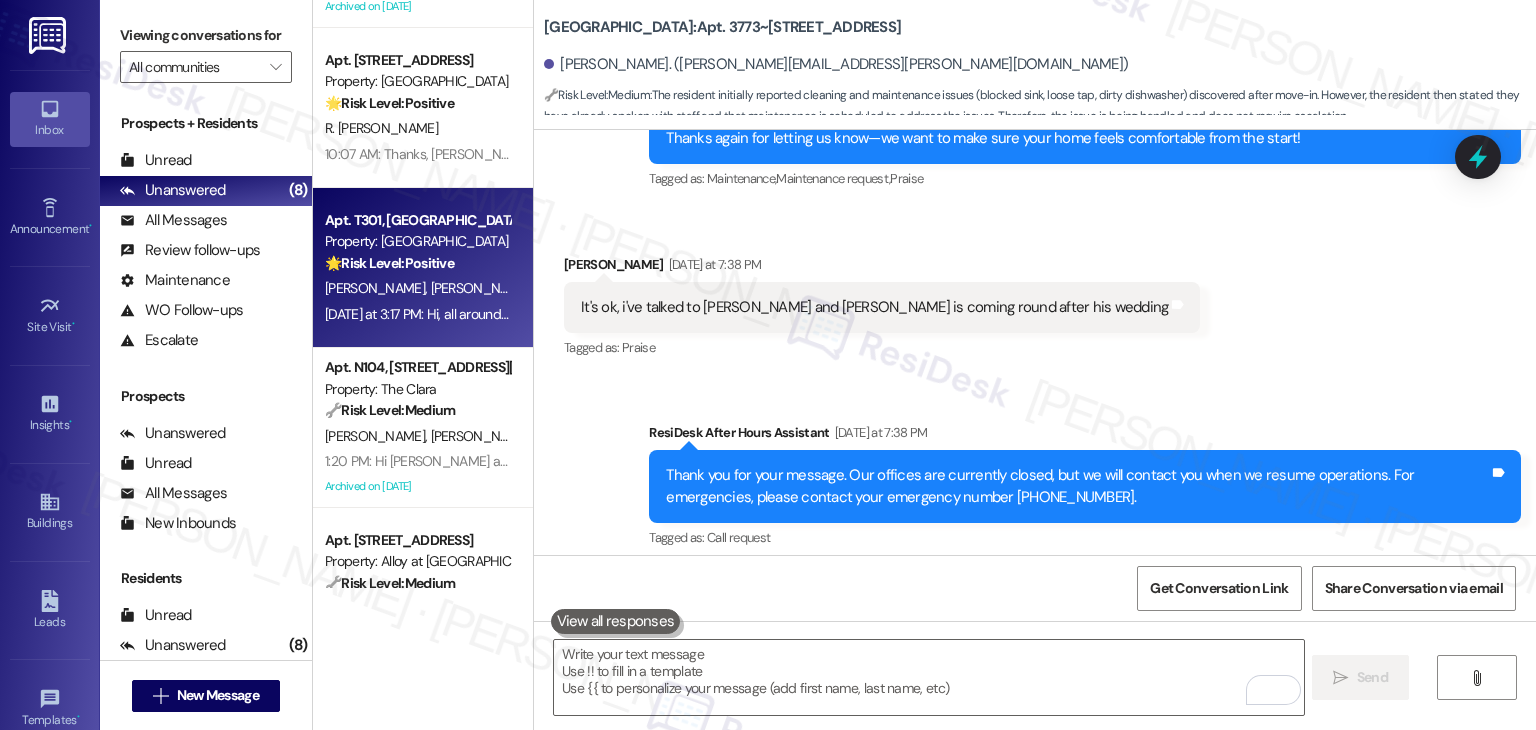 click on "[DATE] at 3:17 PM: Hi, all around the property. :)  [DATE] at 3:17 PM: Hi, all around the property. :)" at bounding box center (457, 314) 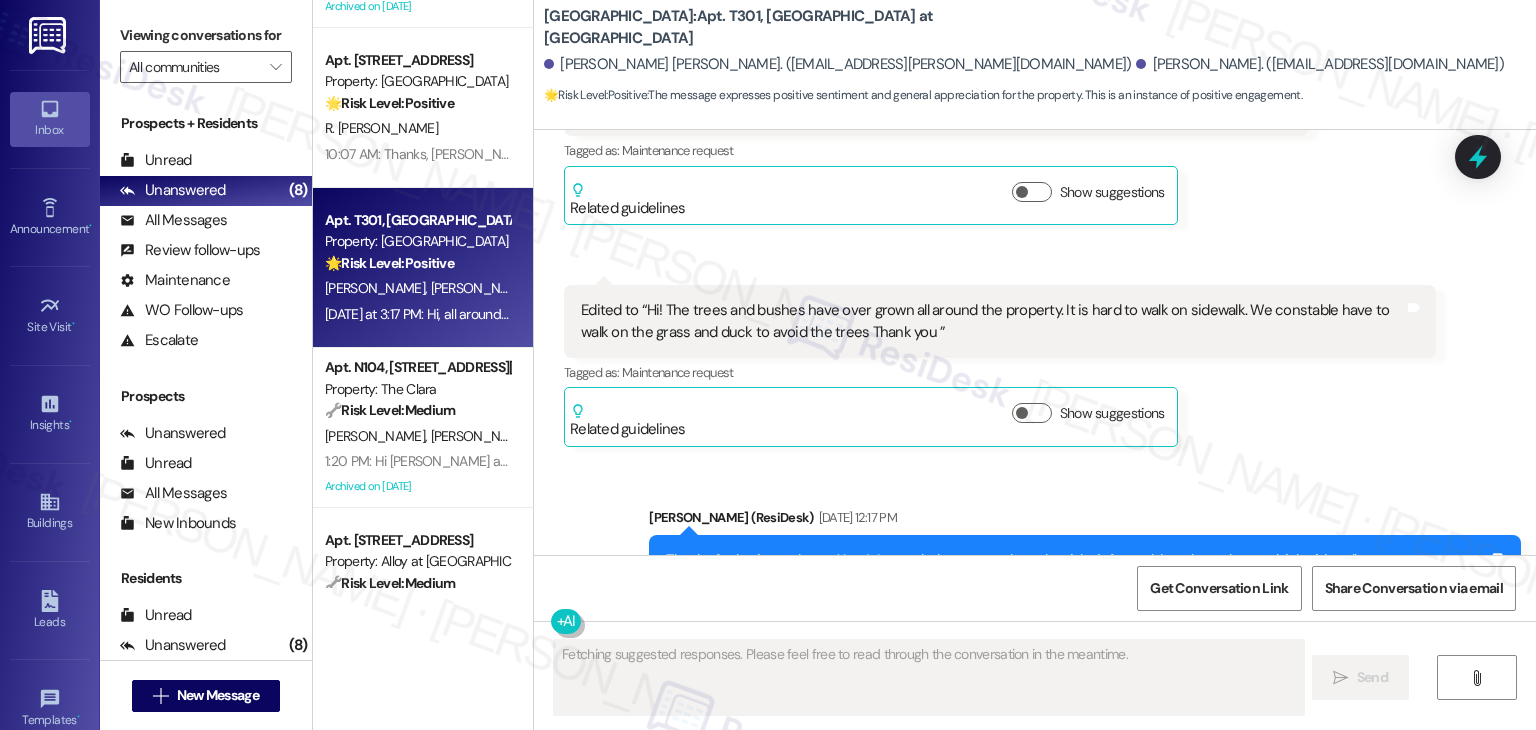 scroll, scrollTop: 4943, scrollLeft: 0, axis: vertical 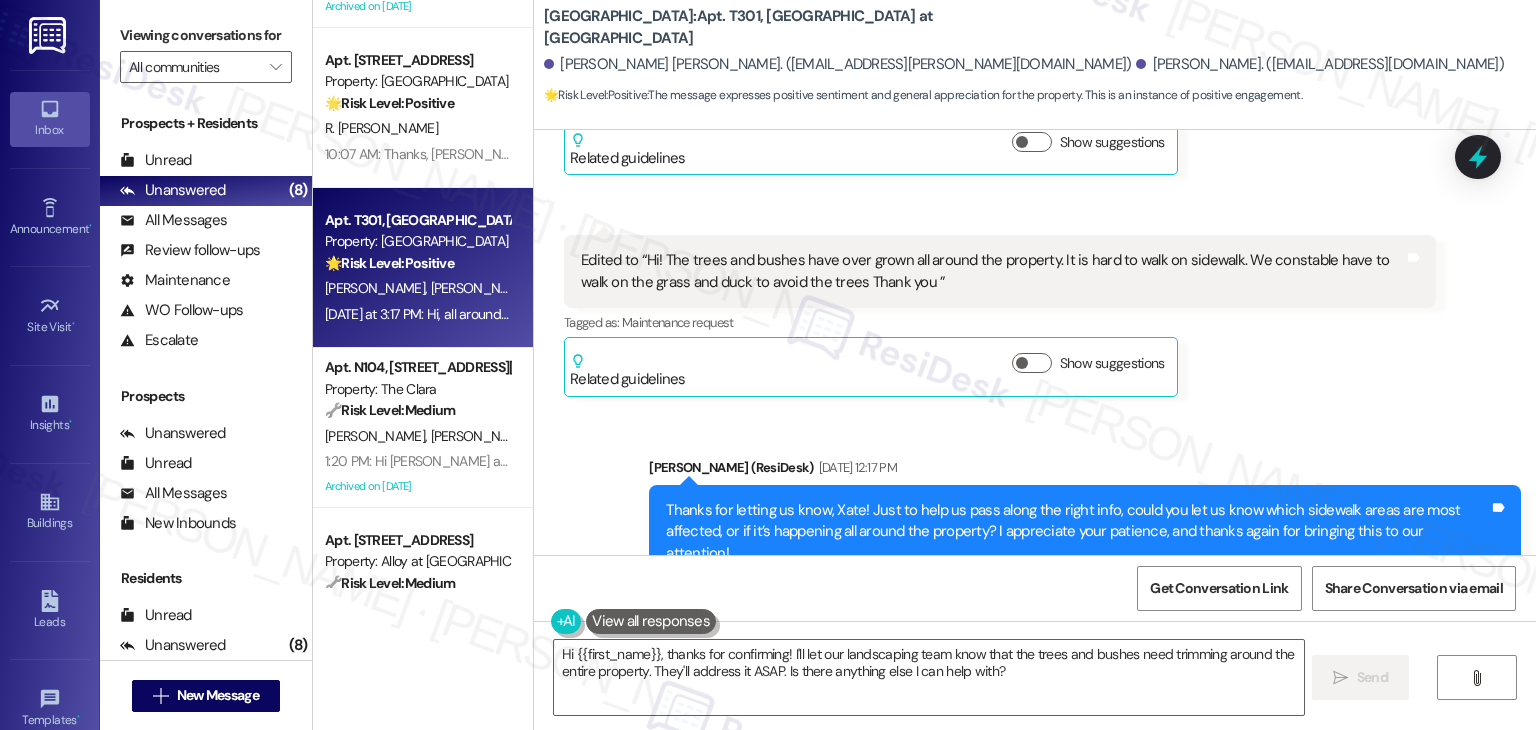 click on "Received via SMS [PERSON_NAME] [PERSON_NAME] [DATE] at 3:17 PM Hi, all around the property. :)  Tags and notes Tagged as:   Praise Click to highlight conversations about Praise" at bounding box center (1035, 707) 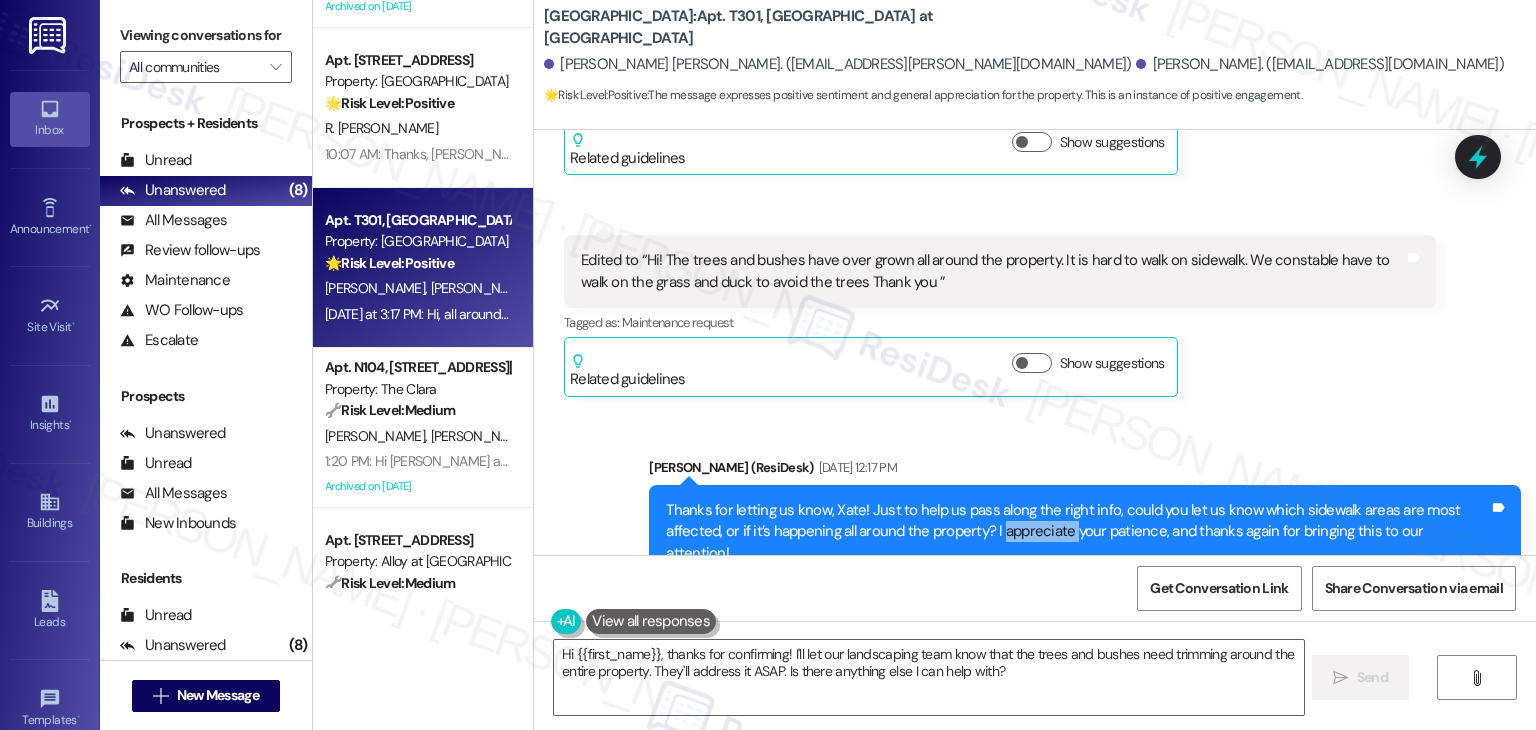 click on "Thanks for letting us know, Xate! Just to help us pass along the right info, could you let us know which sidewalk areas are most affected, or if it’s happening all around the property? I appreciate your patience, and thanks again for bringing this to our attention!" at bounding box center [1077, 532] 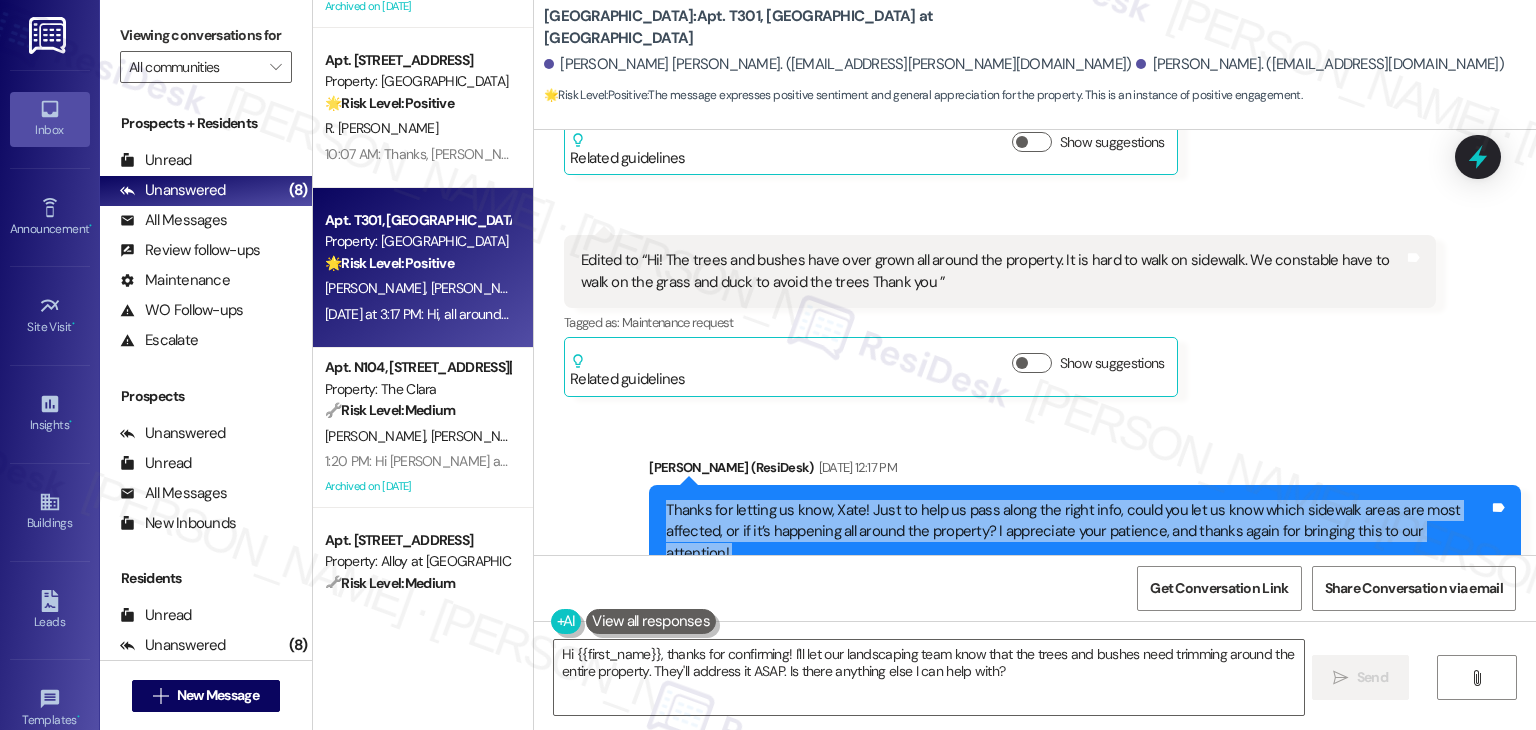 click on "Thanks for letting us know, Xate! Just to help us pass along the right info, could you let us know which sidewalk areas are most affected, or if it’s happening all around the property? I appreciate your patience, and thanks again for bringing this to our attention!" at bounding box center [1077, 532] 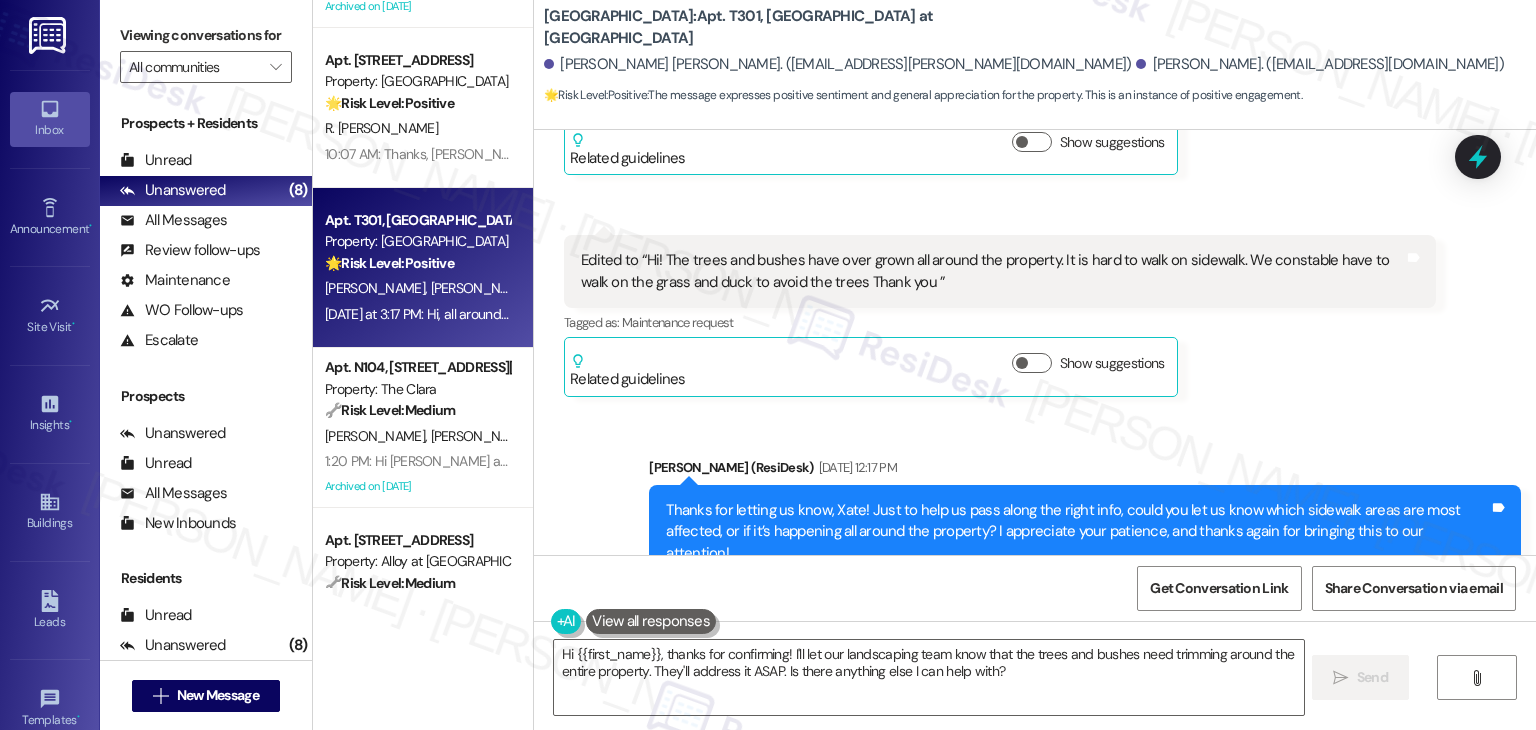 click on "Hi, all around the property. :)" at bounding box center [668, 721] 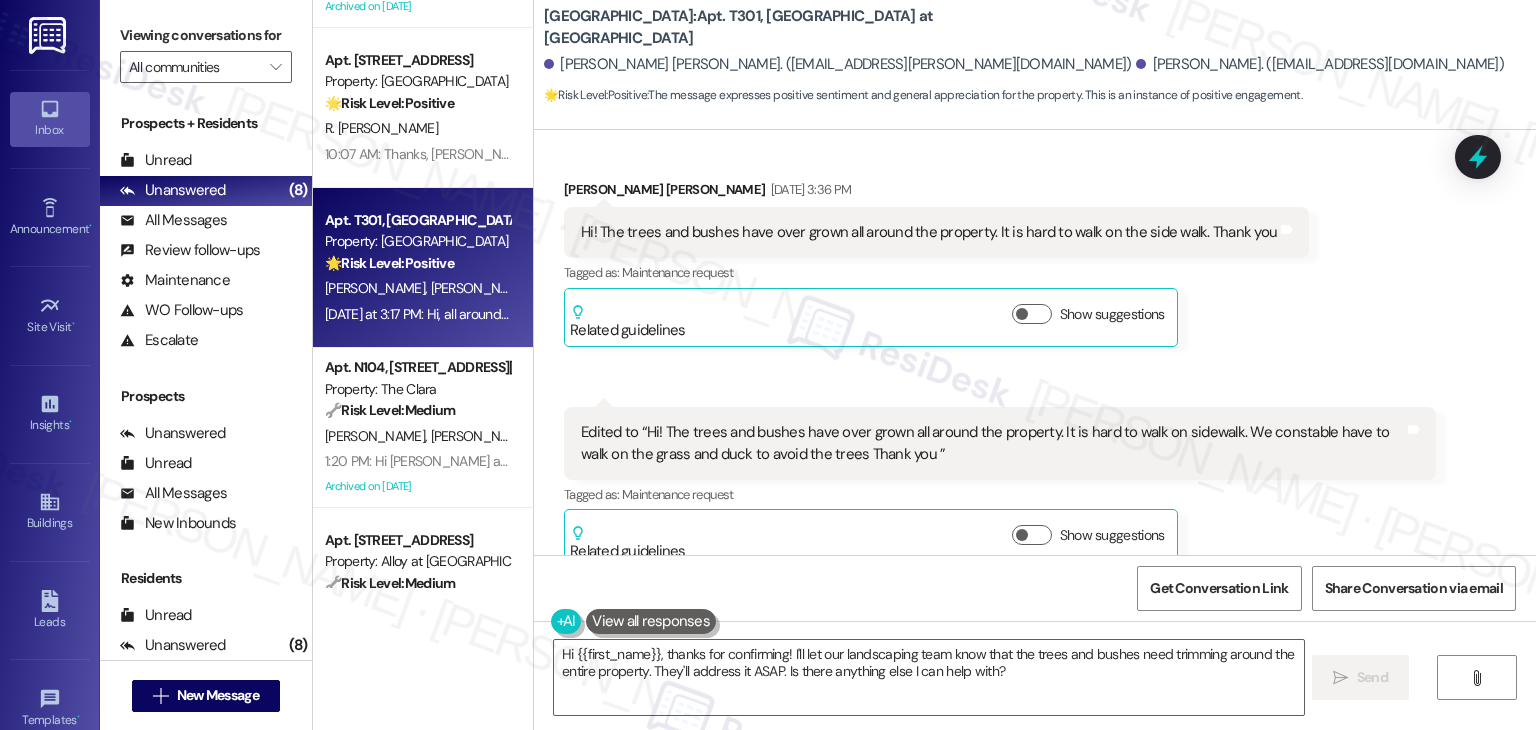 scroll, scrollTop: 4744, scrollLeft: 0, axis: vertical 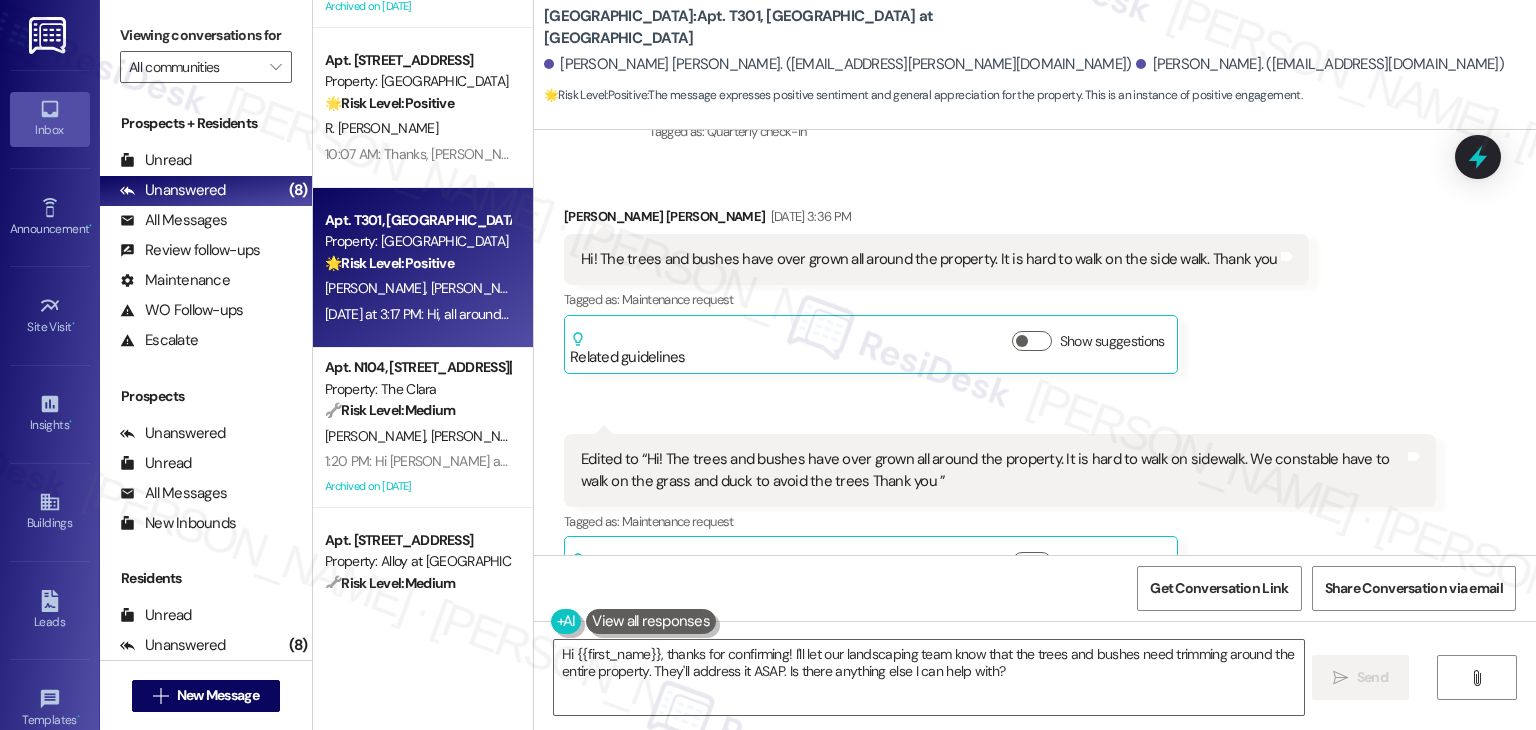 click on "Sent via SMS [PERSON_NAME]  (ResiDesk) [DATE] 12:17 PM Thanks for letting us know, Xate! Just to help us pass along the right info, could you let us know which sidewalk areas are most affected, or if it’s happening all around the property? I appreciate your patience, and thanks again for bringing this to our attention! Tags and notes Tagged as:   Maintenance request ,  Click to highlight conversations about Maintenance request Praise Click to highlight conversations about Praise" at bounding box center [1035, 717] 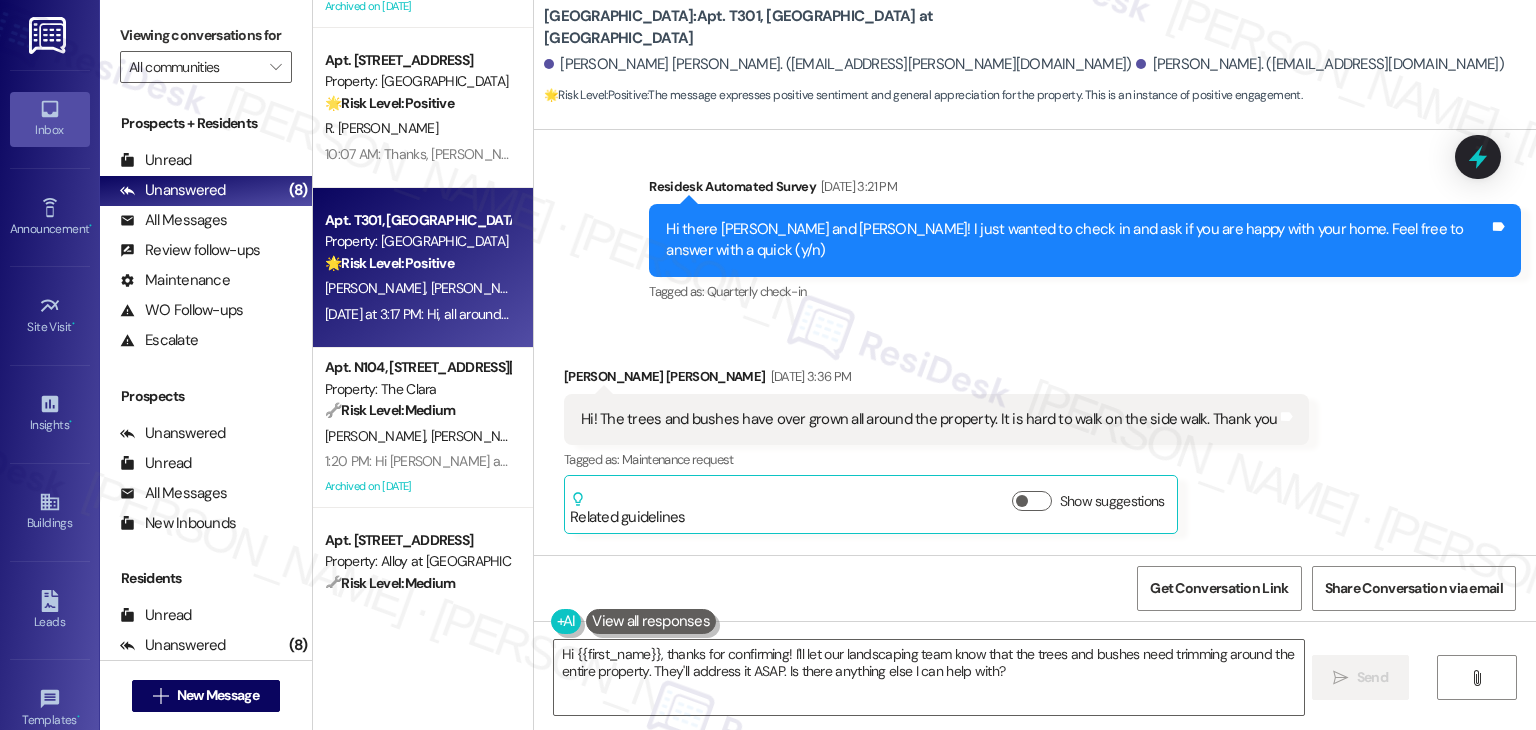 scroll, scrollTop: 4544, scrollLeft: 0, axis: vertical 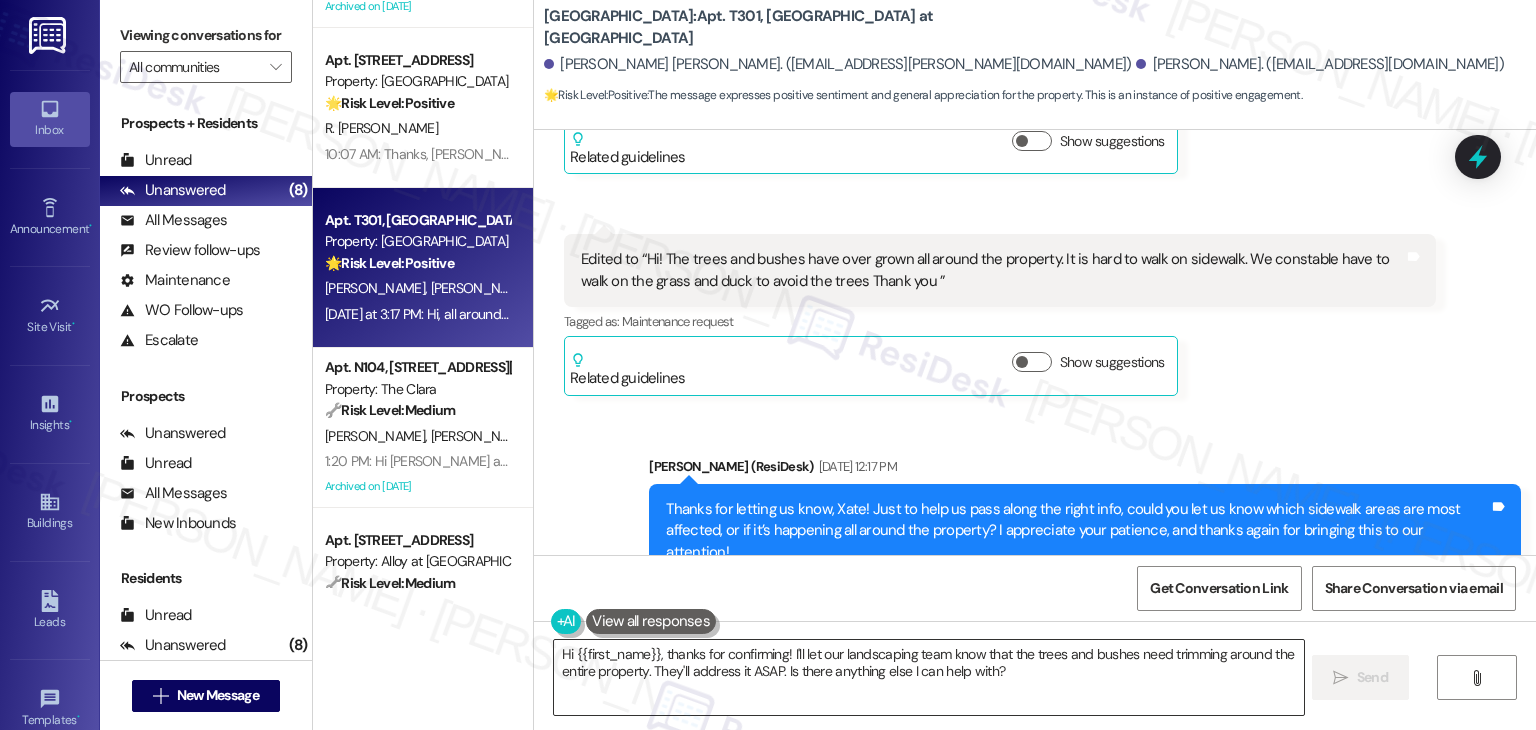 click on "Hi {{first_name}}, thanks for confirming! I'll let our landscaping team know that the trees and bushes need trimming around the entire property. They'll address it ASAP. Is there anything else I can help with?" at bounding box center (928, 677) 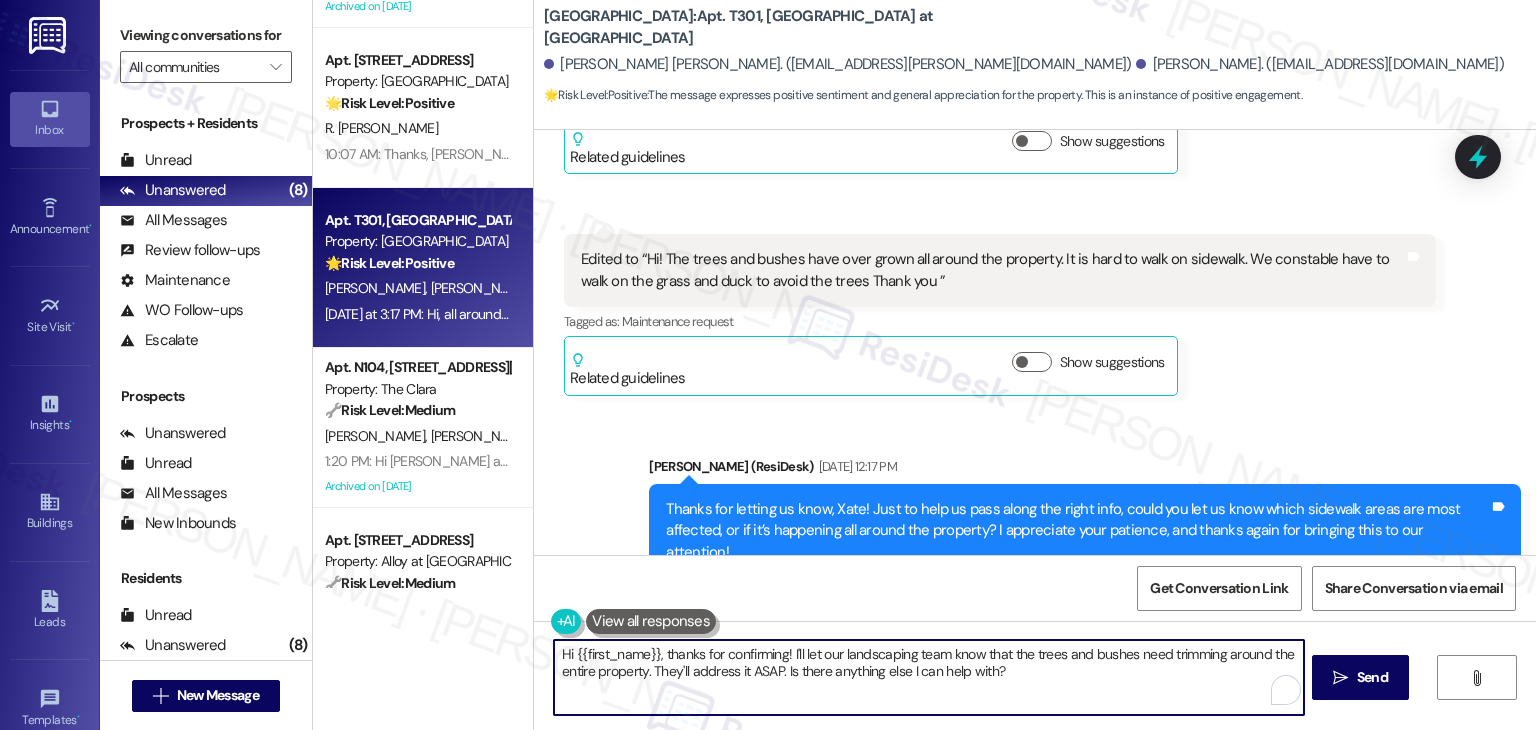 click on "Hi {{first_name}}, thanks for confirming! I'll let our landscaping team know that the trees and bushes need trimming around the entire property. They'll address it ASAP. Is there anything else I can help with?" at bounding box center [928, 677] 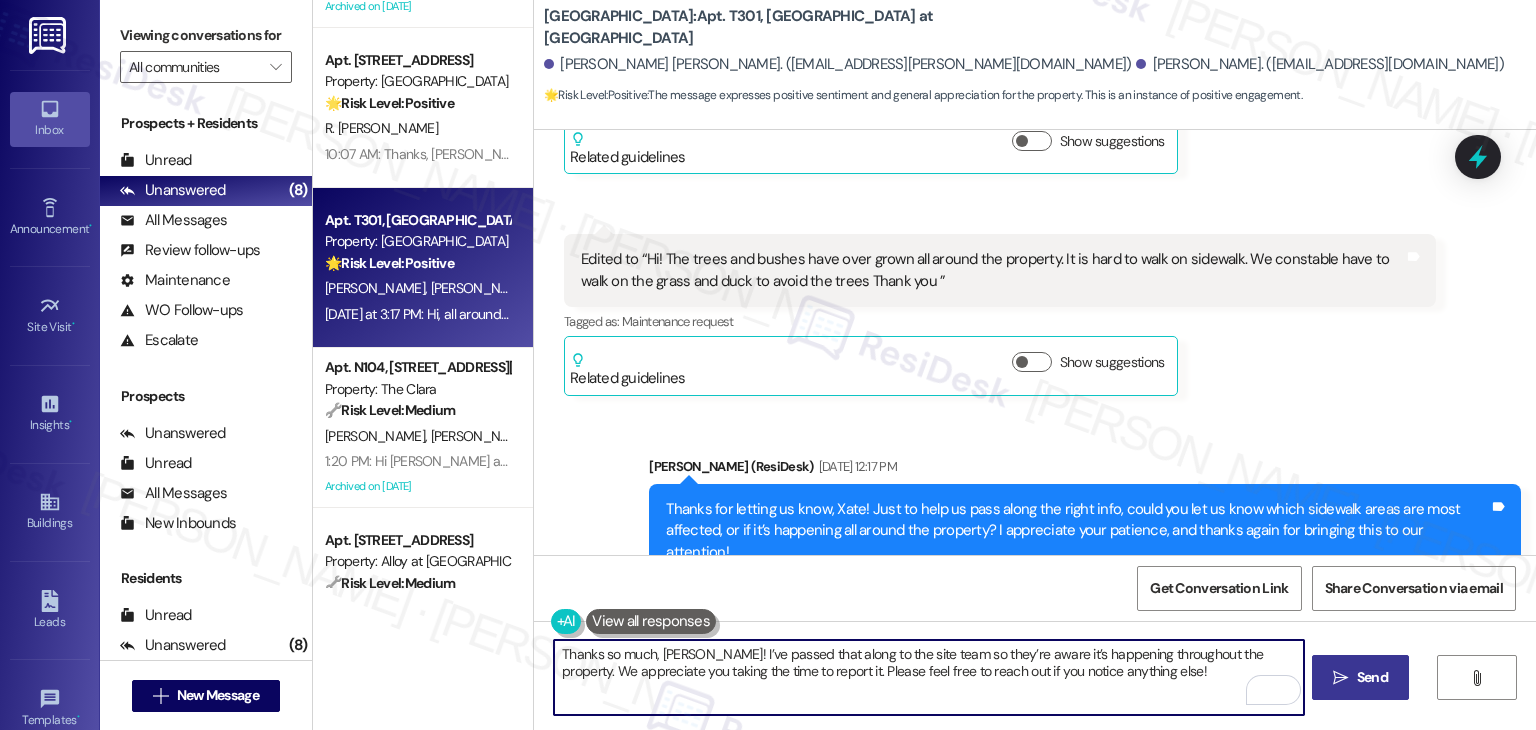 type on "Thanks so much, [PERSON_NAME]! I’ve passed that along to the site team so they’re aware it’s happening throughout the property. We appreciate you taking the time to report it. Please feel free to reach out if you notice anything else!" 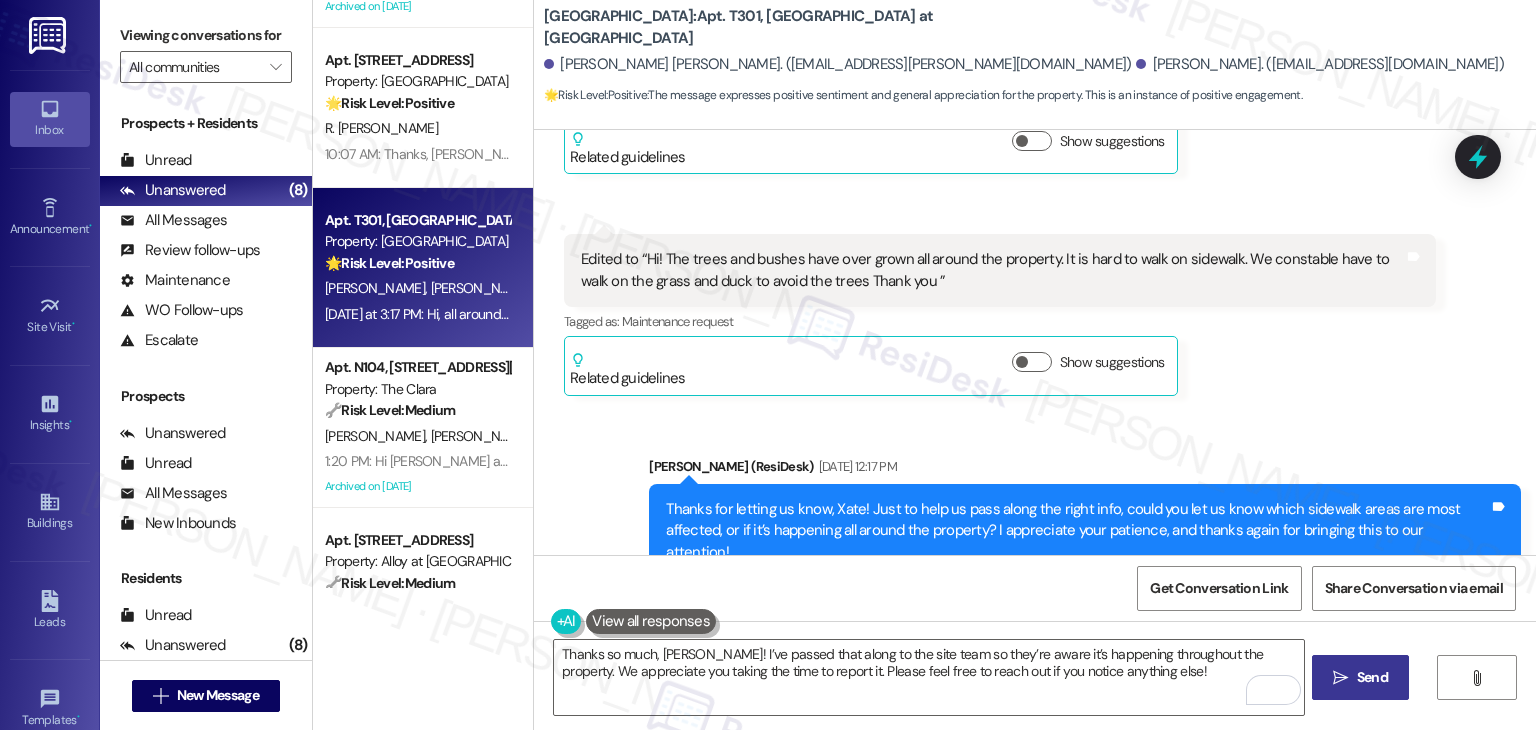 click on "Send" at bounding box center (1372, 677) 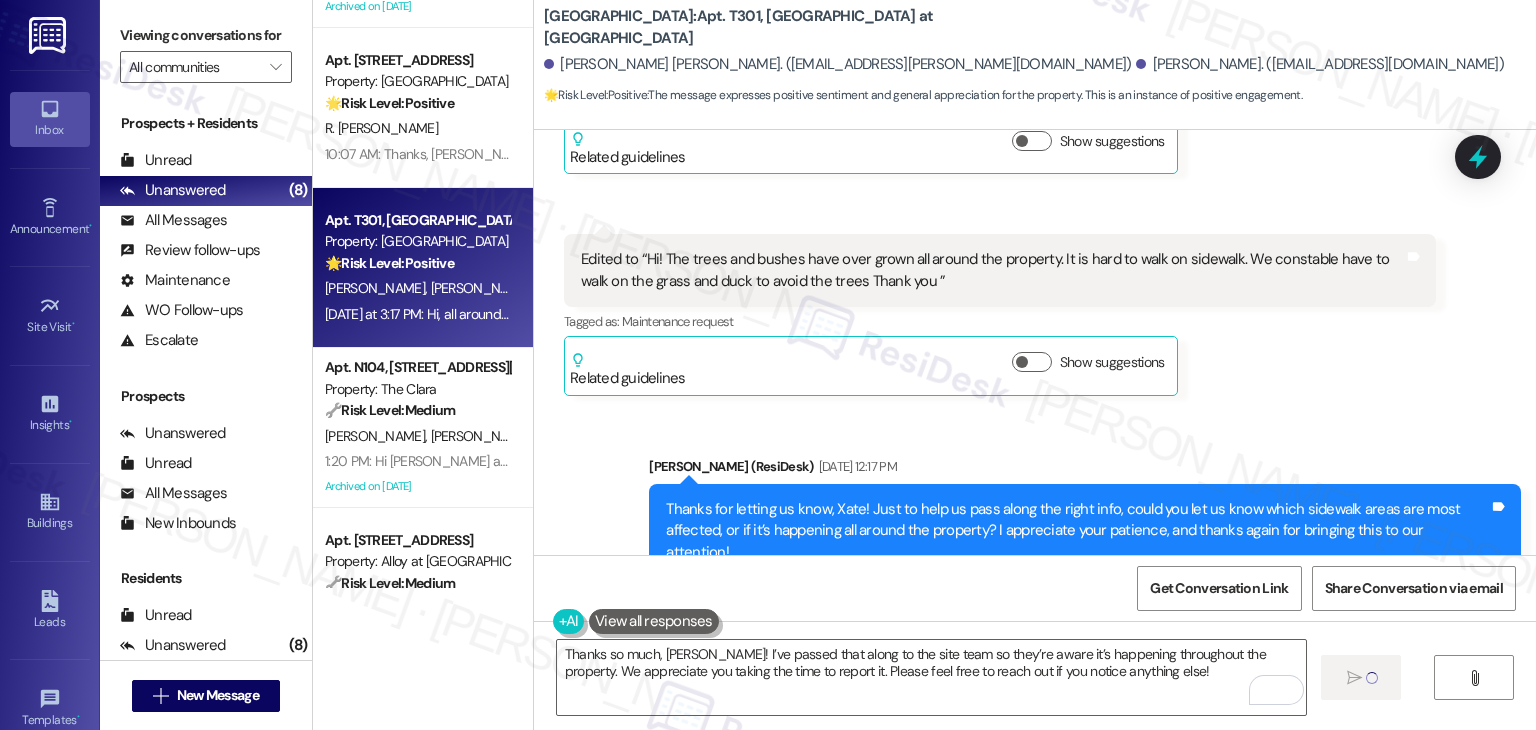 type 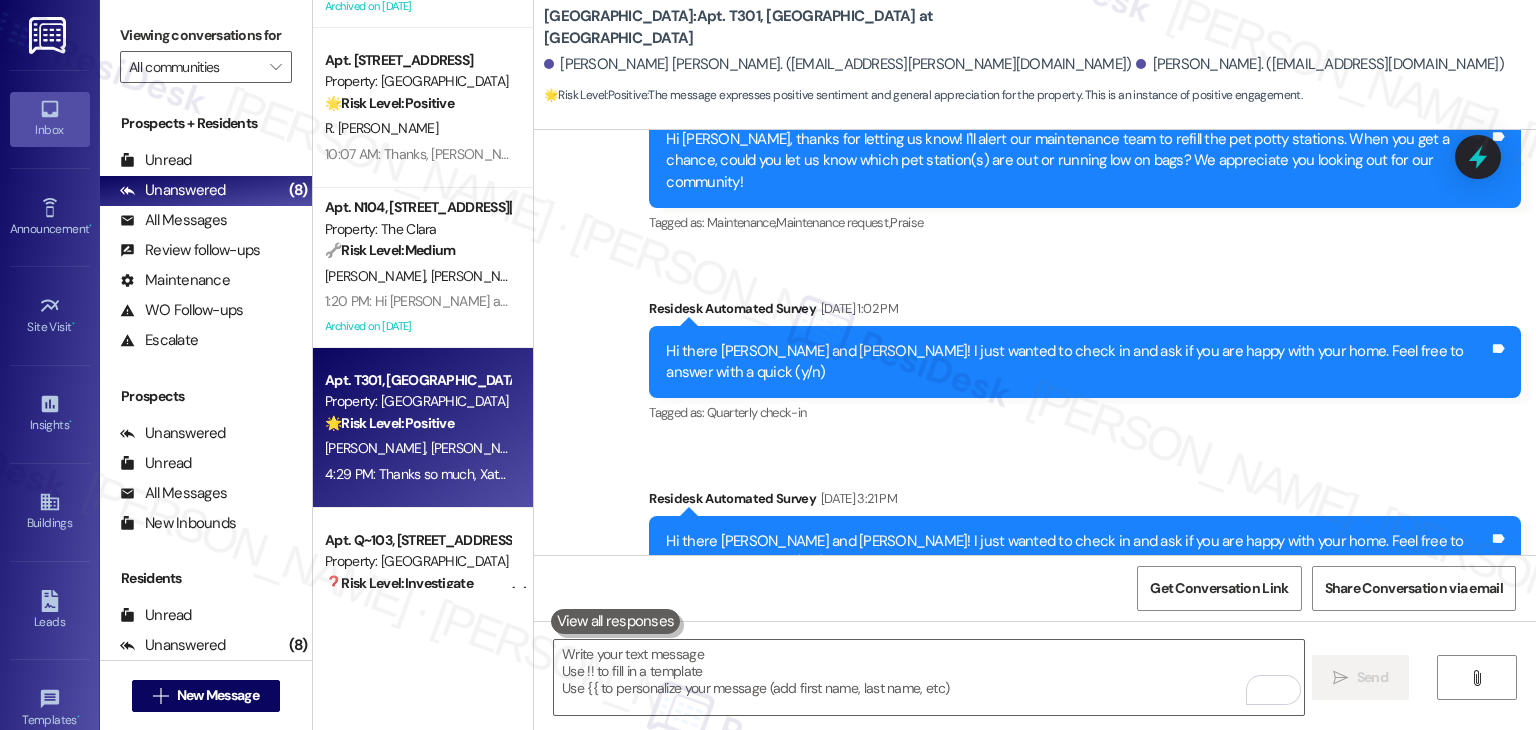 scroll, scrollTop: 4243, scrollLeft: 0, axis: vertical 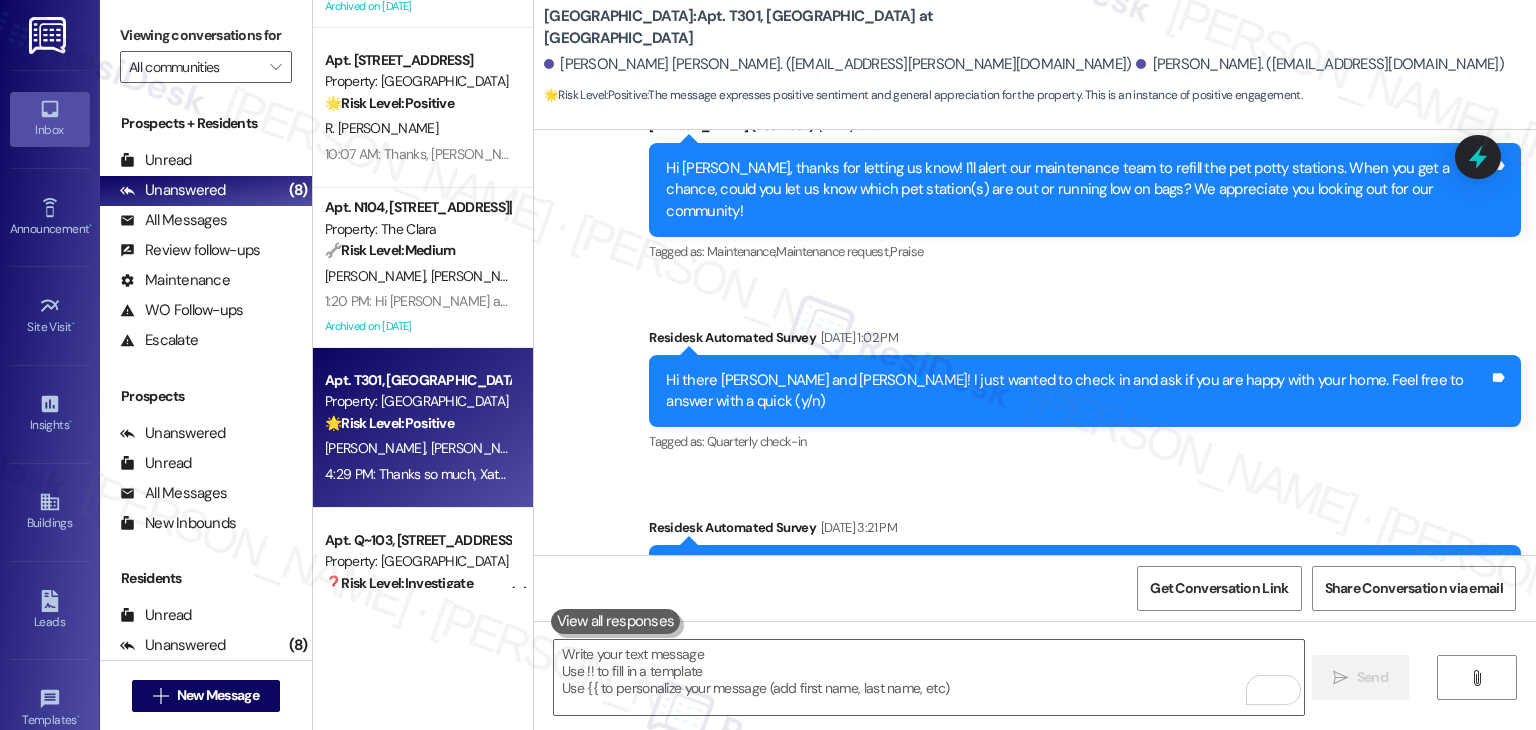 click on "Hi! The trees and bushes have over grown all around the property. It is hard to walk on the side walk. Thank you" at bounding box center [929, 760] 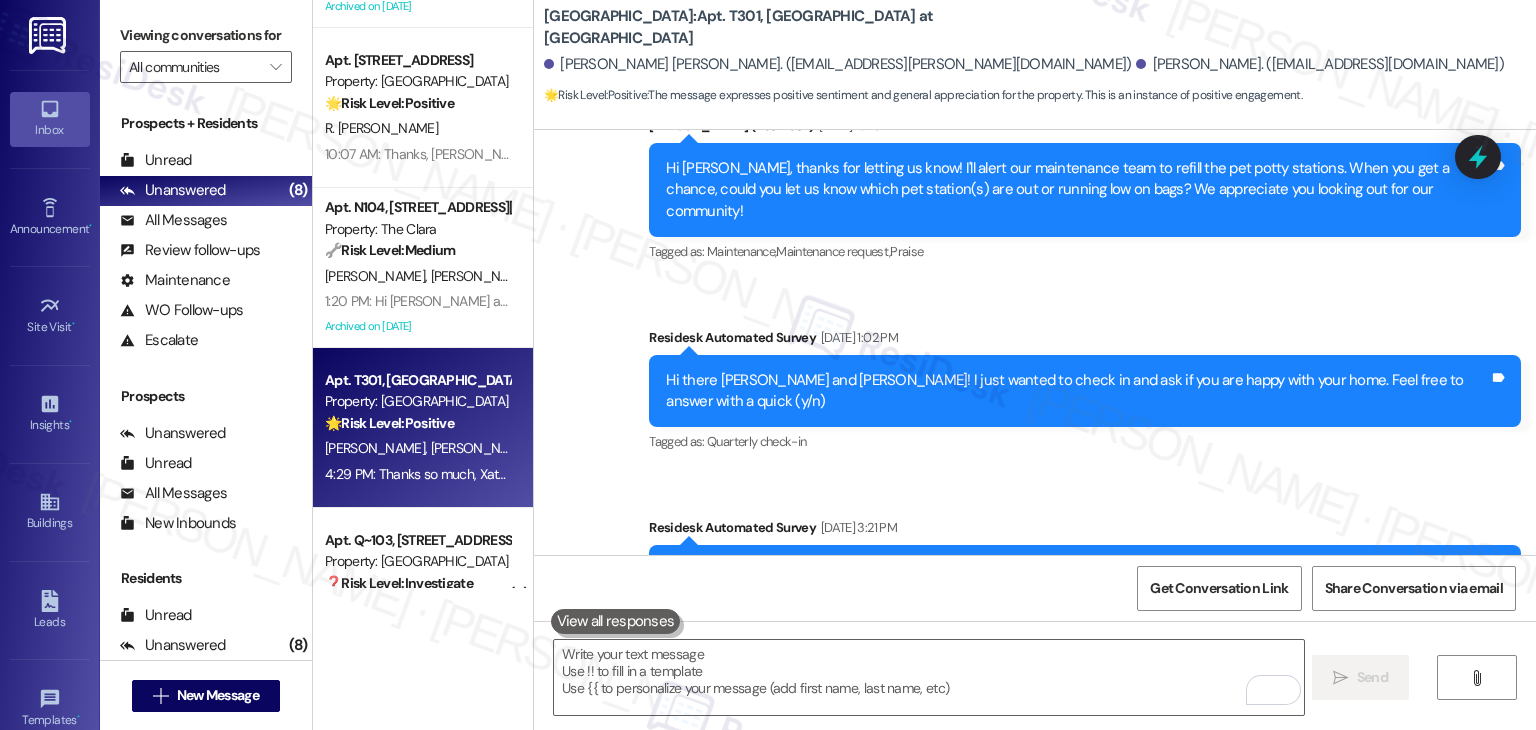 scroll, scrollTop: 5104, scrollLeft: 0, axis: vertical 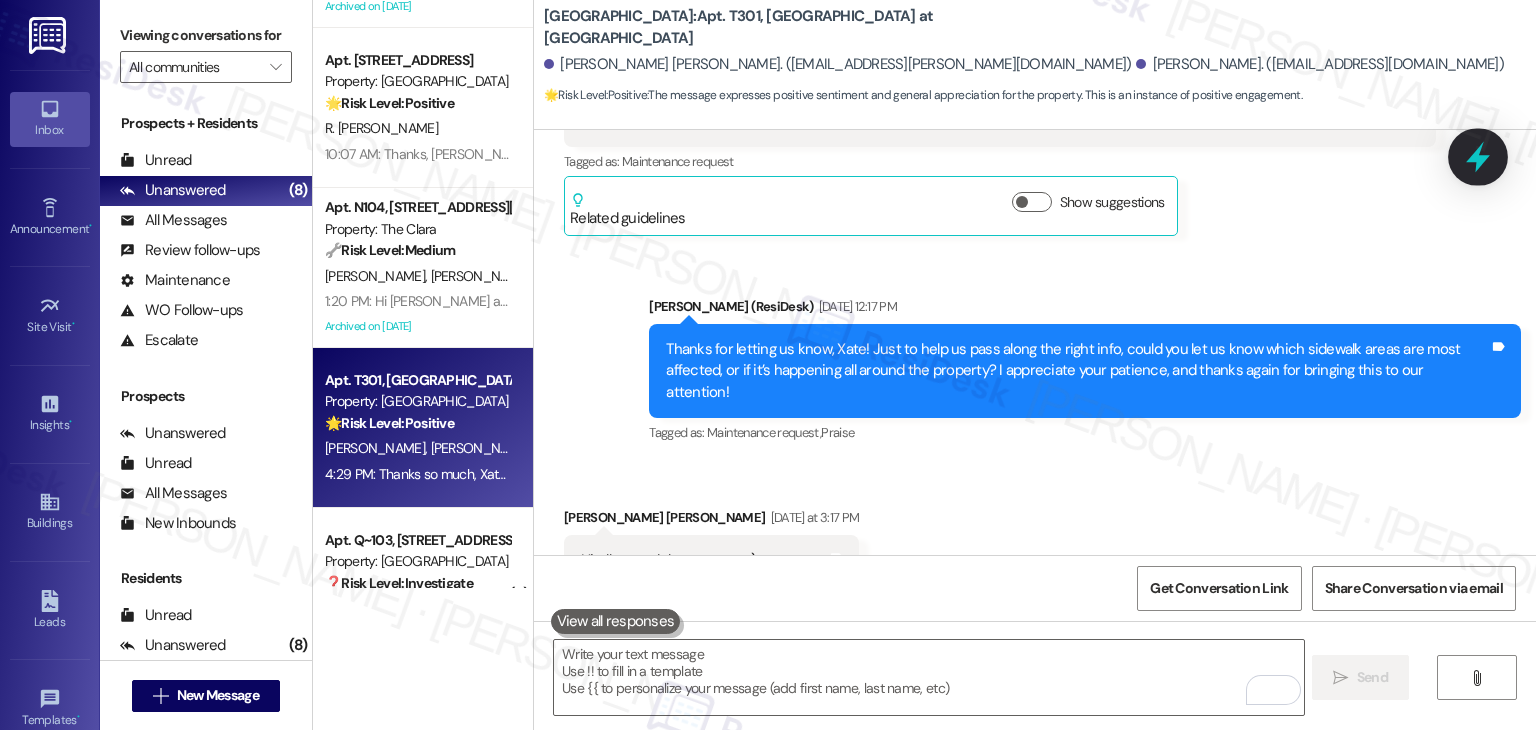 click 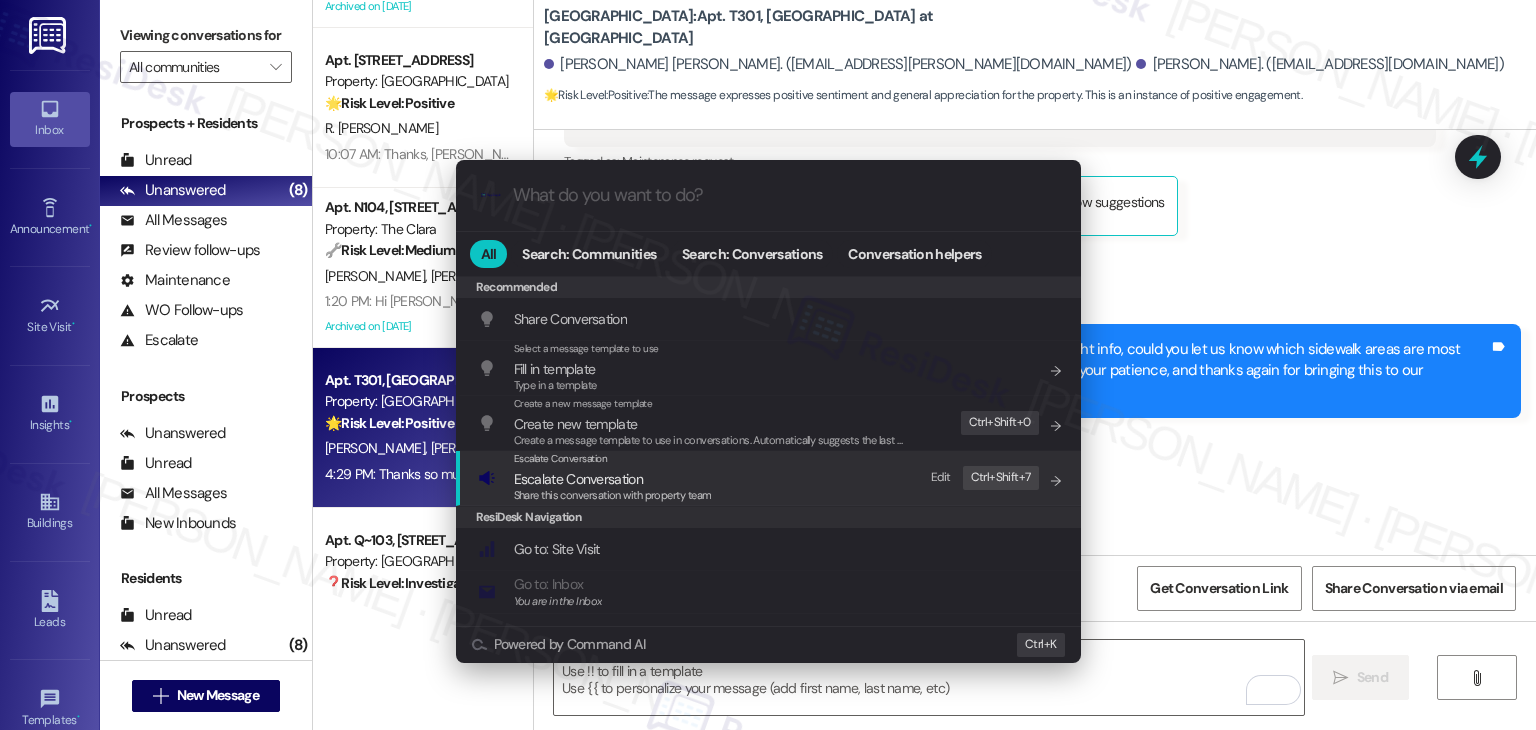 drag, startPoint x: 655, startPoint y: 498, endPoint x: 643, endPoint y: 518, distance: 23.323807 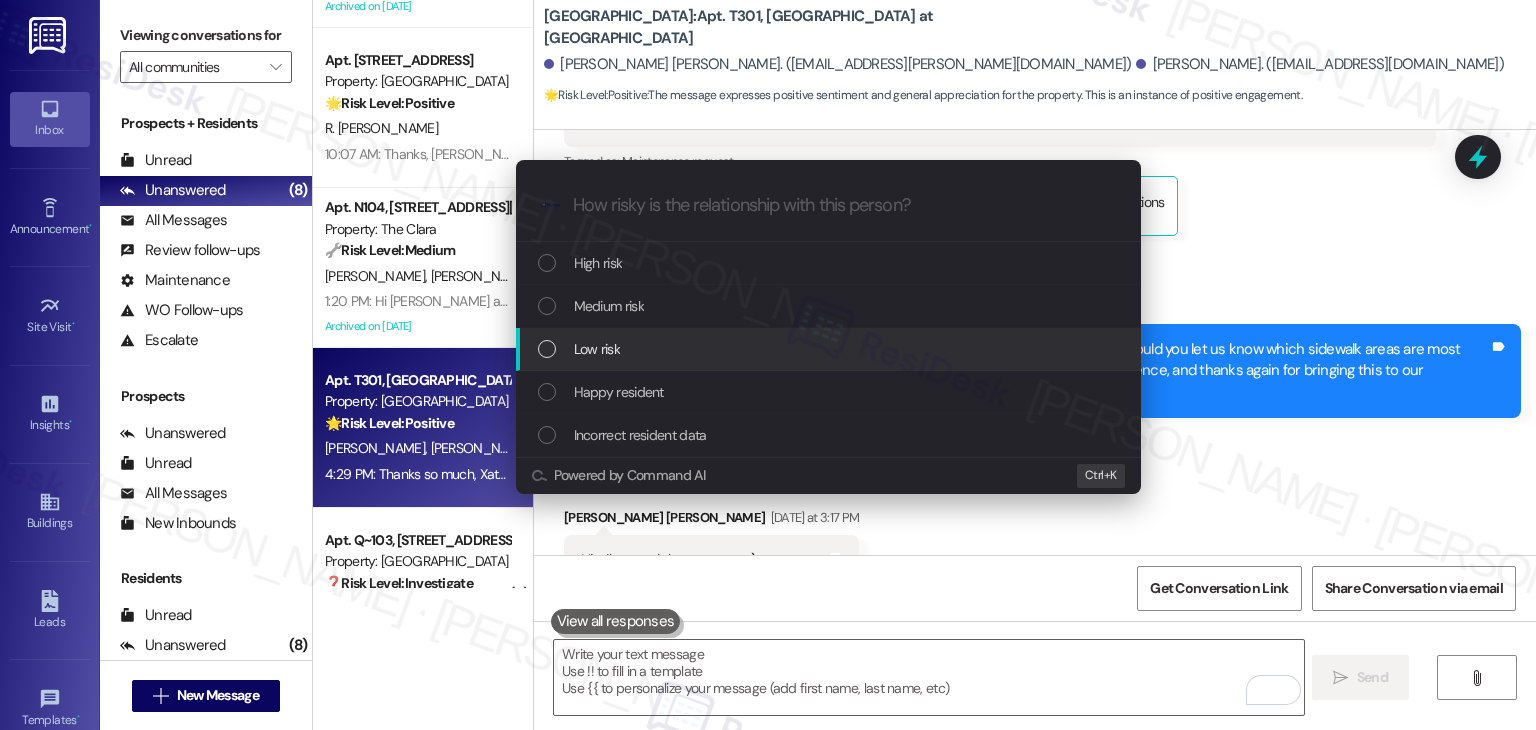 click at bounding box center (547, 349) 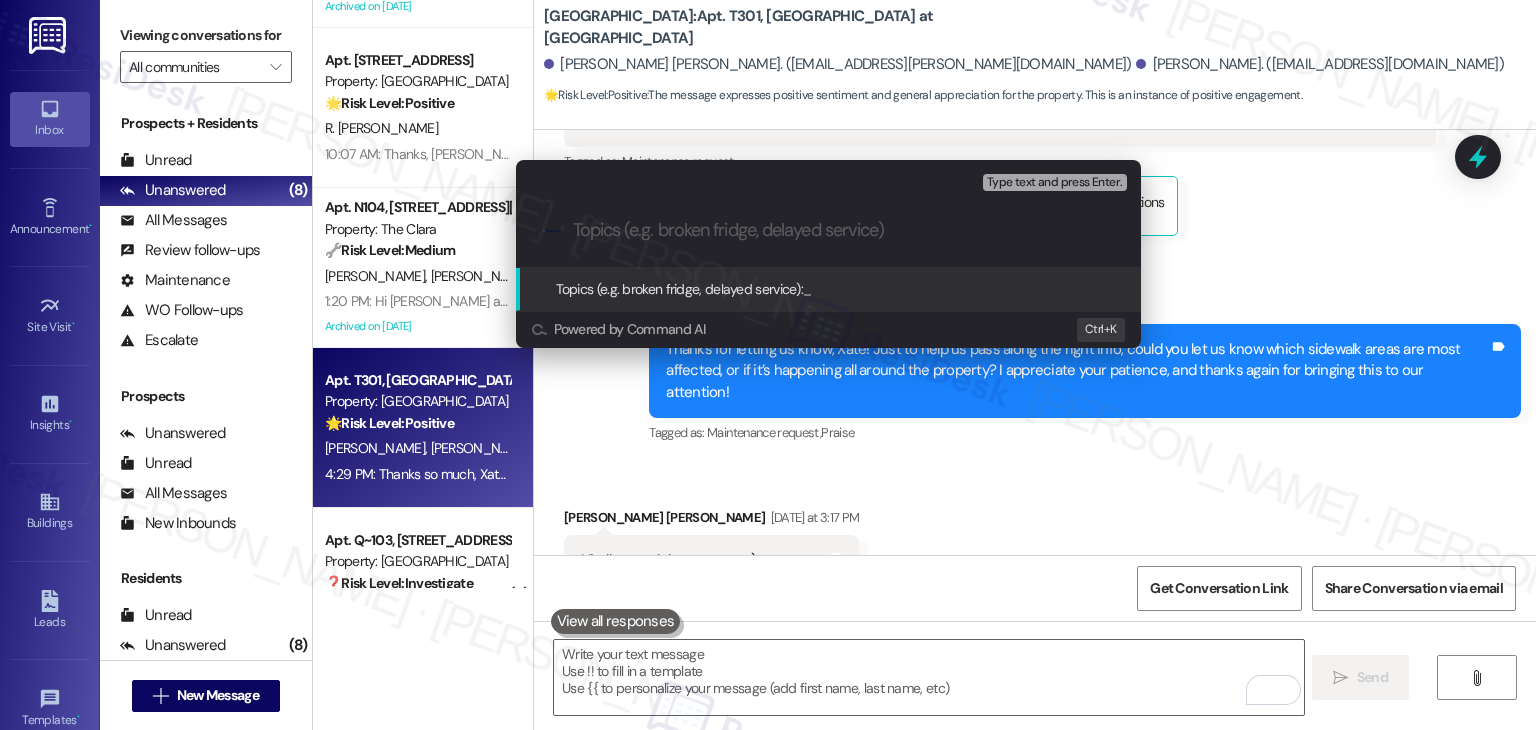 paste on "Overgrown Trees and Bushes Obstructing Sidewalks" 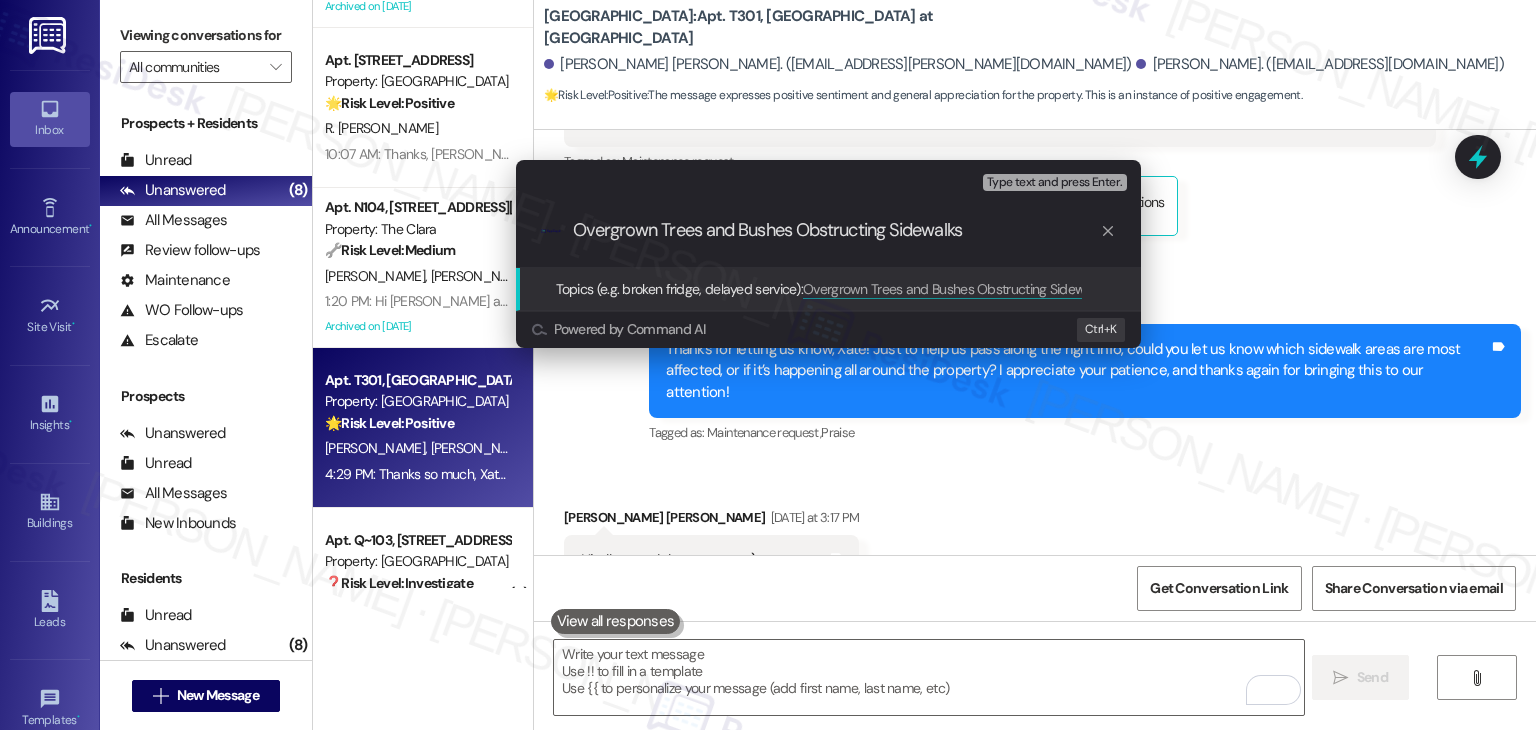 type 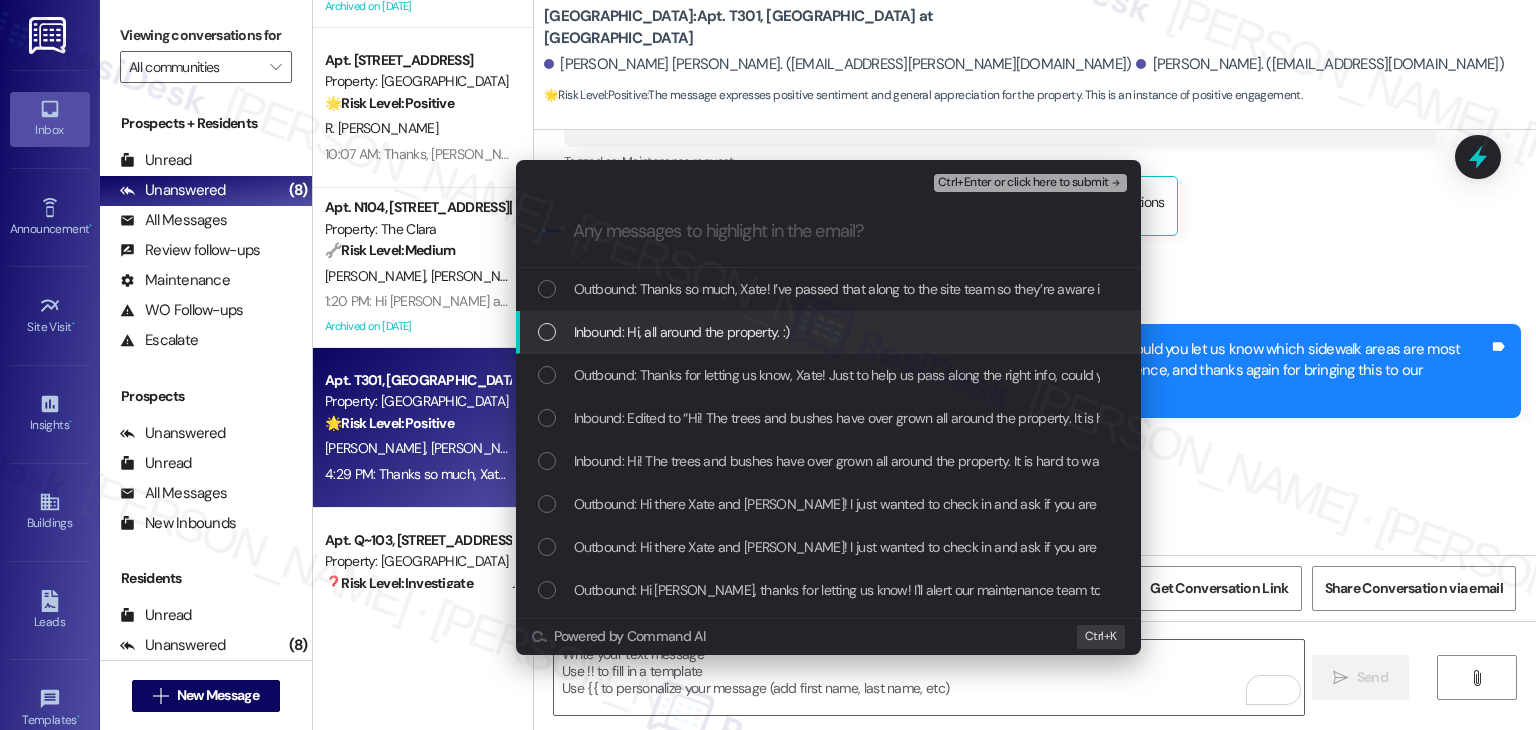click at bounding box center (547, 332) 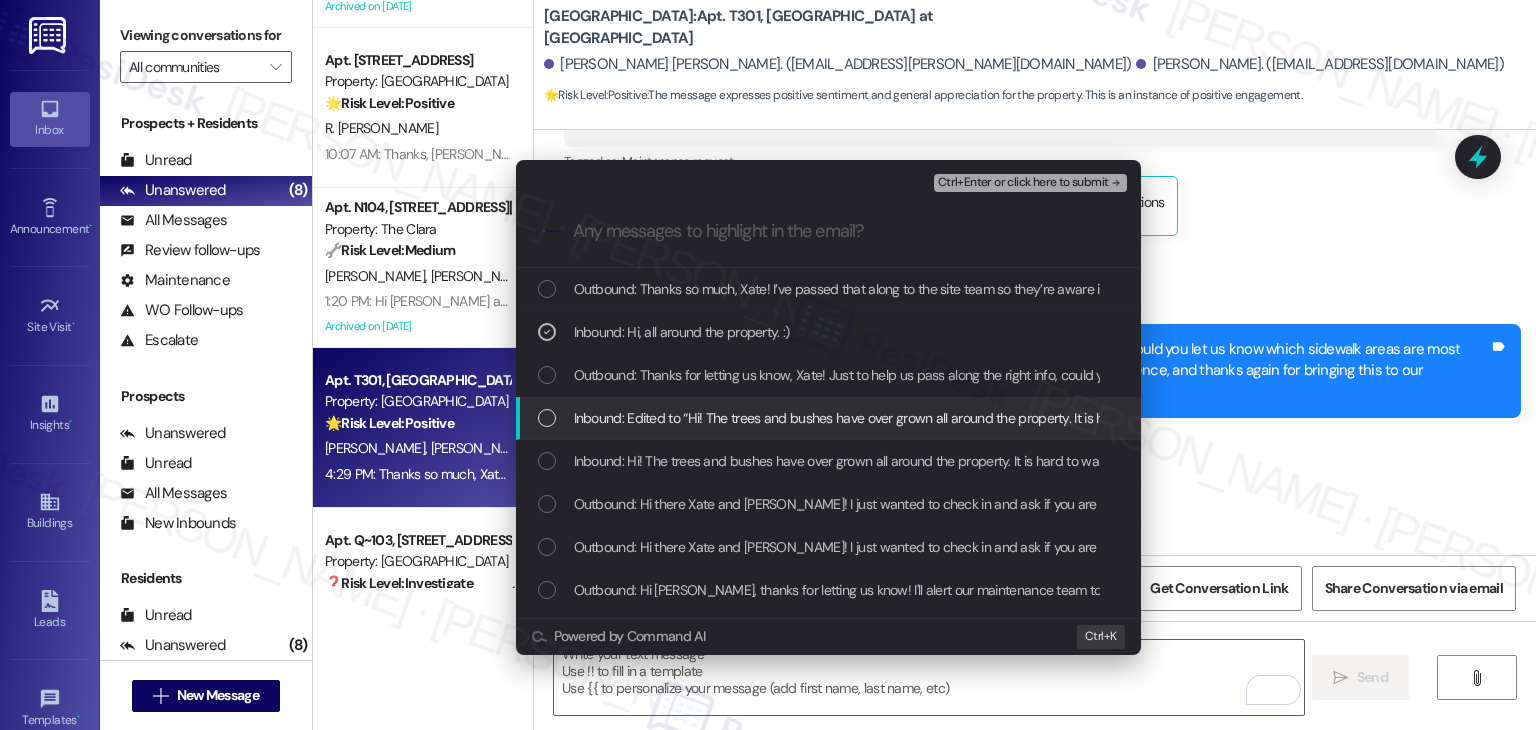 click at bounding box center [547, 418] 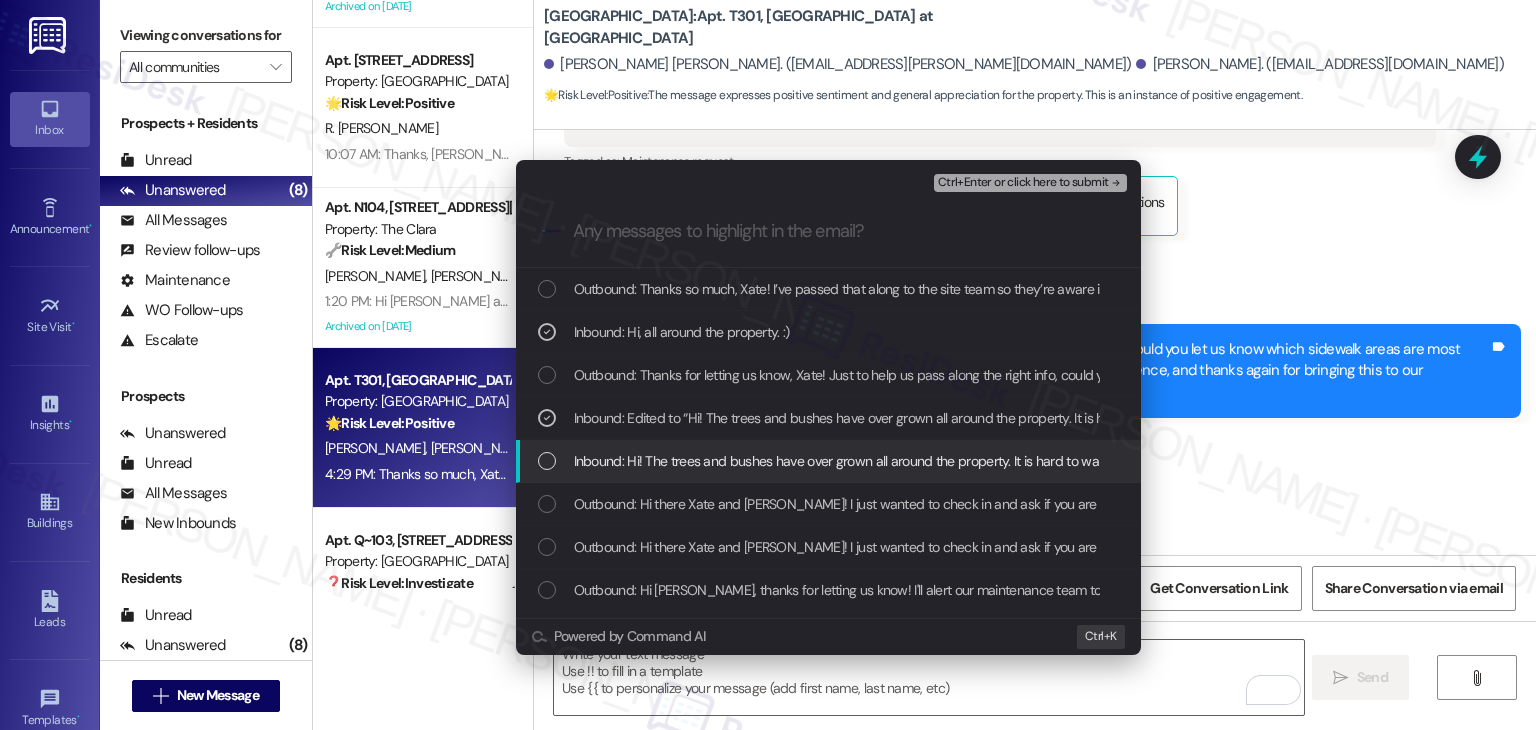 click at bounding box center (547, 461) 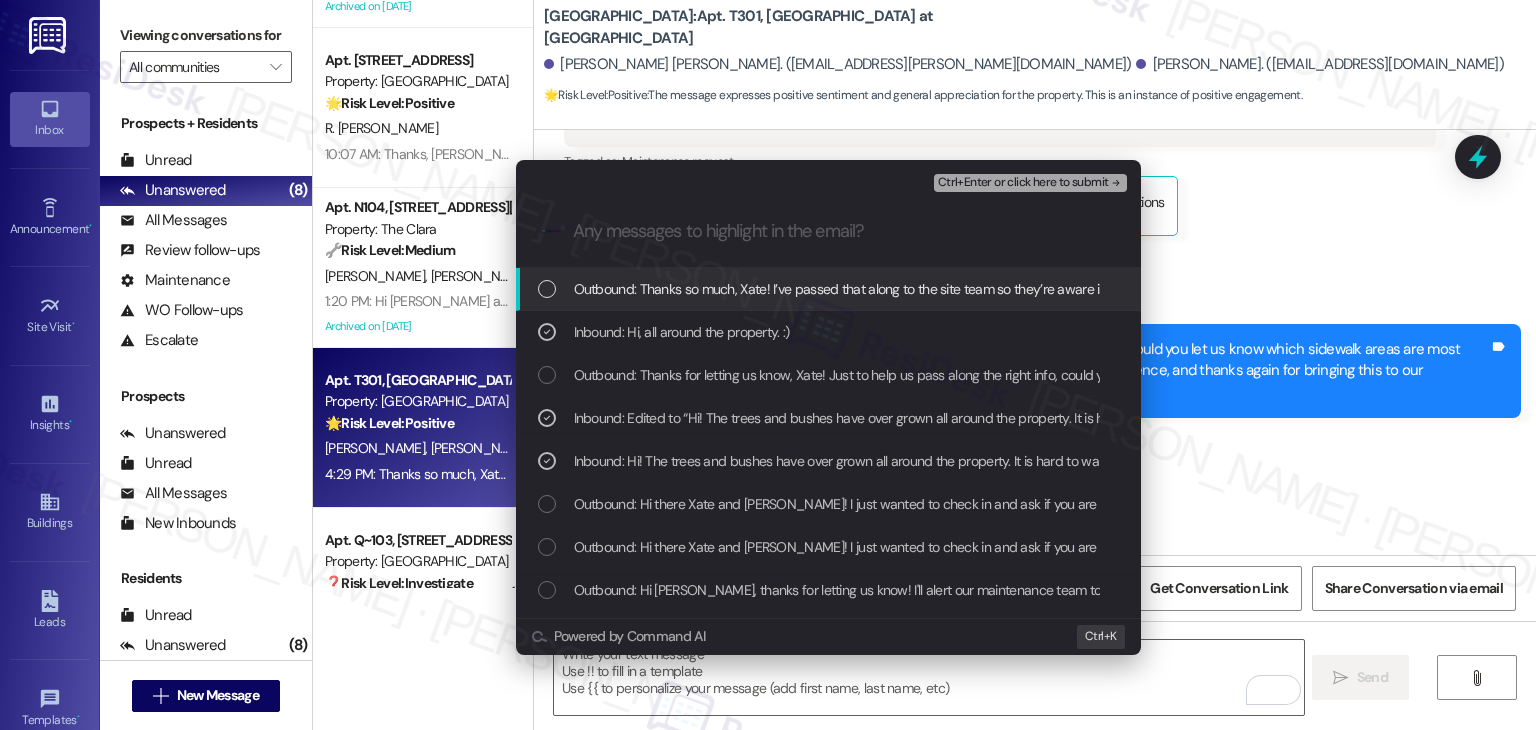 click on "Ctrl+Enter or click here to submit" at bounding box center (1030, 183) 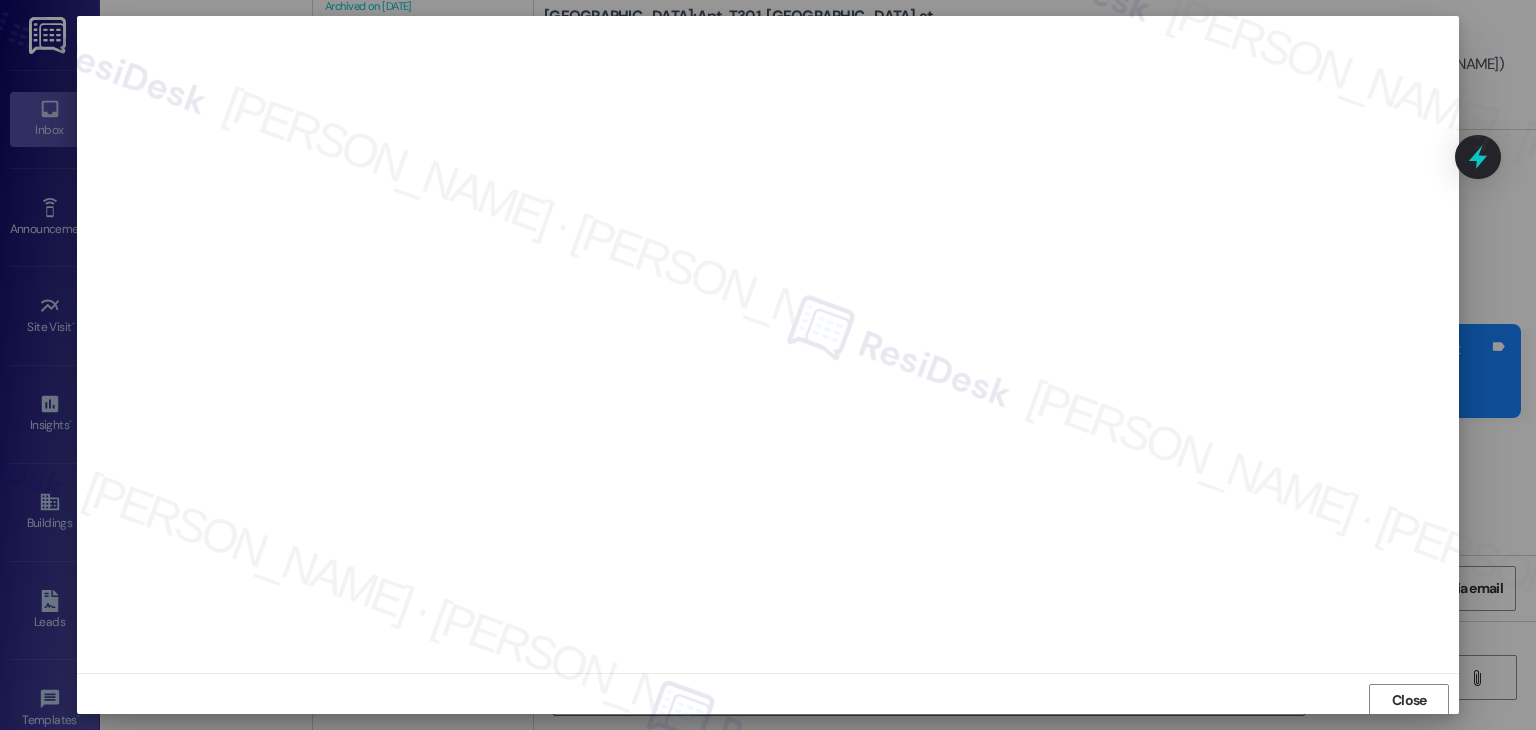 scroll, scrollTop: 1, scrollLeft: 0, axis: vertical 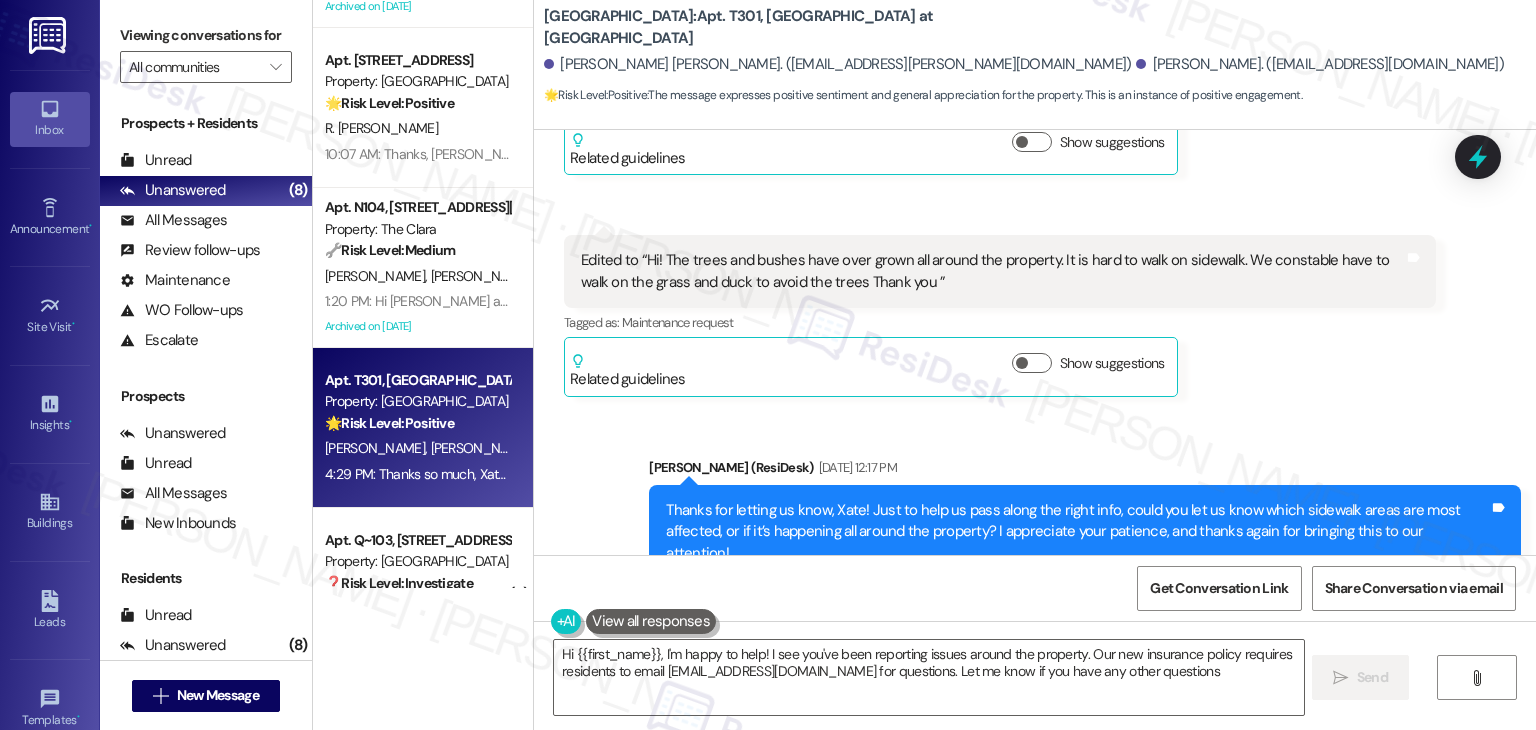 type on "Hi {{first_name}}, I'm happy to help! I see you've been reporting issues around the property. Our new insurance policy requires residents to email [EMAIL_ADDRESS][DOMAIN_NAME] for questions. Let me know if you have any other questions!" 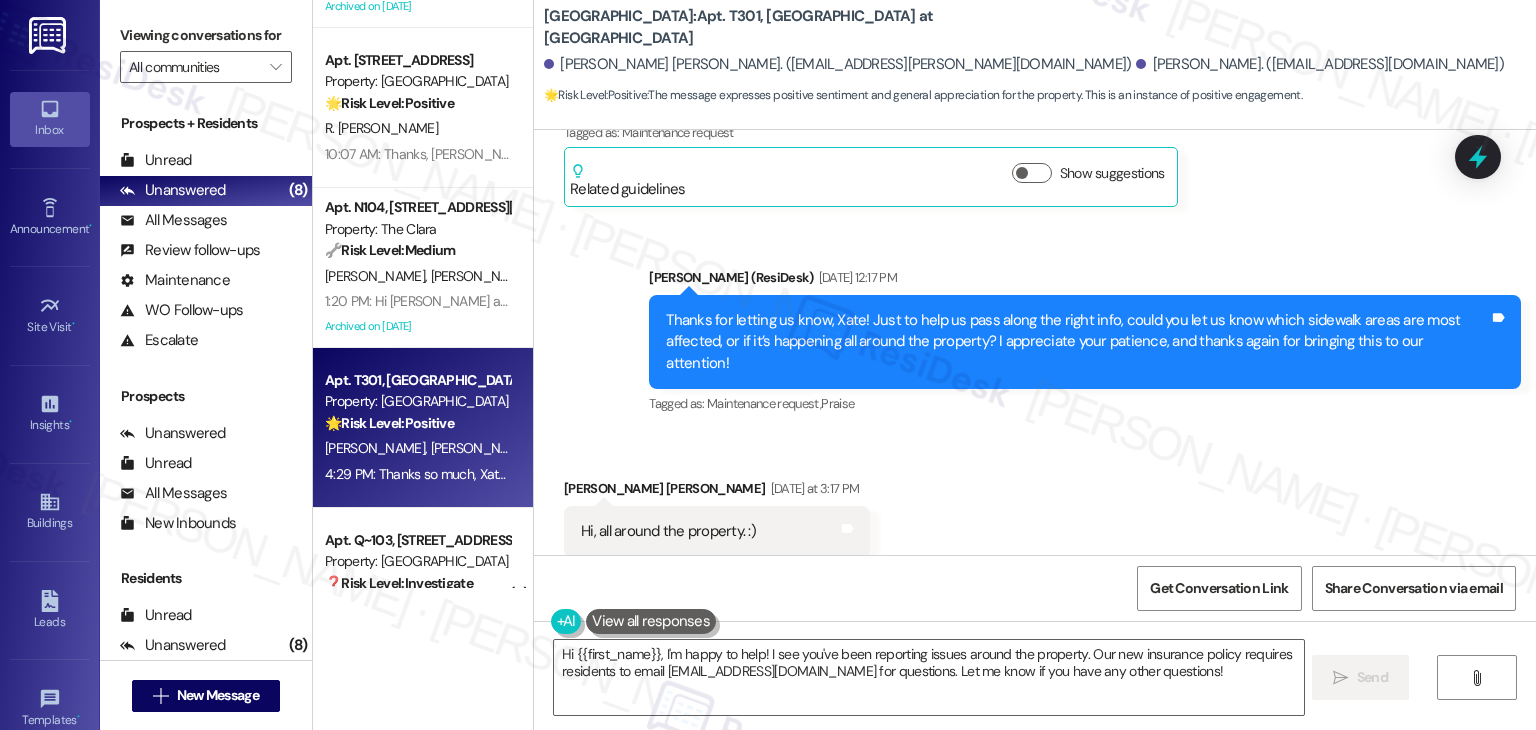 scroll, scrollTop: 4834, scrollLeft: 0, axis: vertical 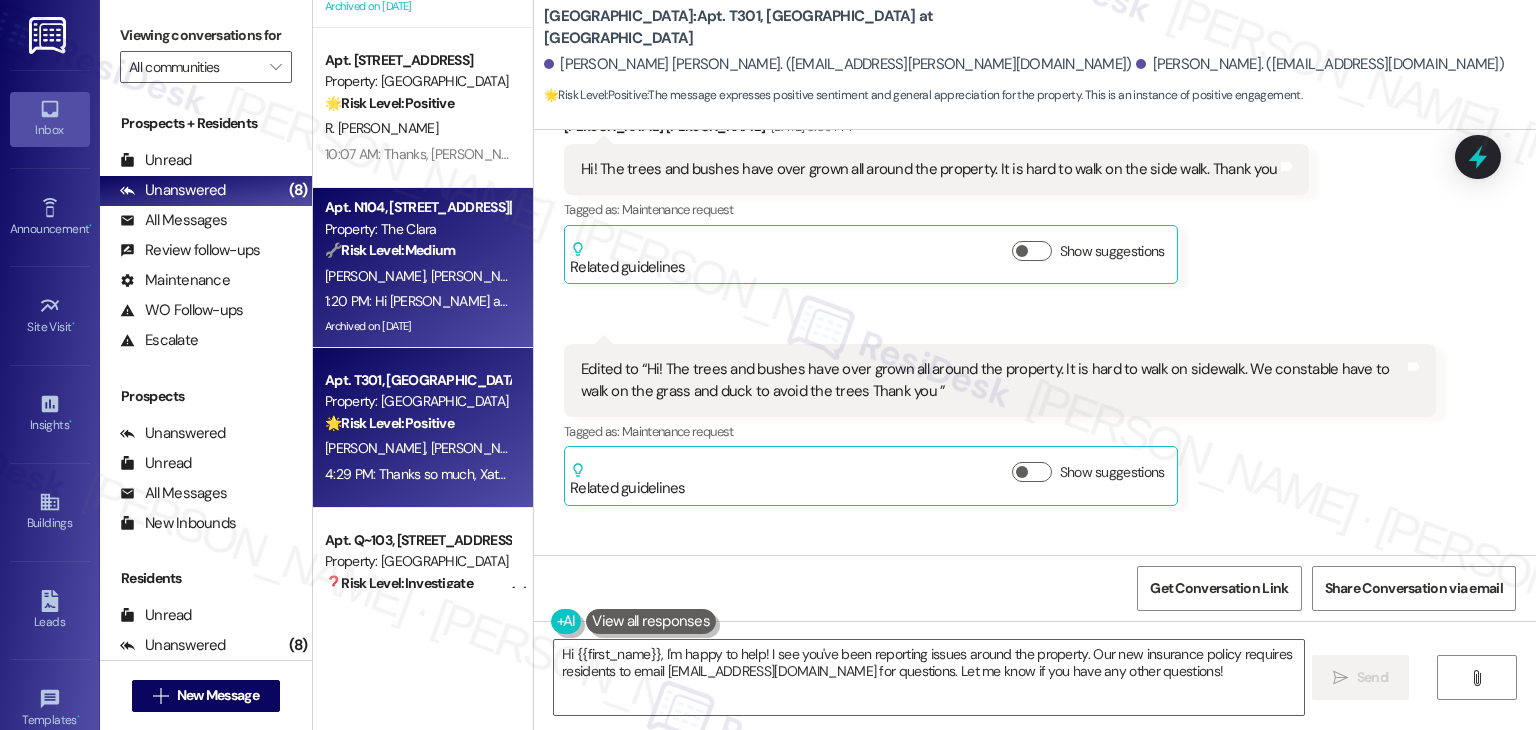click on "1:20 PM: Hi [PERSON_NAME] and [PERSON_NAME]!
🎶 Live Music [DATE]! 🎶
Friendly reminder to all residents:
Join us for a fun evening of live music!
📅 Date: [DATE]
🕒 Time: 5:00–7:00 PM
📍 Location: The [PERSON_NAME]
[PERSON_NAME] will be entertaining us with classic covers—plus a touch of his signature country soul!
Bring a camp chair and enjoy the tunes—light snacks will be provided.
Please be mindful of quiet hours after 10:00 PM.
We hope to see you there!
-Your [PERSON_NAME] Team 1:20 PM: Hi [PERSON_NAME] and [PERSON_NAME]!
🎶 Live Music [DATE]! 🎶
Friendly reminder to all residents:
Join us for a fun evening of live music!
📅 Date: [DATE]
🕒 Time: 5:00–7:00 PM
📍 Location: The [PERSON_NAME]
[PERSON_NAME] will be entertaining us with classic covers—plus a touch of his signature country soul!
Bring a camp chair and enjoy the tunes—light snacks will be provided.
Please be mindful of quiet hours after 10:00 PM.
We hope to see you there!
-Your [PERSON_NAME] Team" at bounding box center [1780, 301] 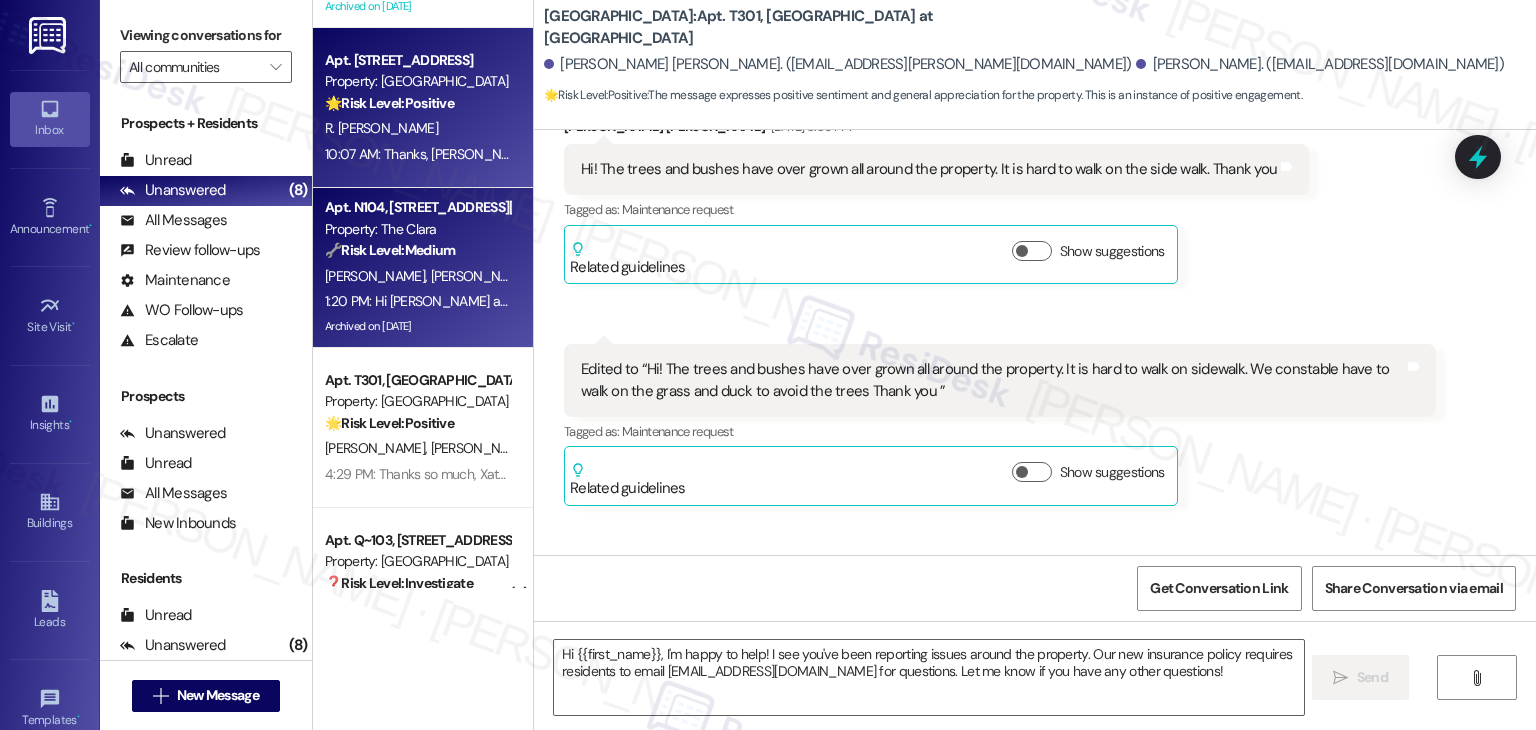 click on "Apt. [STREET_ADDRESS]" at bounding box center (417, 60) 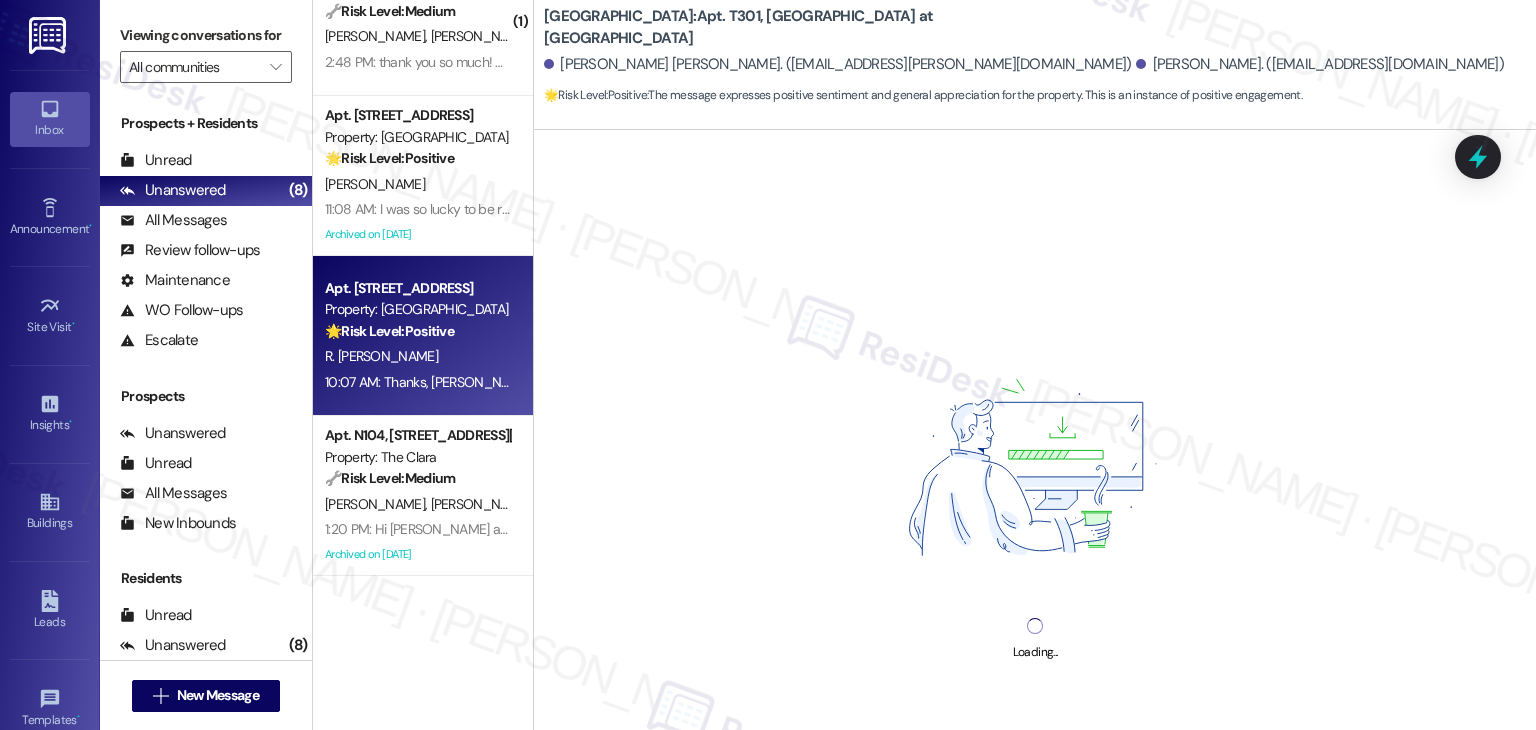 scroll, scrollTop: 0, scrollLeft: 0, axis: both 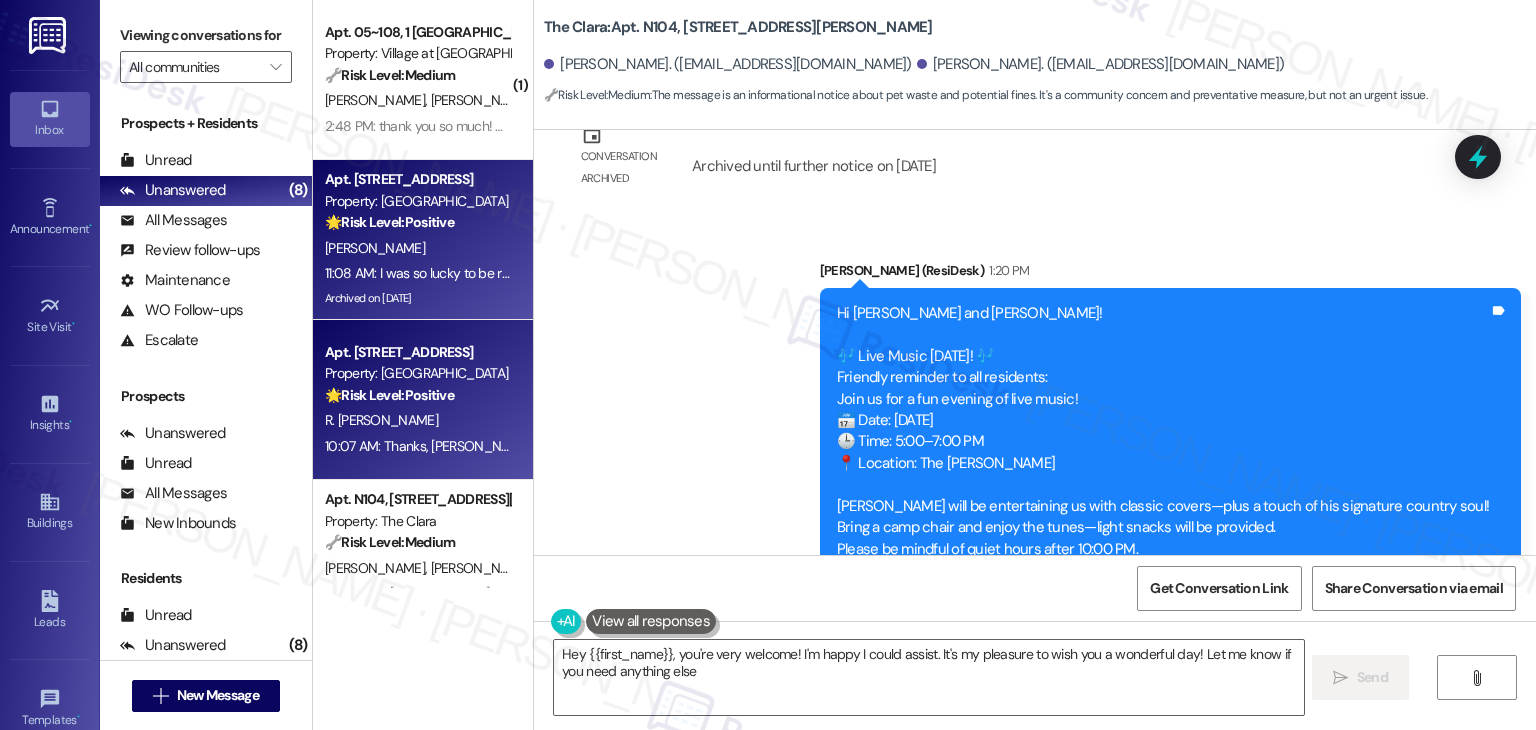 type on "Hey {{first_name}}, you're very welcome! I'm happy I could assist. It's my pleasure to wish you a wonderful day! Let me know if you need anything else!" 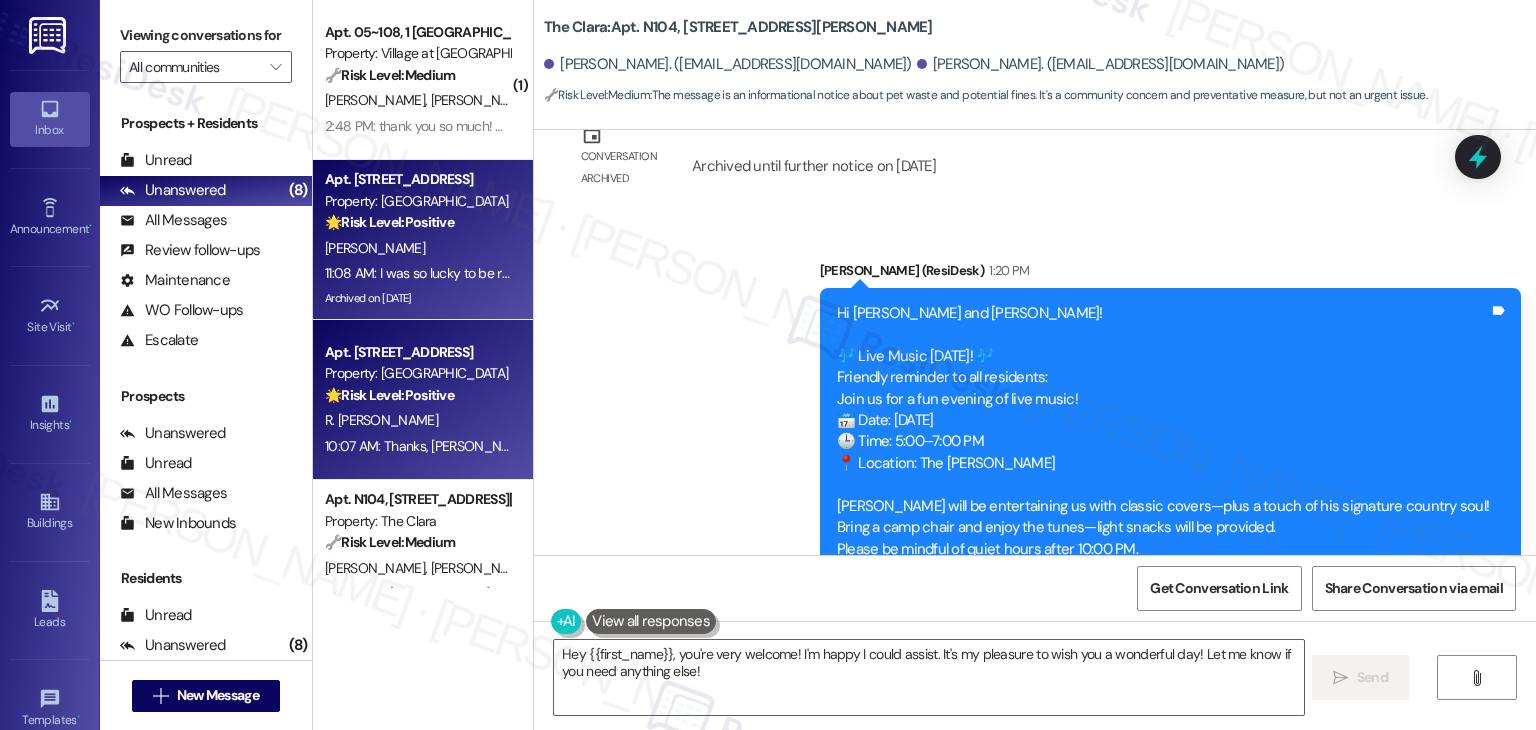 click on "[PERSON_NAME]" at bounding box center [417, 248] 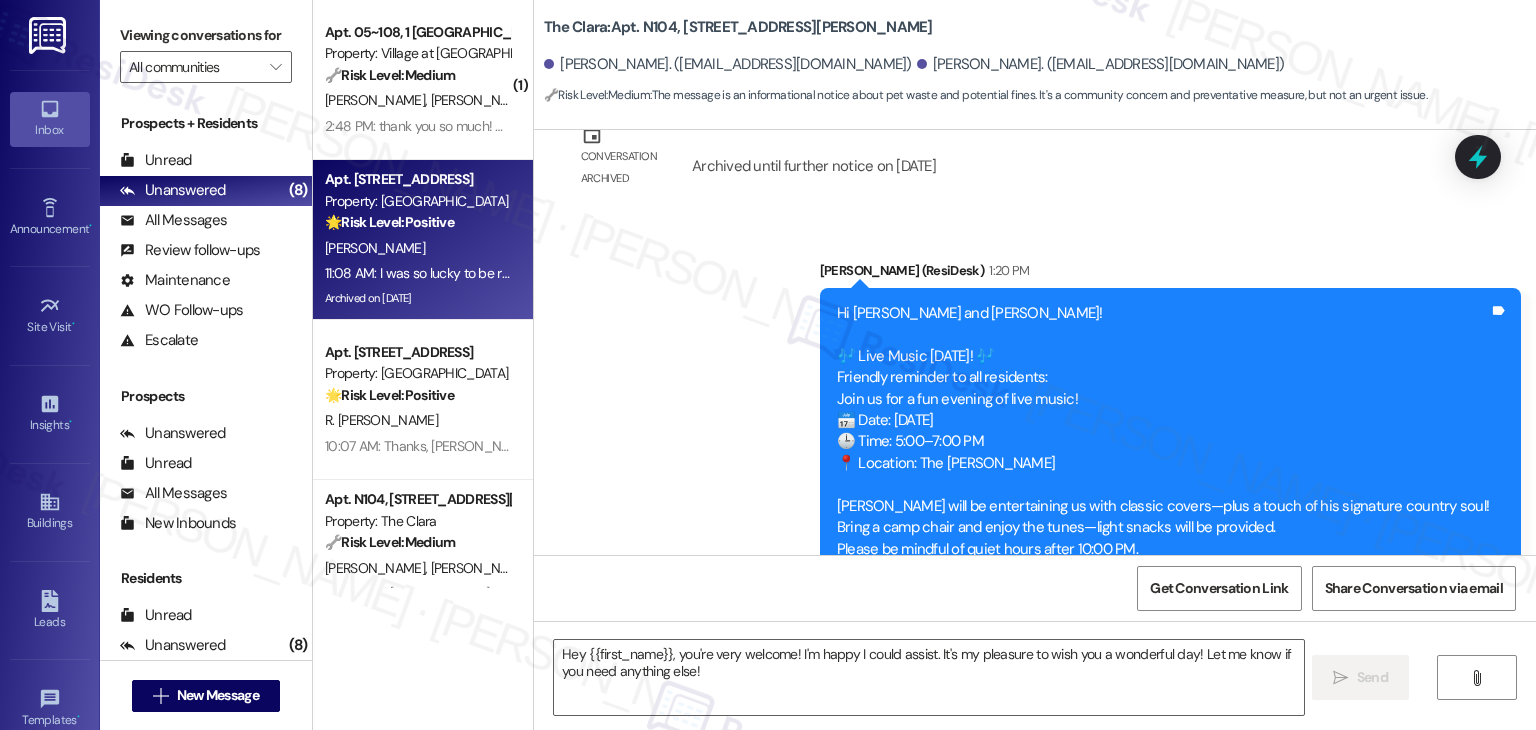 type on "Fetching suggested responses. Please feel free to read through the conversation in the meantime." 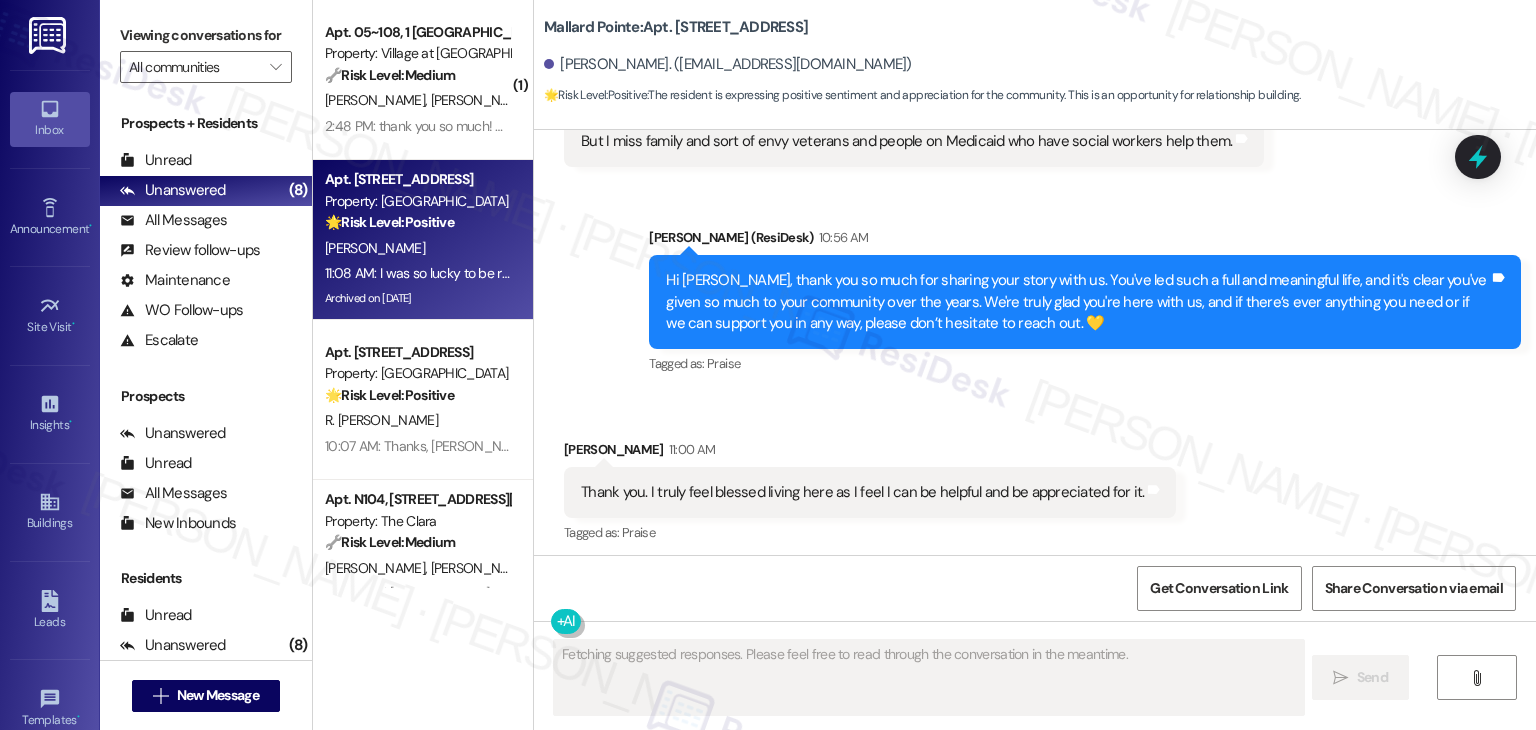 scroll, scrollTop: 12674, scrollLeft: 0, axis: vertical 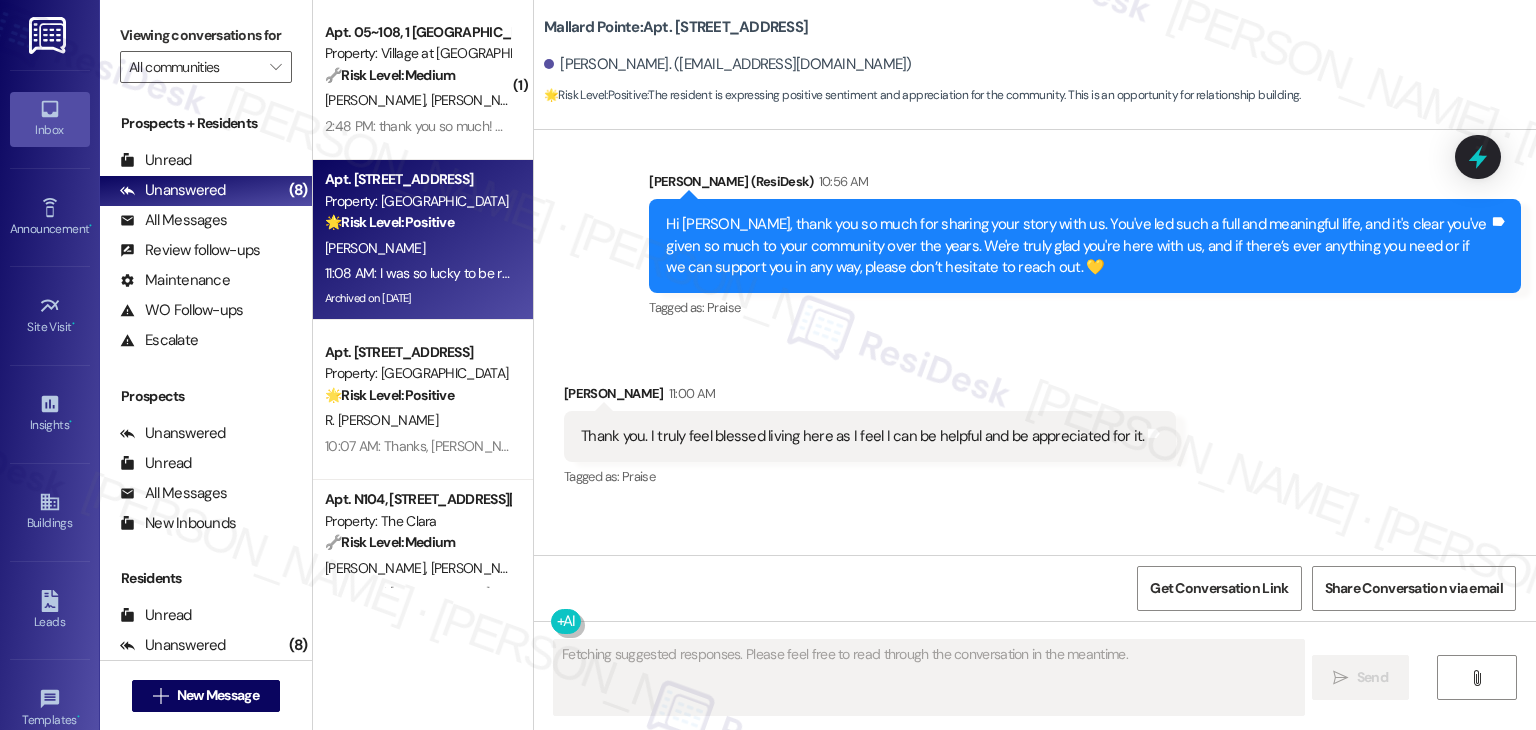 click on "Received via SMS [PERSON_NAME] 11:08 AM I was so lucky to be raised by wonderful parents who instilled a good work ethic and values in my sister and me. My mother was a teacher and actually rode horseback to the one room schoolhouse where she taught during the depression.  My father was a farmer and he and his horses spent the first 2 [PERSON_NAME] on the farm helping young men at a CCC camp at [PERSON_NAME][GEOGRAPHIC_DATA] skid logs which was 18 miles away....and over 3000 higher than the farm. I have had an interesting life for sure. Tags and notes" at bounding box center [1000, 634] 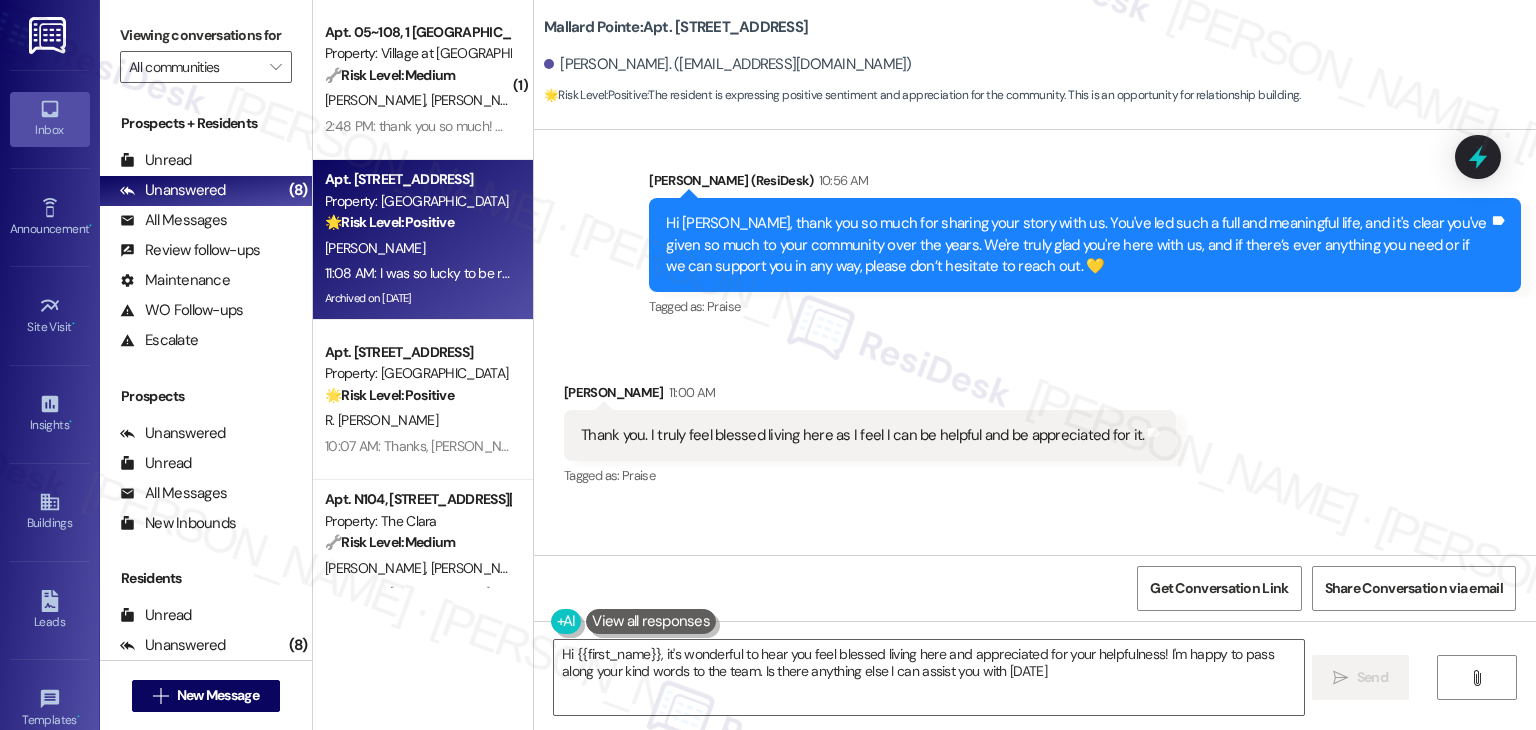 type on "Hi {{first_name}}, it's wonderful to hear you feel blessed living here and appreciated for your helpfulness! I'm happy to pass along your kind words to the team. Is there anything else I can assist you with [DATE]?" 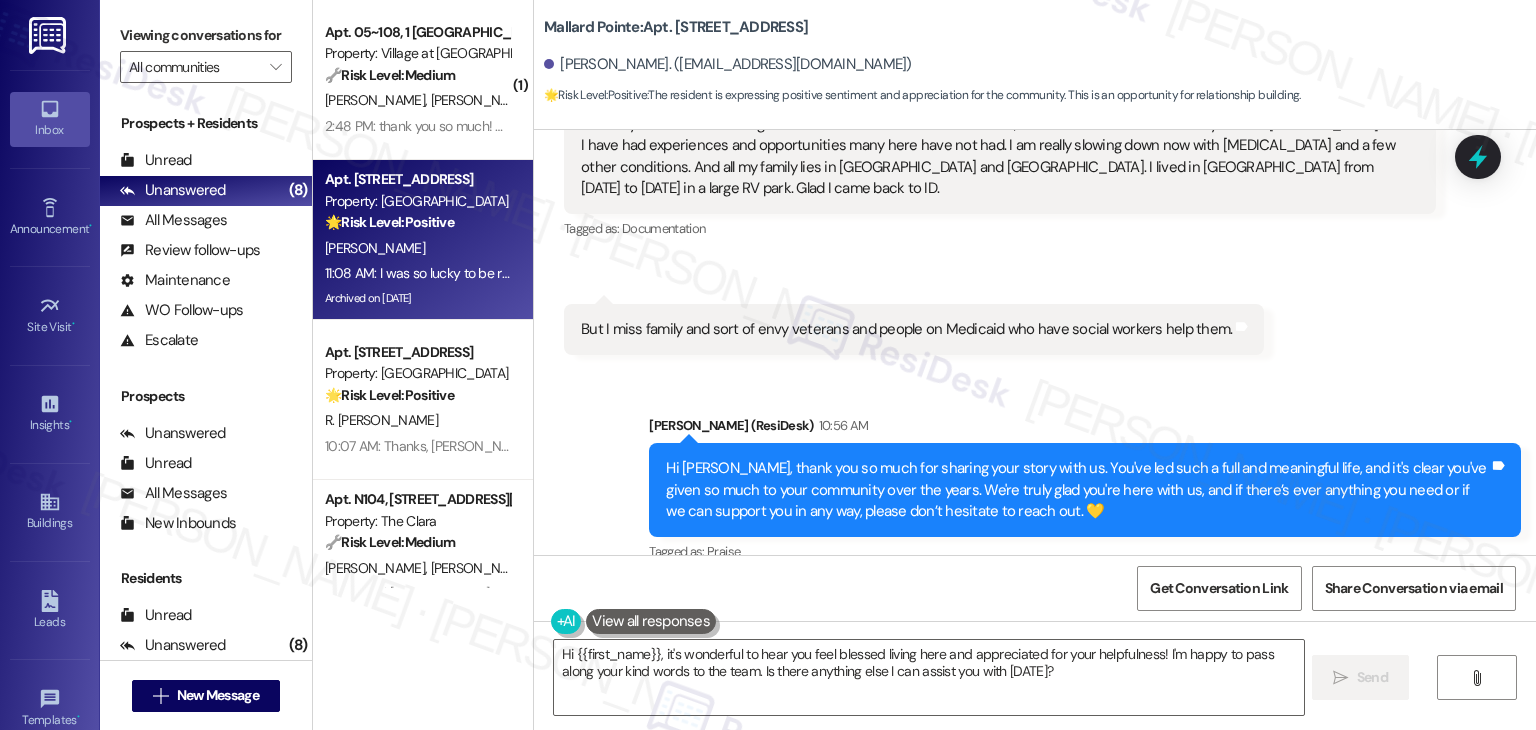 scroll, scrollTop: 12275, scrollLeft: 0, axis: vertical 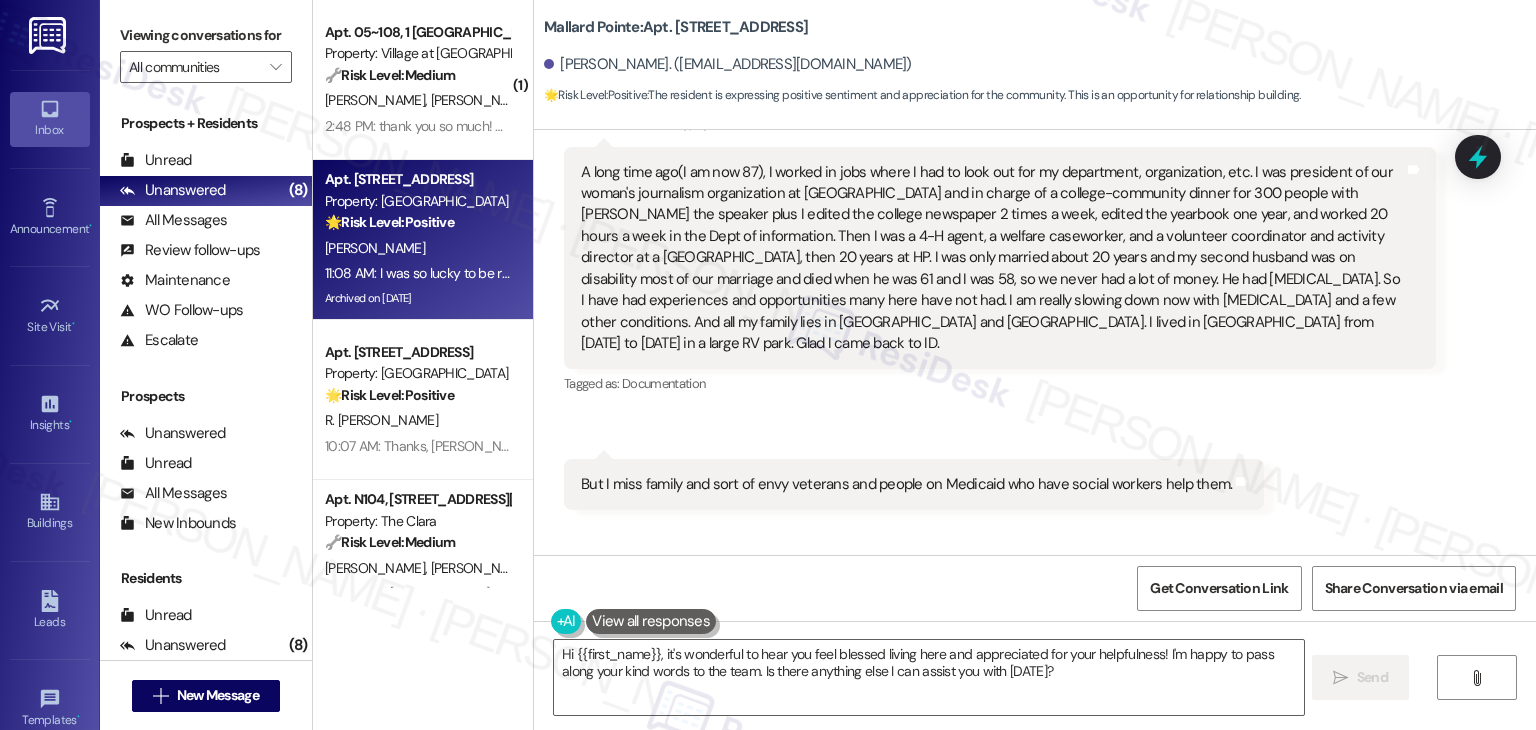 click on "Sent via SMS [PERSON_NAME]  (ResiDesk) 10:56 AM Hi [PERSON_NAME], thank you so much for sharing your story with us. You've led such a full and meaningful life, and it's clear you've given so much to your community over the years. We're truly glad you're here with us, and if there’s ever anything you need or if we can support you in any way, please don’t hesitate to reach out. 💛 Tags and notes Tagged as:   Praise Click to highlight conversations about Praise" at bounding box center [1085, 646] 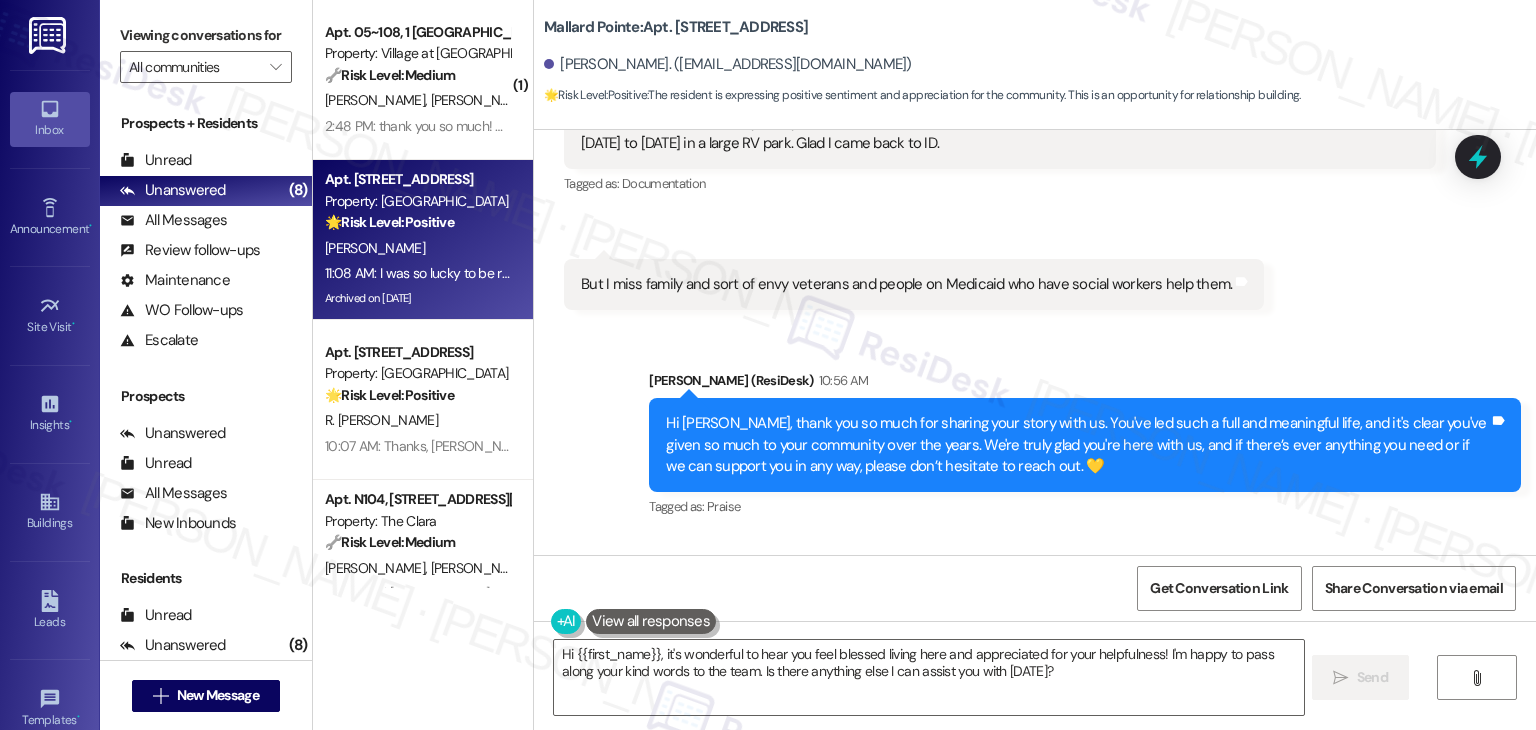 click on "Tagged as:   Praise Click to highlight conversations about Praise" at bounding box center (1085, 506) 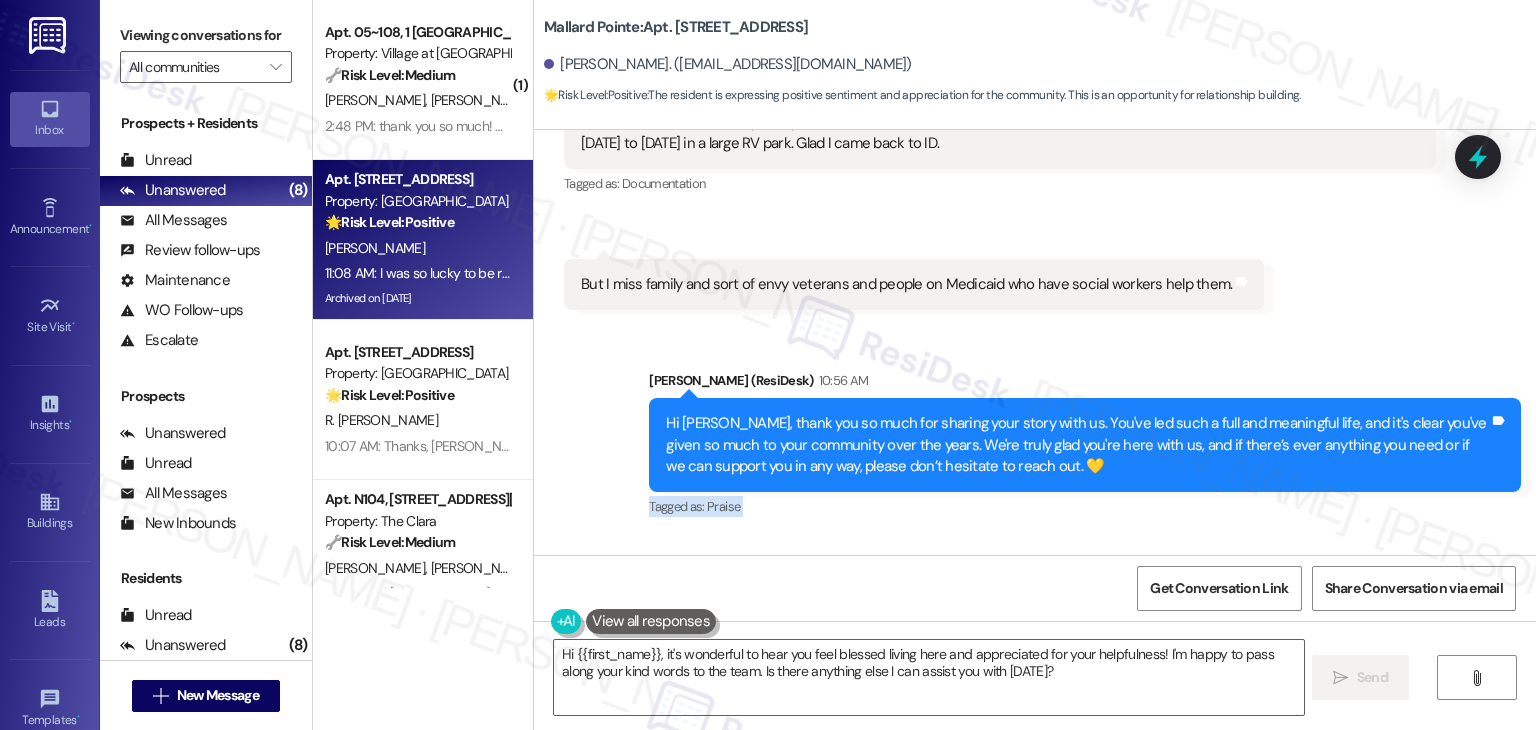 click on "Tagged as:   Praise Click to highlight conversations about Praise" at bounding box center (1085, 506) 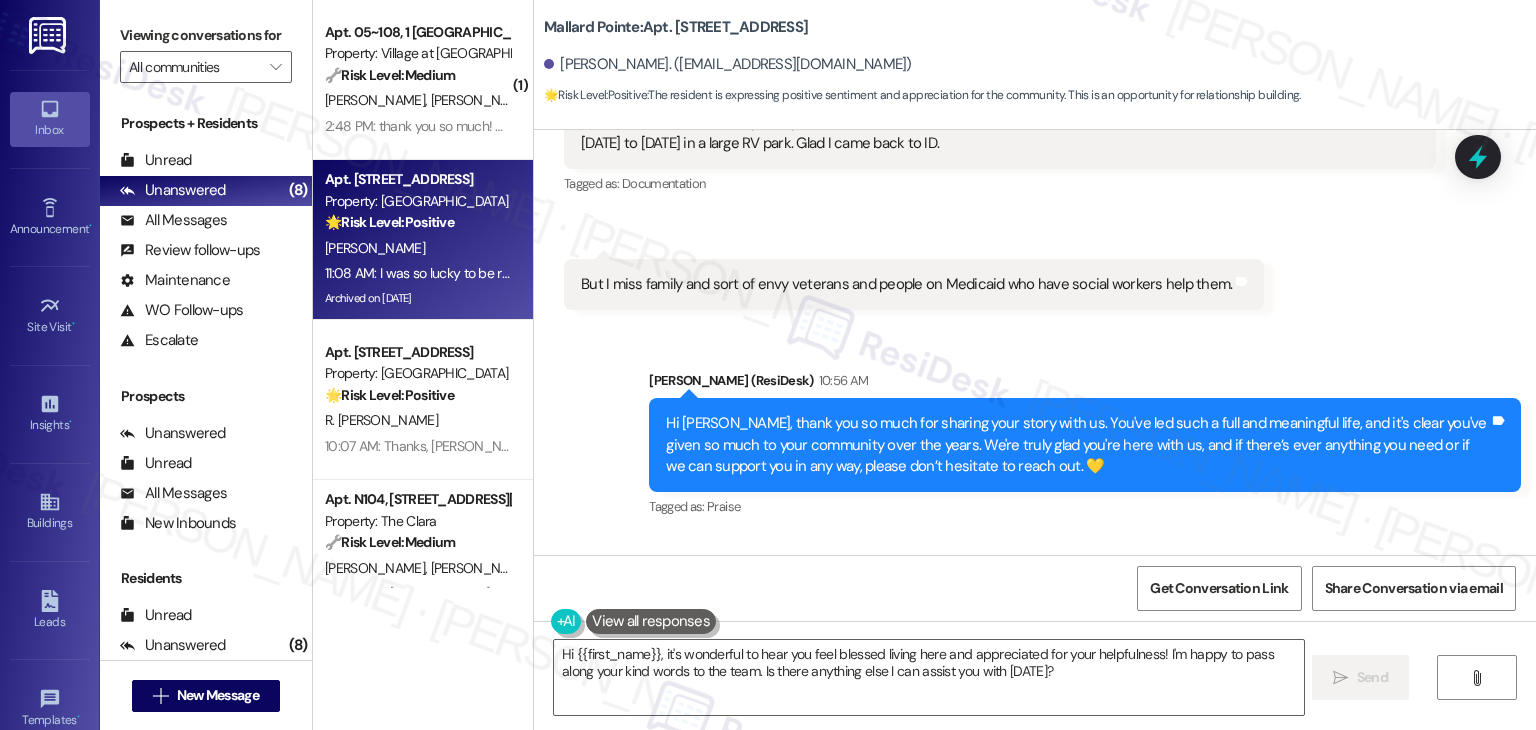 click on "Hi [PERSON_NAME], thank you so much for sharing your story with us. You've led such a full and meaningful life, and it's clear you've given so much to your community over the years. We're truly glad you're here with us, and if there’s ever anything you need or if we can support you in any way, please don’t hesitate to reach out. 💛" at bounding box center [1077, 445] 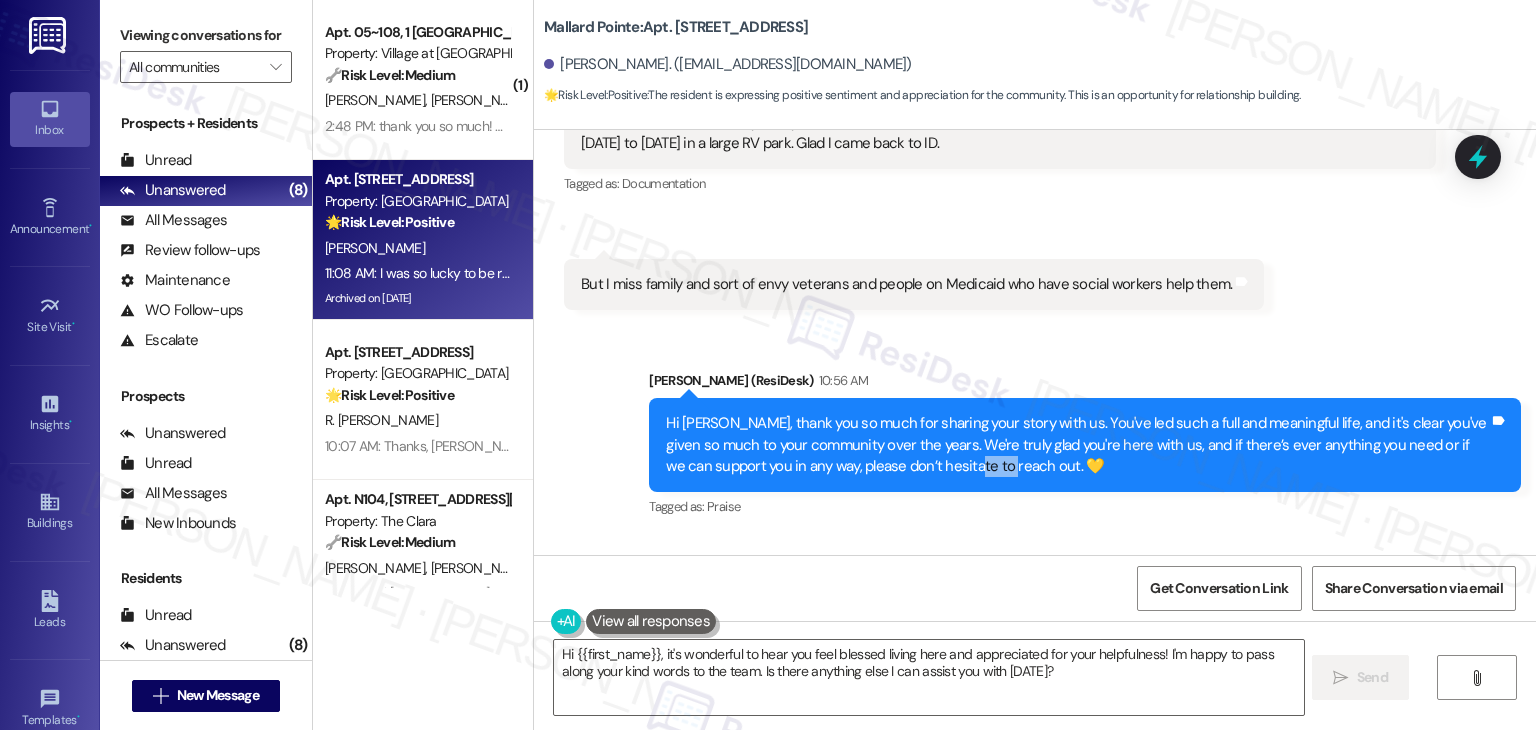 click on "Hi [PERSON_NAME], thank you so much for sharing your story with us. You've led such a full and meaningful life, and it's clear you've given so much to your community over the years. We're truly glad you're here with us, and if there’s ever anything you need or if we can support you in any way, please don’t hesitate to reach out. 💛" at bounding box center [1077, 445] 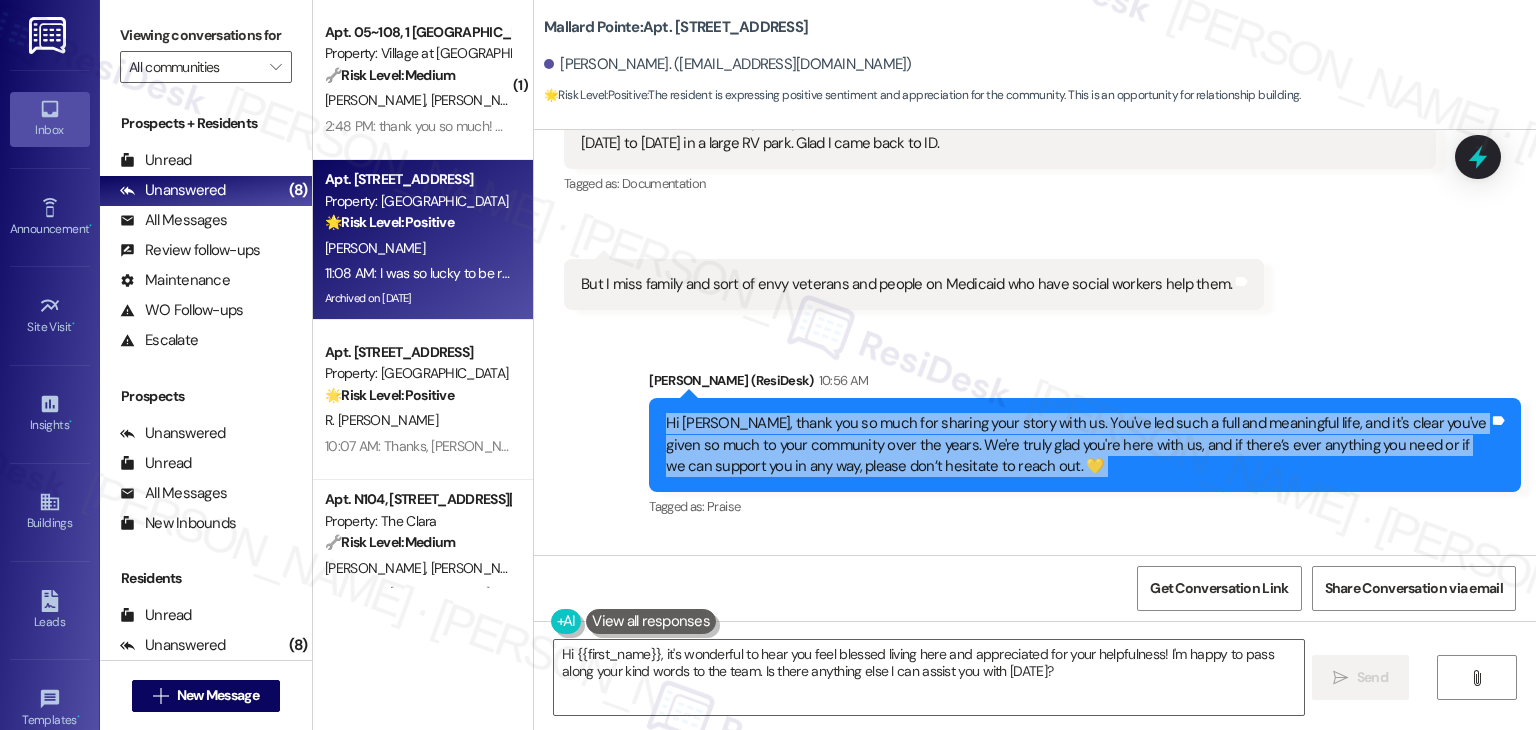click on "Hi [PERSON_NAME], thank you so much for sharing your story with us. You've led such a full and meaningful life, and it's clear you've given so much to your community over the years. We're truly glad you're here with us, and if there’s ever anything you need or if we can support you in any way, please don’t hesitate to reach out. 💛" at bounding box center [1077, 445] 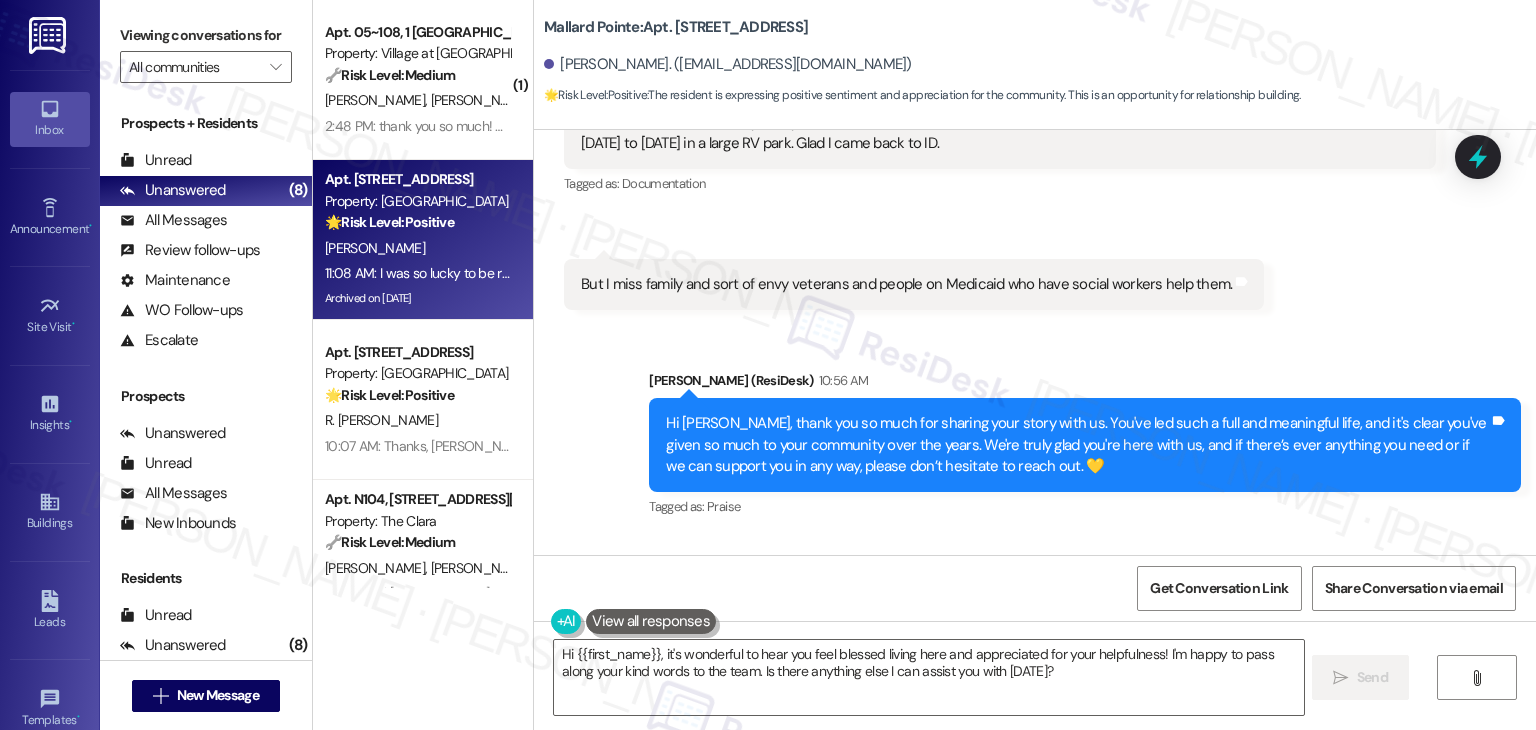 click on "Thank you.  I truly feel blessed living here as I feel I can be helpful and be appreciated for it." at bounding box center (862, 635) 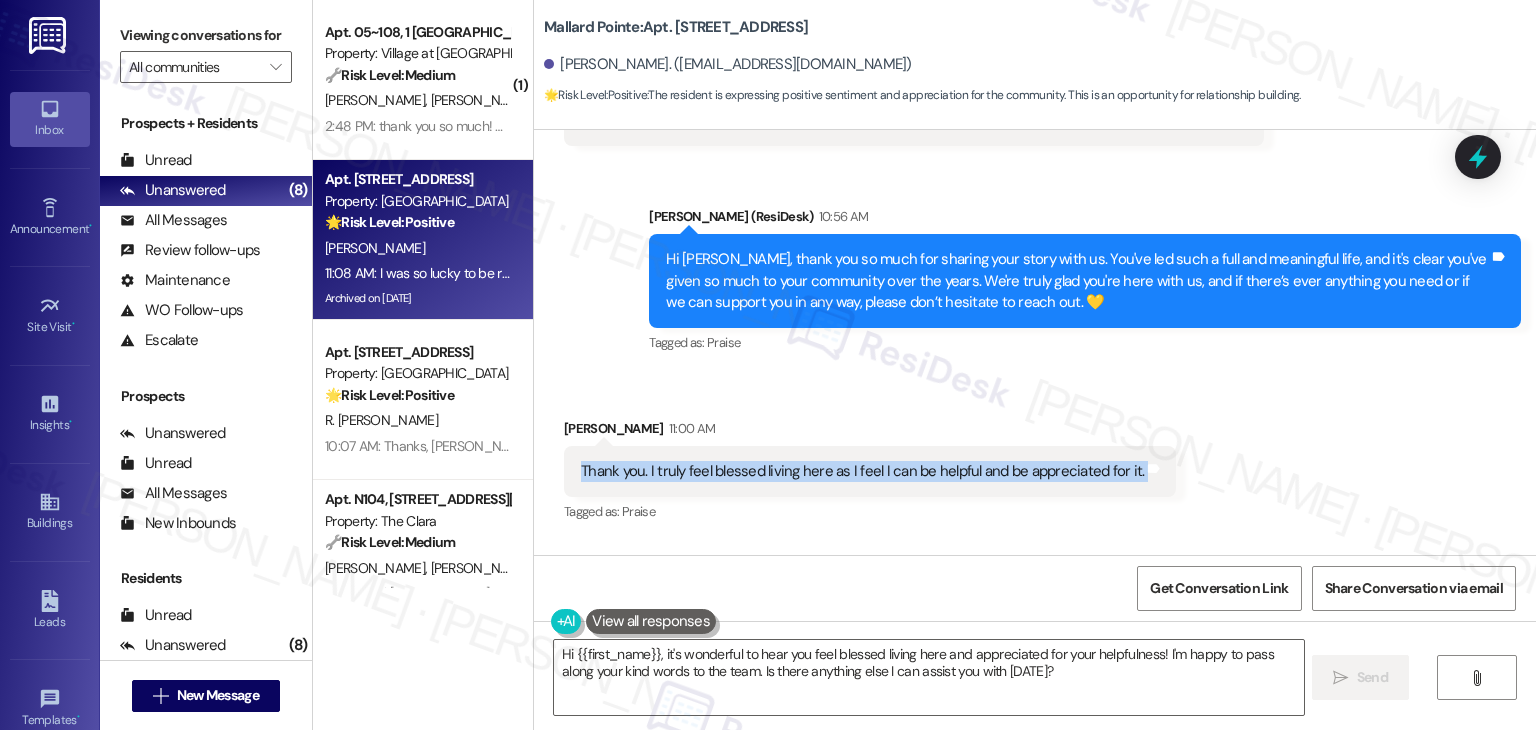 scroll, scrollTop: 12675, scrollLeft: 0, axis: vertical 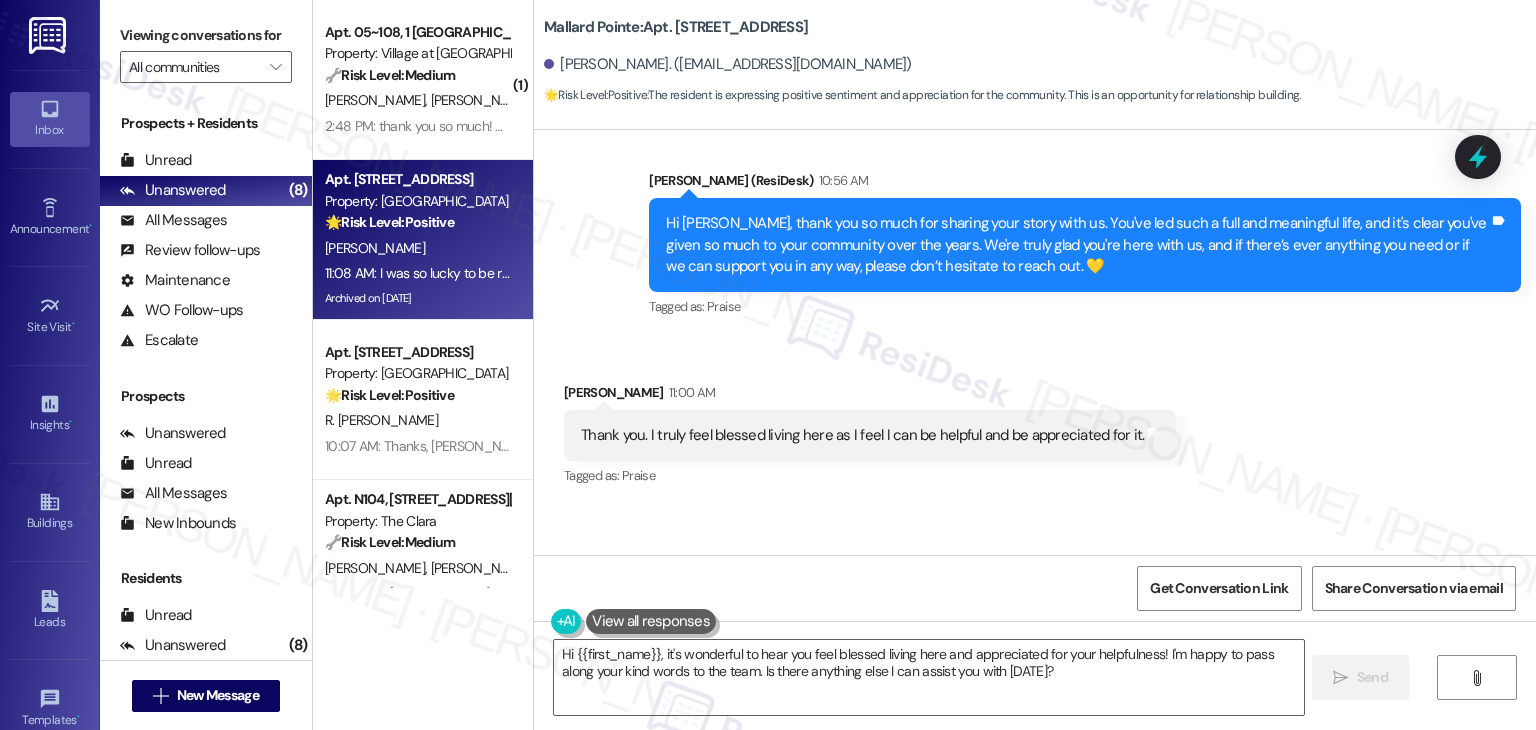 click on "I was so lucky to be raised by wonderful parents who instilled a good work ethic and values in my sister and me. My mother was a teacher and actually rode horseback to the one room schoolhouse where she taught during the [MEDICAL_DATA].  My father was a farmer and he and his horses spent the first 2 [PERSON_NAME] on the farm helping young men at a CCC camp at [PERSON_NAME][GEOGRAPHIC_DATA] skid logs which was 18 miles away....and over 3000 higher than the farm. I have had an interesting life for sure." at bounding box center (992, 647) 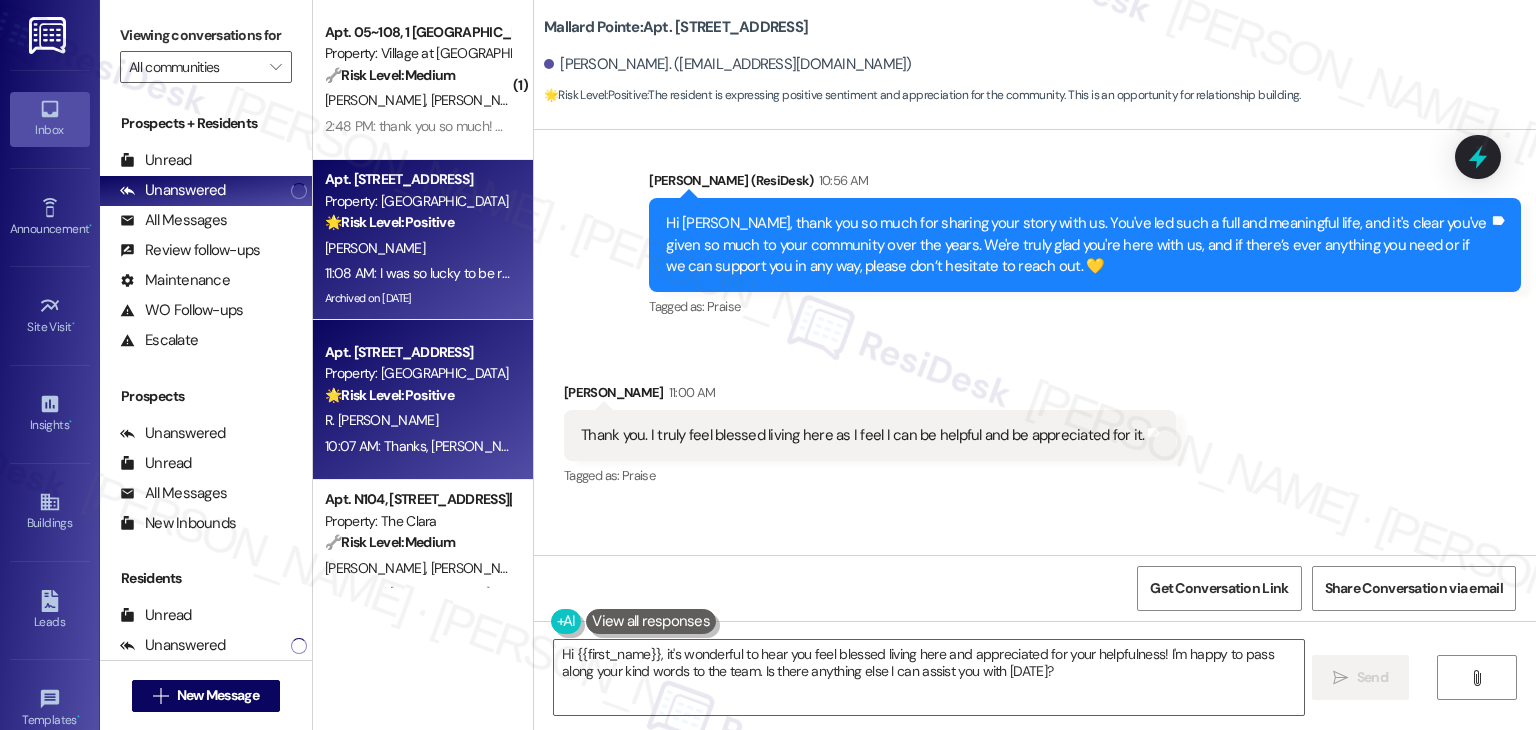 click on "10:07 AM: Thanks, [PERSON_NAME] have a wonderful day  10:07 AM: Thanks, [PERSON_NAME] have a wonderful day" at bounding box center (493, 446) 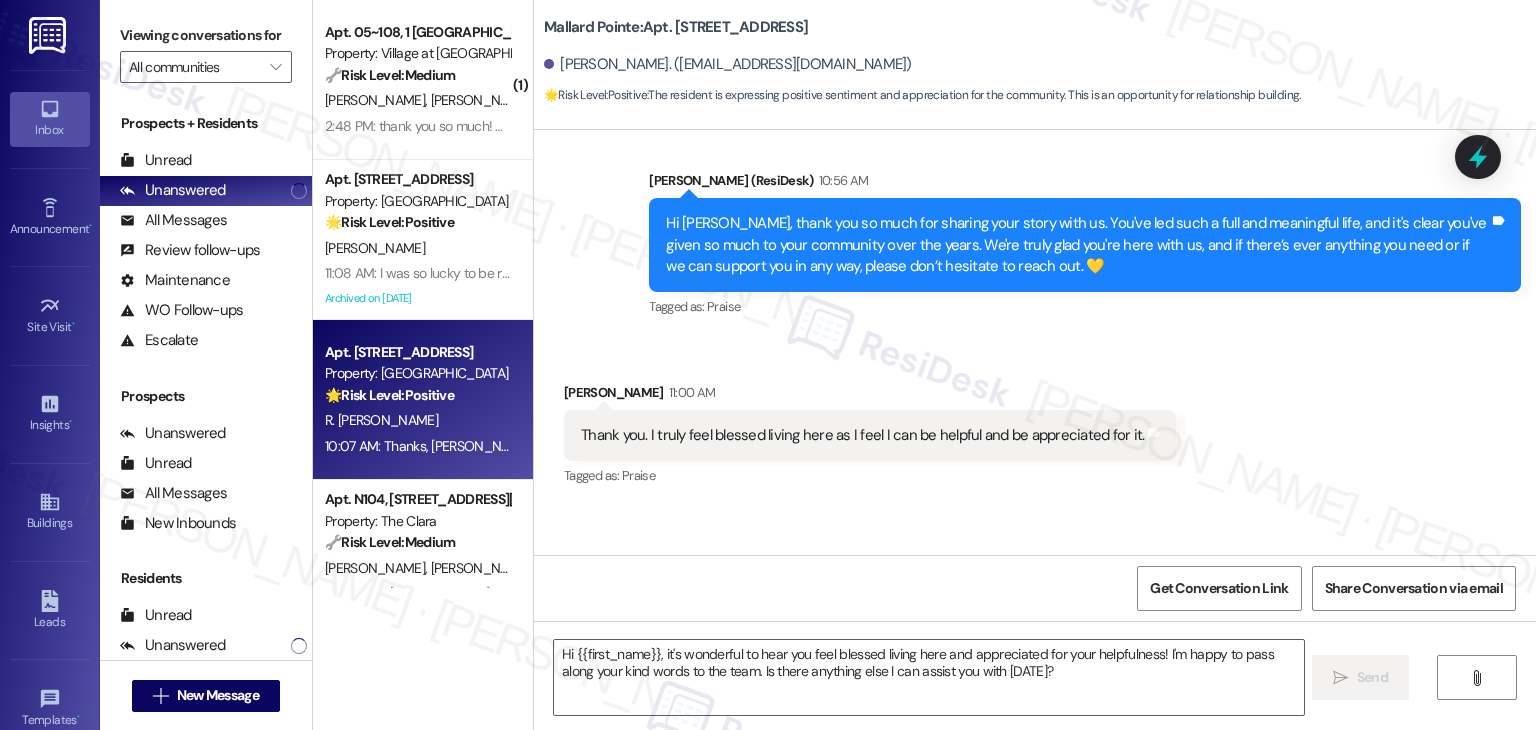 type on "Fetching suggested responses. Please feel free to read through the conversation in the meantime." 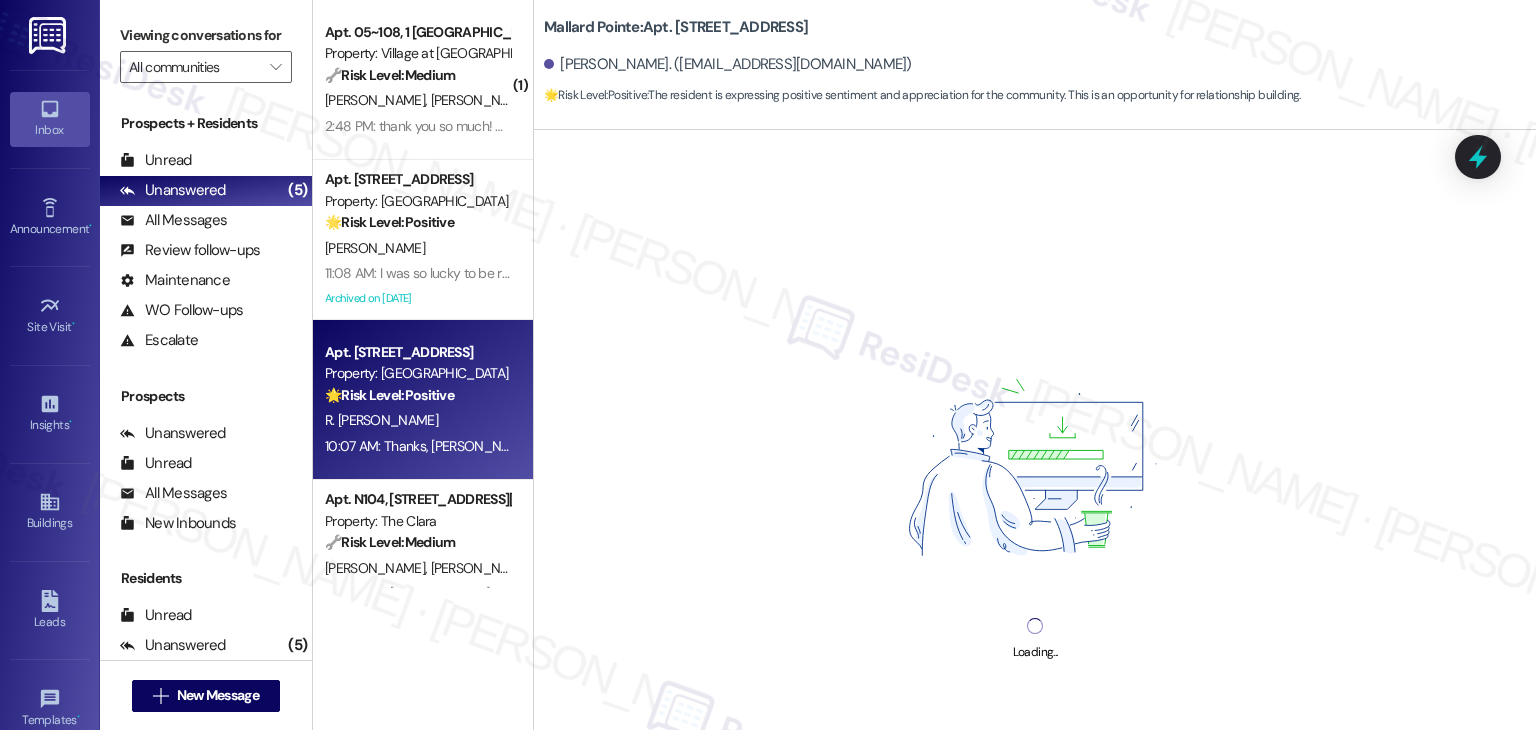 click on "Property: [GEOGRAPHIC_DATA]" at bounding box center (417, 373) 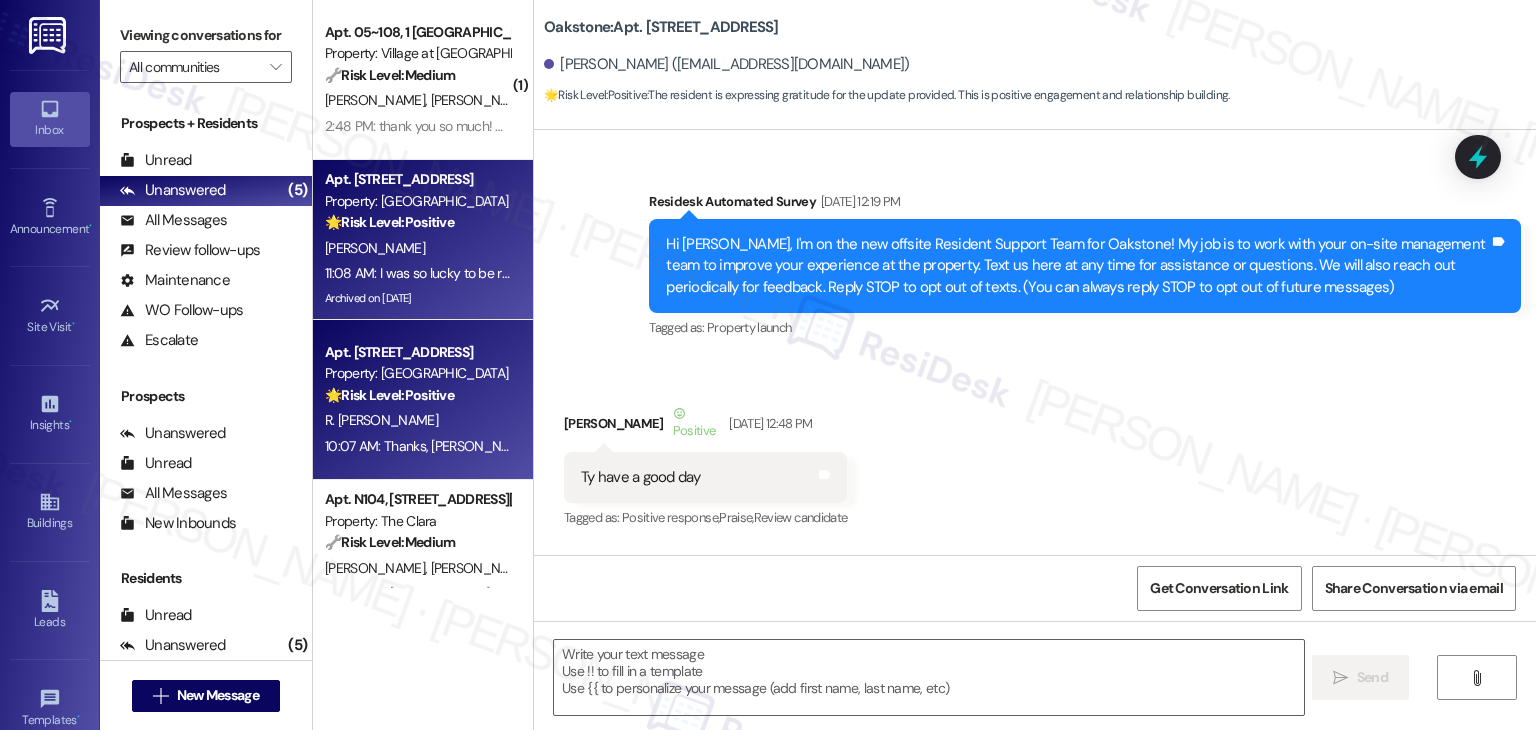 click on "Archived on [DATE]" at bounding box center (417, 298) 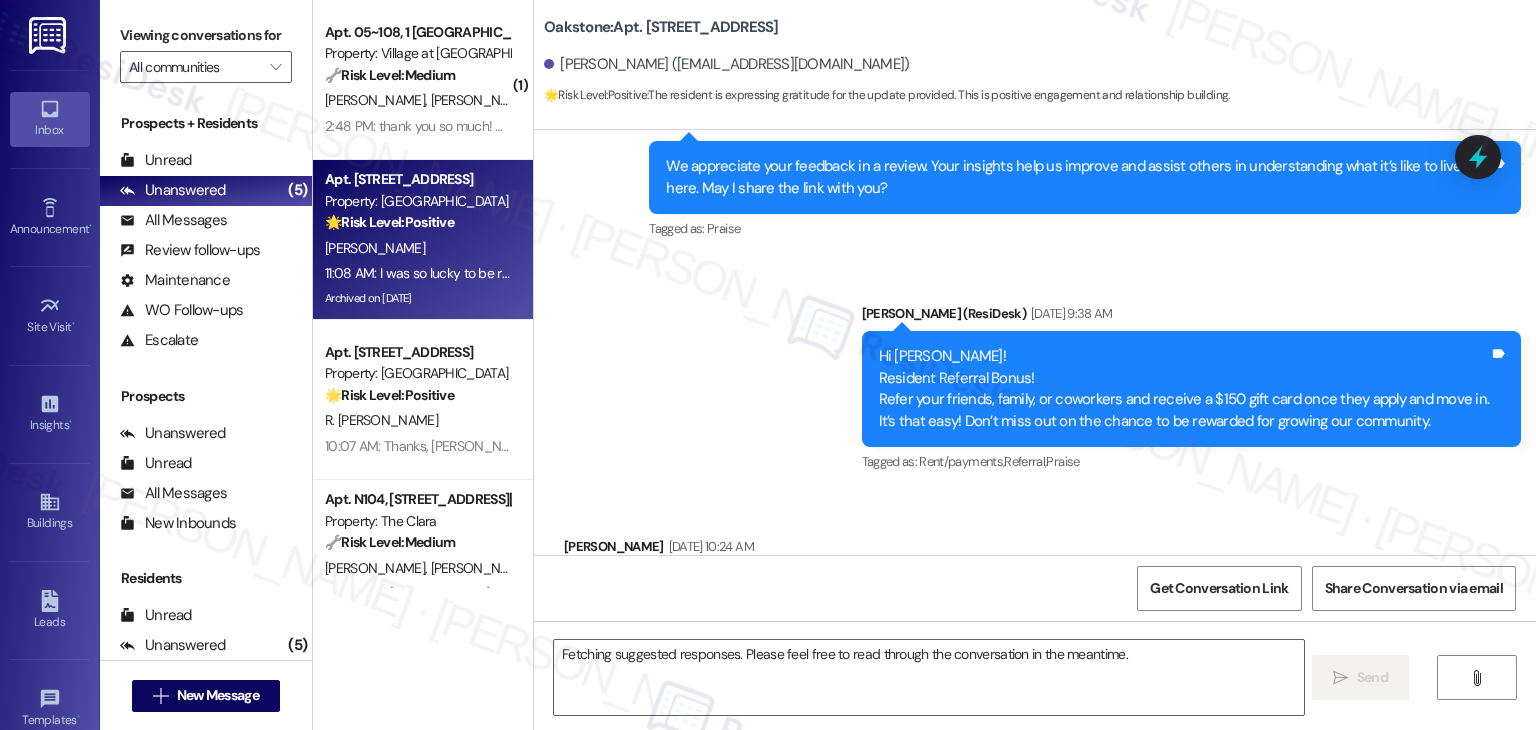 scroll, scrollTop: 10800, scrollLeft: 0, axis: vertical 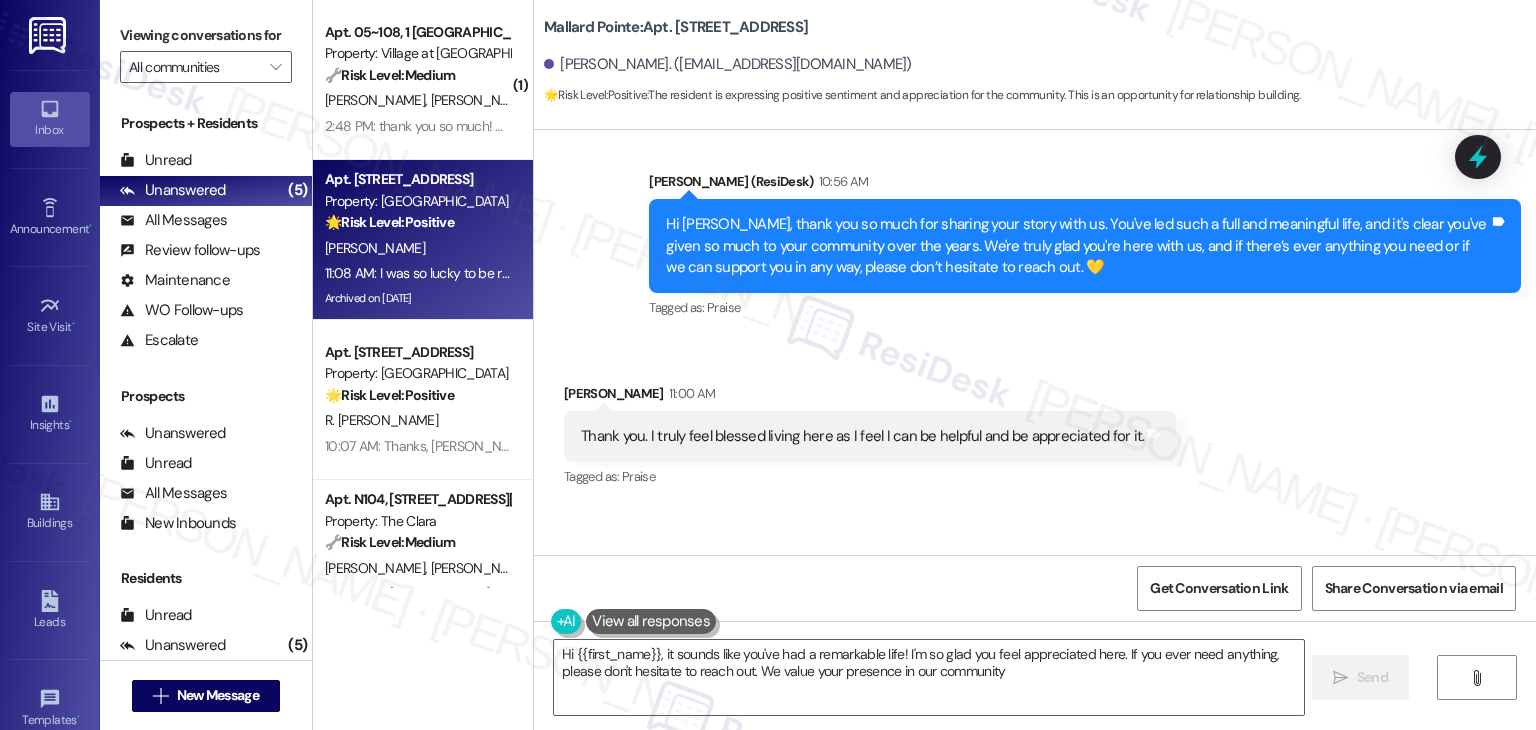 type on "Hi {{first_name}}, it sounds like you've had a remarkable life! I'm so glad you feel appreciated here. If you ever need anything, please don't hesitate to reach out. We value your presence in our community!" 